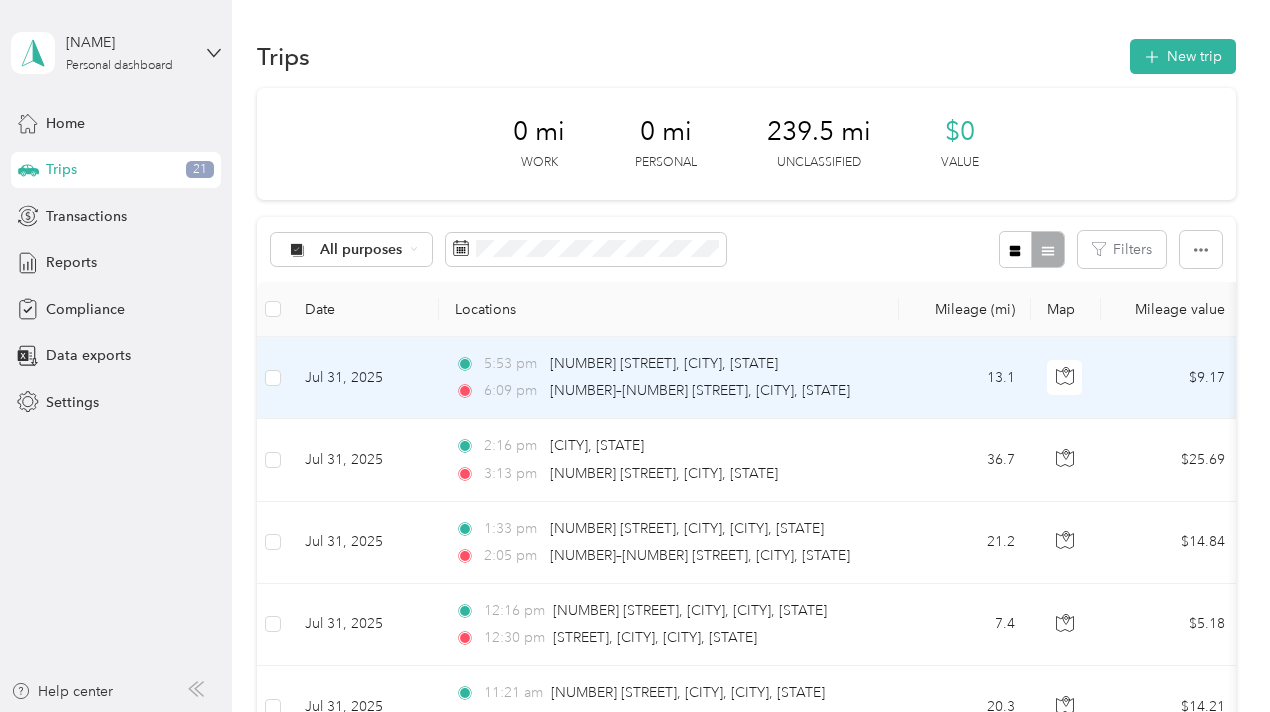 scroll, scrollTop: 0, scrollLeft: 0, axis: both 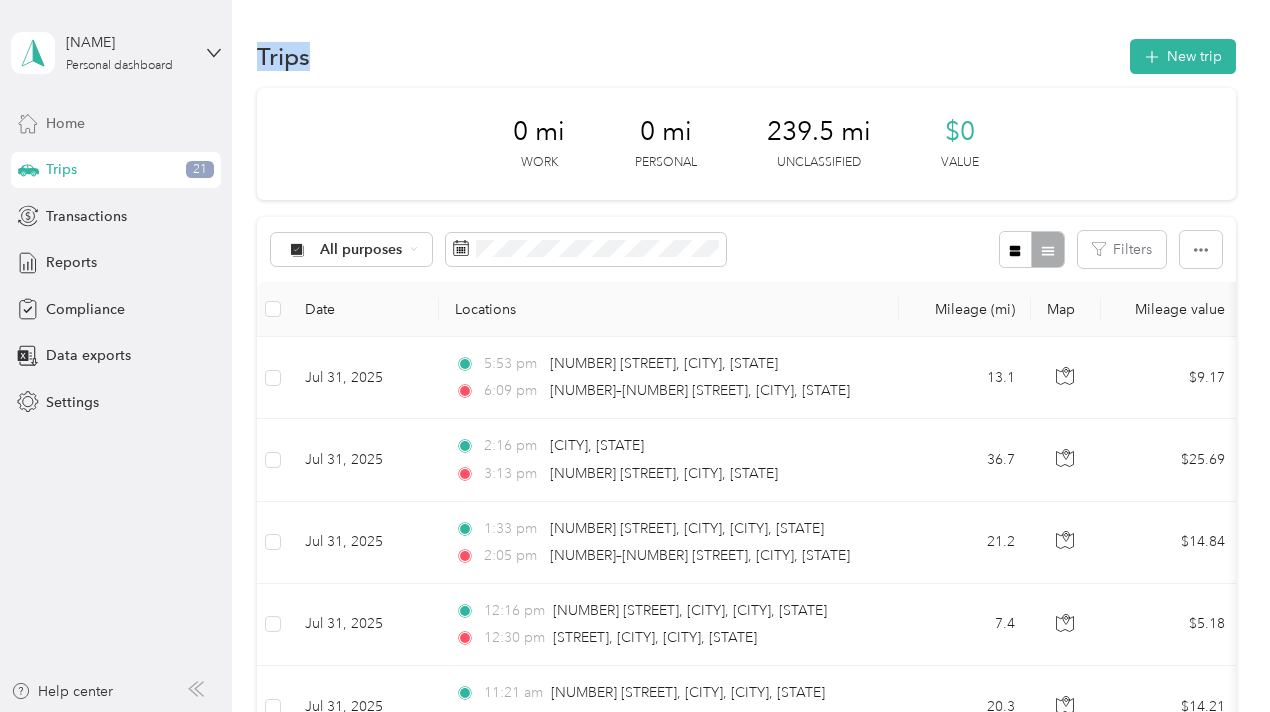 click on "Home" at bounding box center [65, 123] 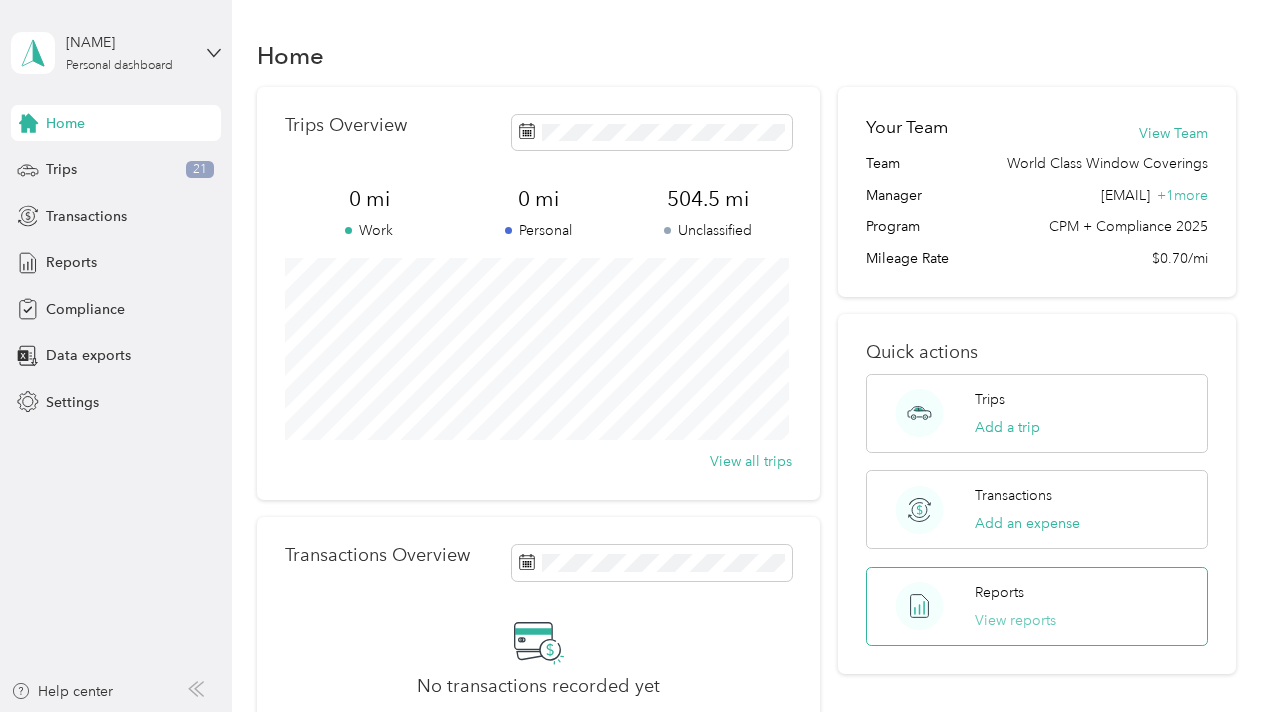scroll, scrollTop: 0, scrollLeft: 0, axis: both 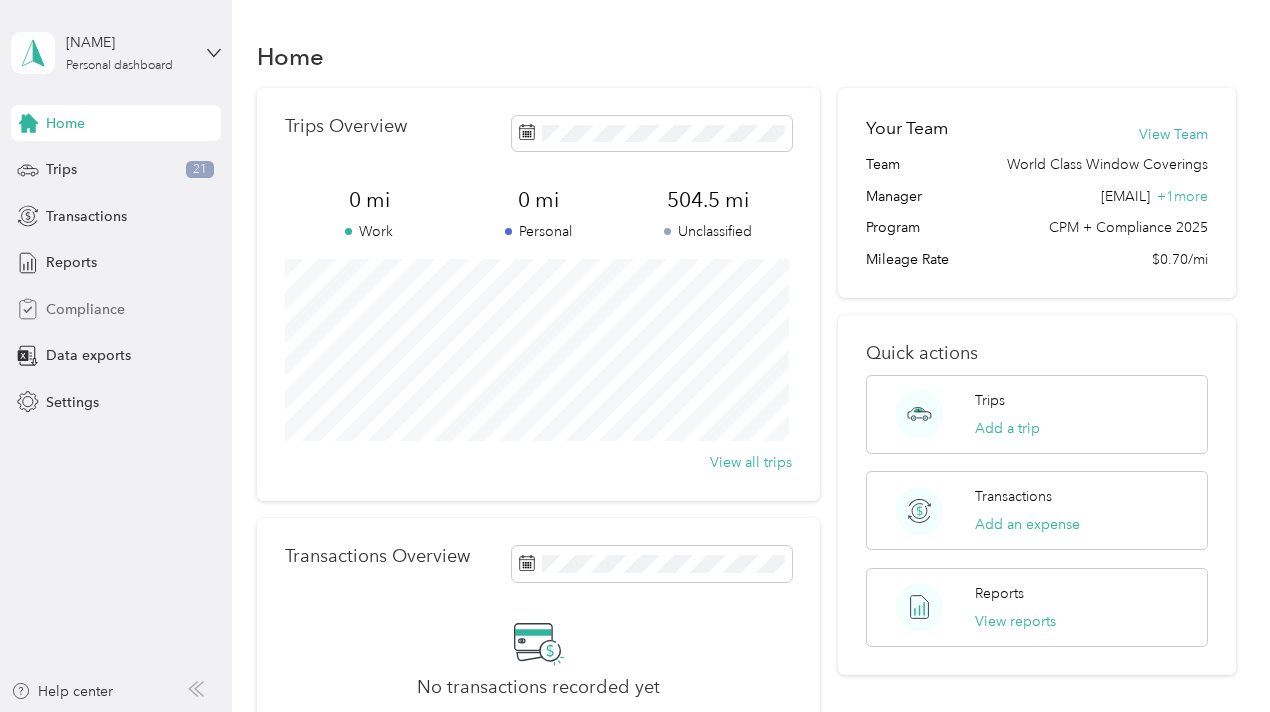click on "Compliance" at bounding box center (116, 309) 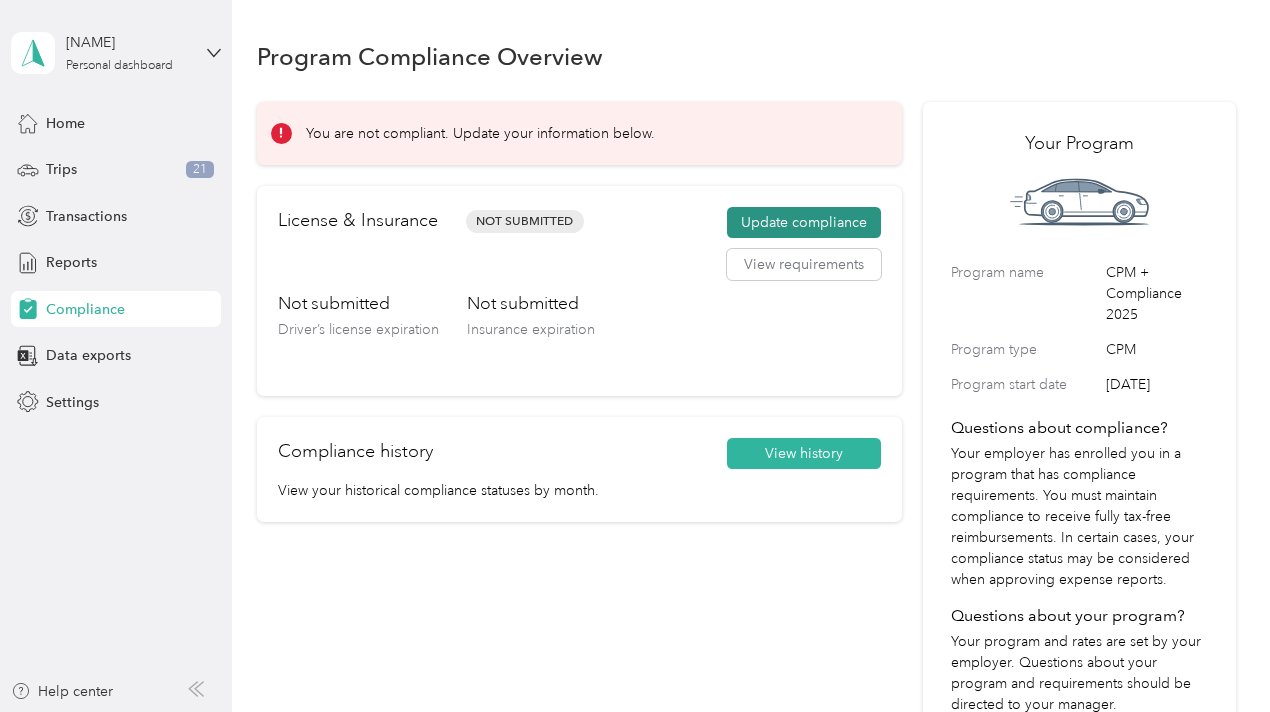 click on "Update compliance" at bounding box center (804, 223) 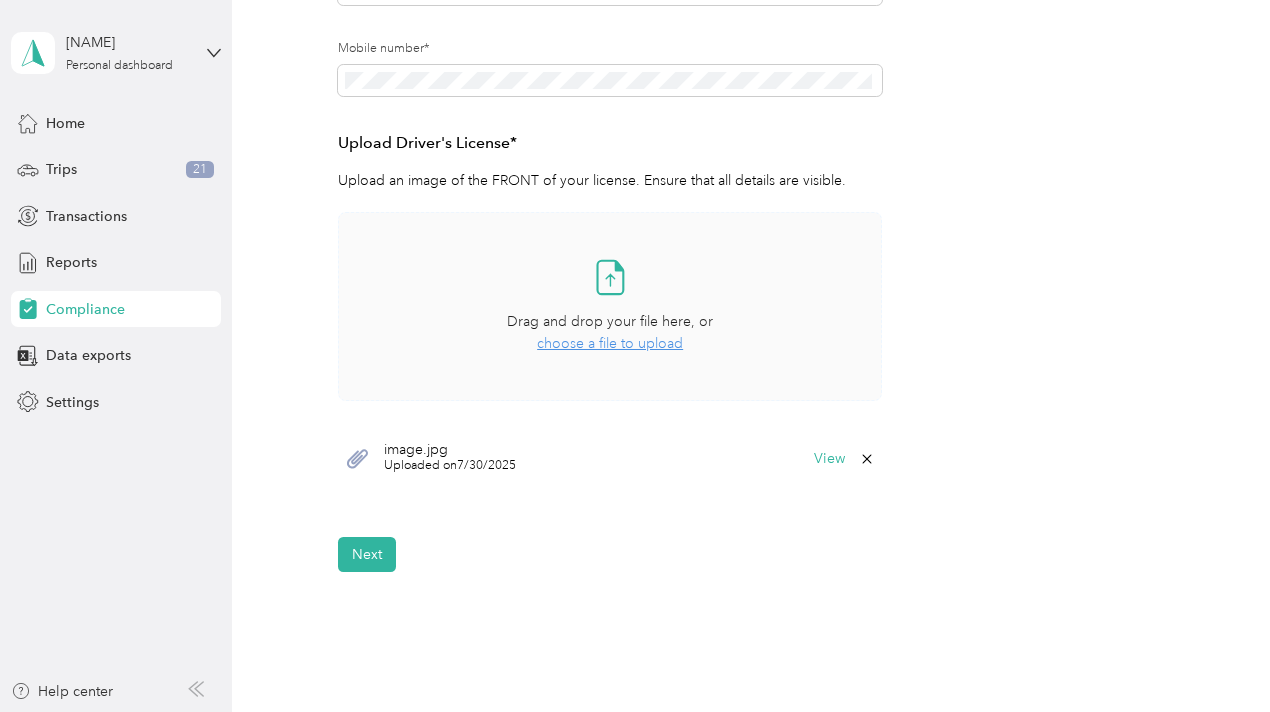 scroll, scrollTop: 500, scrollLeft: 0, axis: vertical 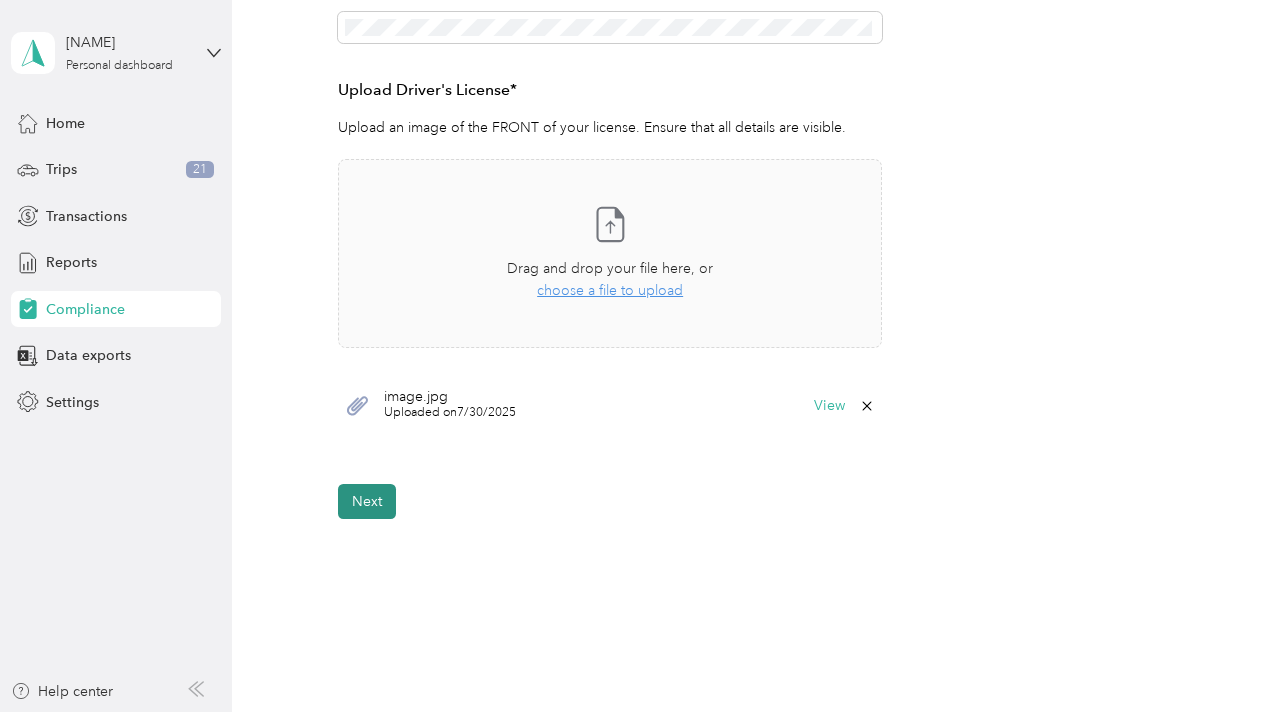 click on "Next" at bounding box center [367, 501] 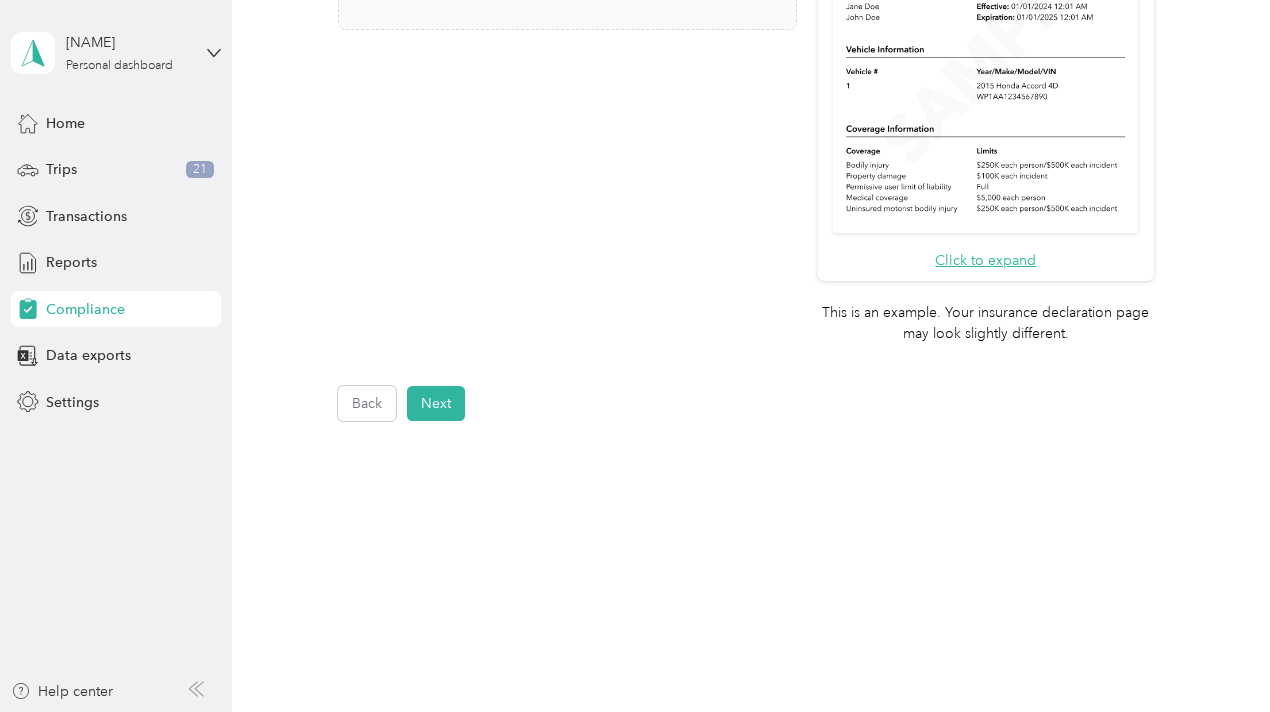 scroll, scrollTop: 428, scrollLeft: 0, axis: vertical 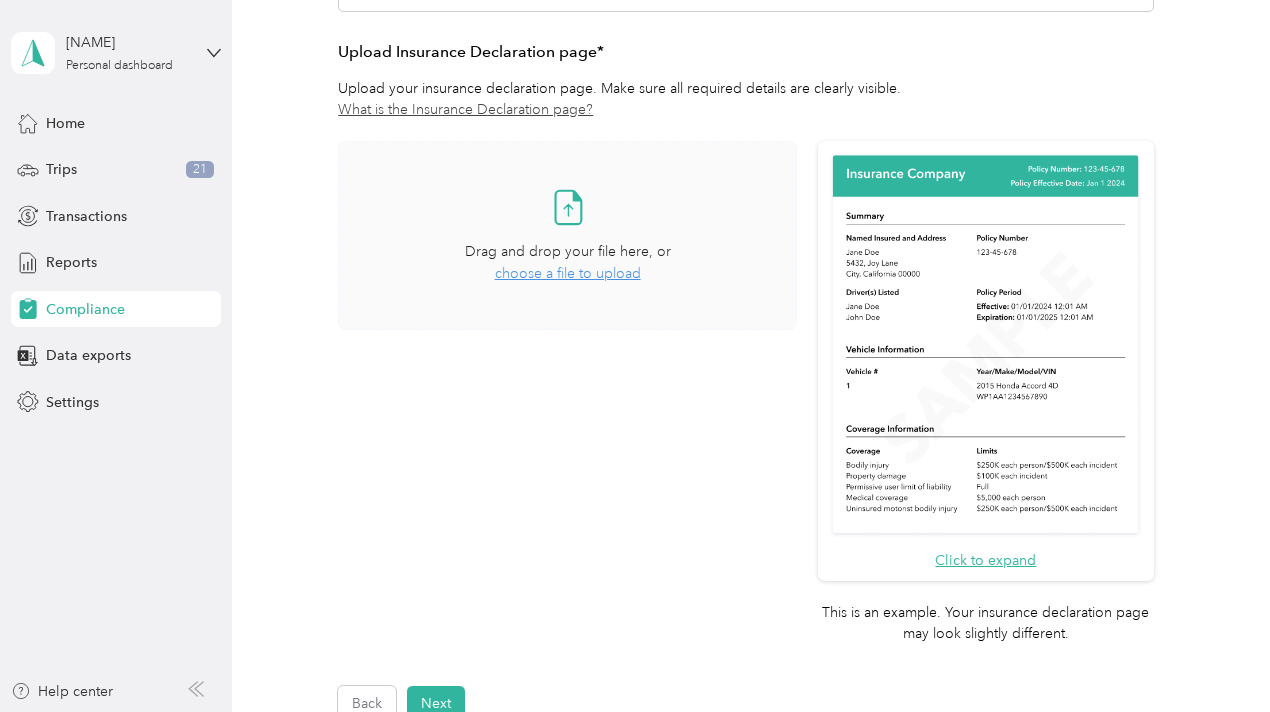 click on "choose a file to upload" at bounding box center (568, 273) 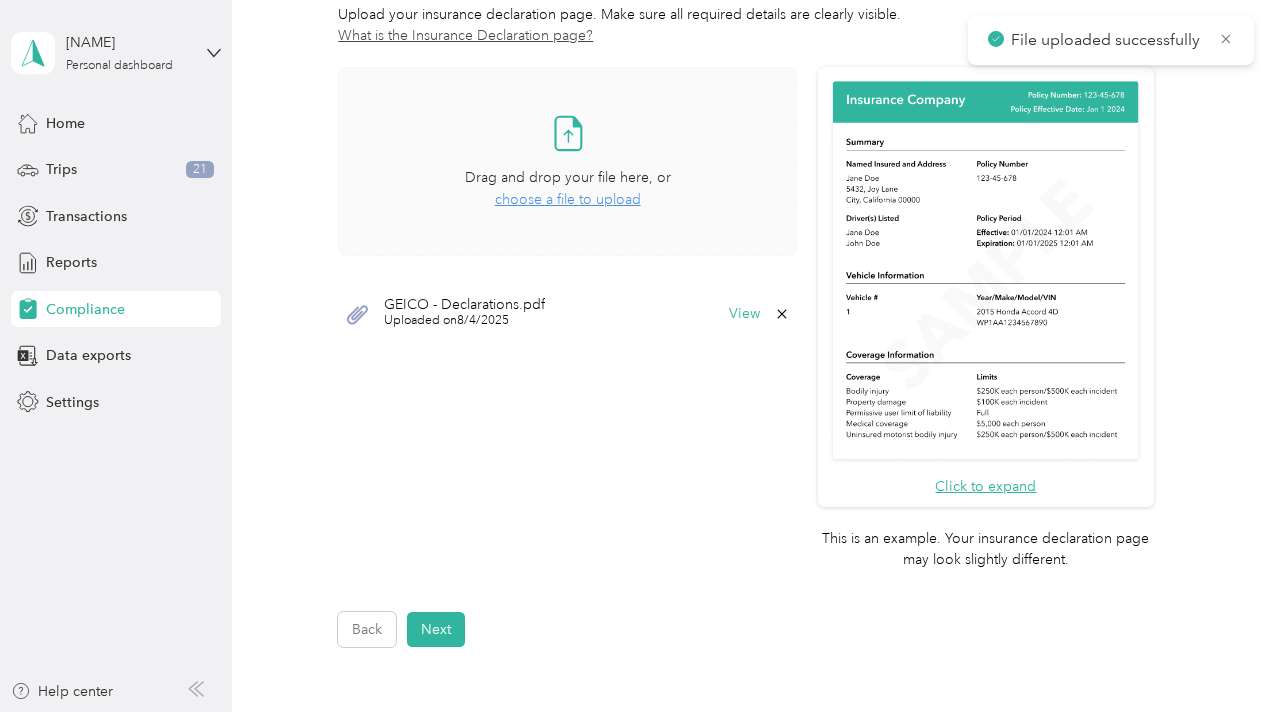 scroll, scrollTop: 728, scrollLeft: 0, axis: vertical 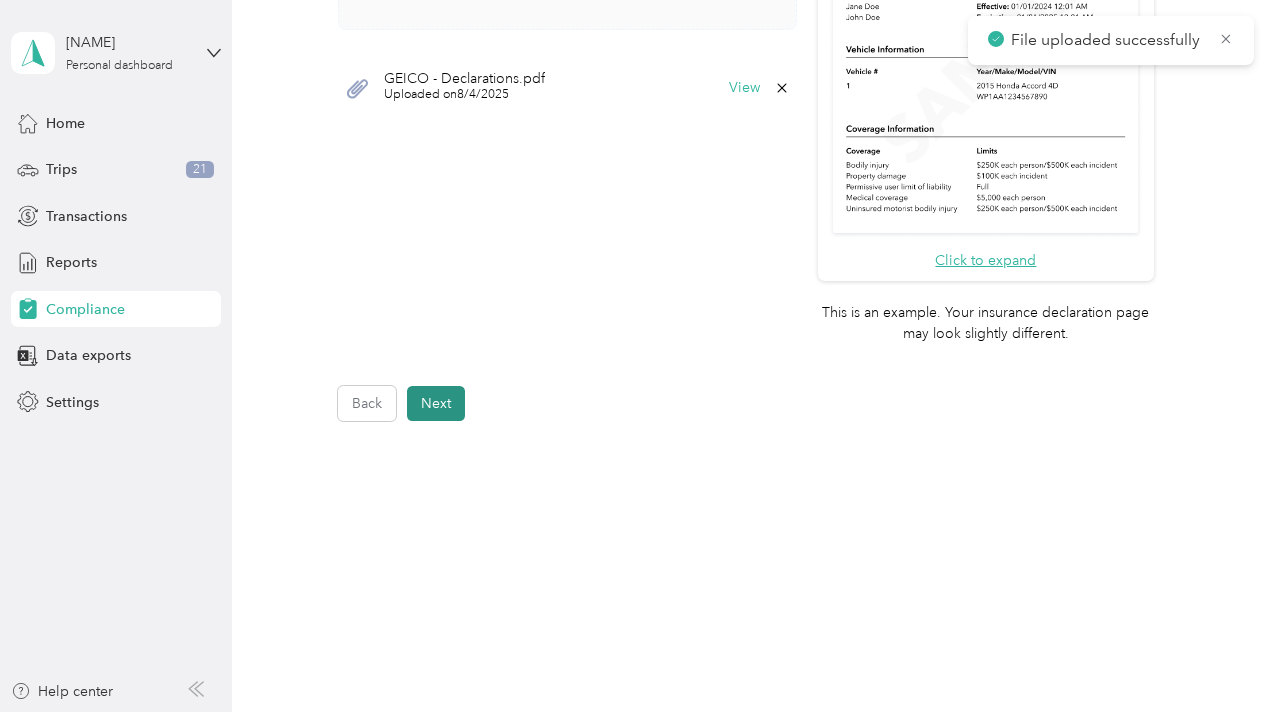 click on "Next" at bounding box center [436, 403] 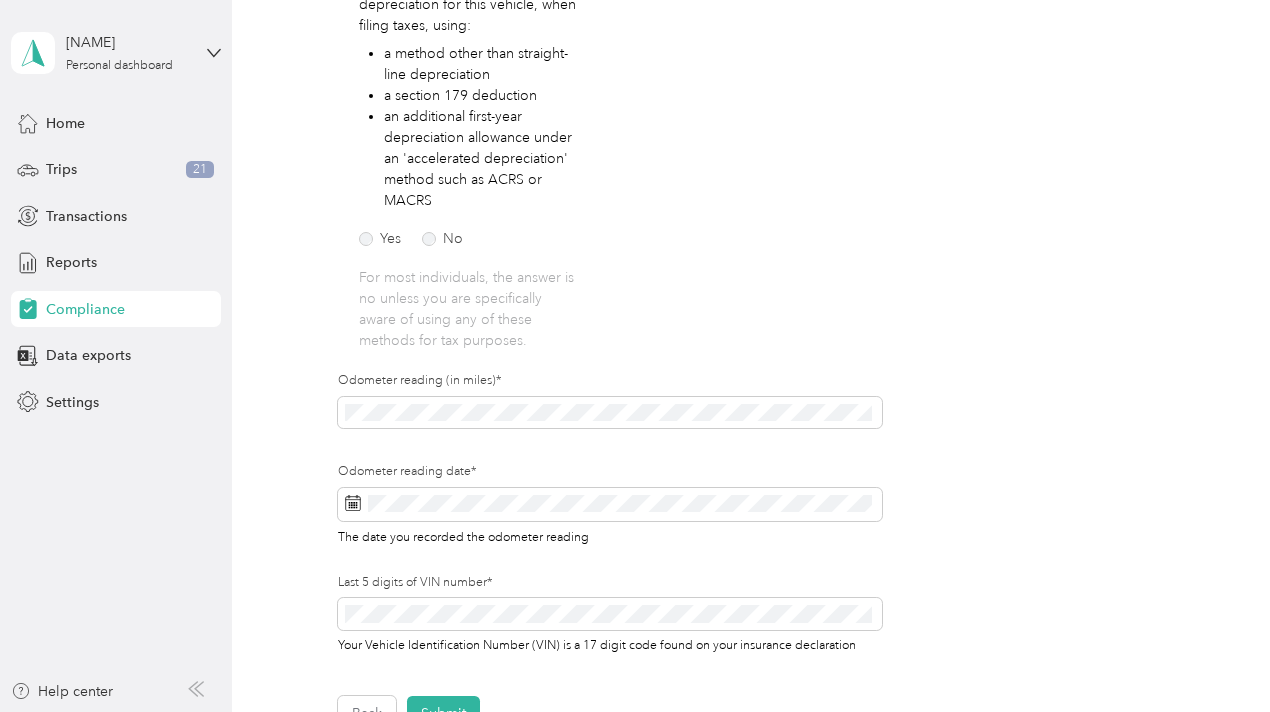scroll, scrollTop: 424, scrollLeft: 0, axis: vertical 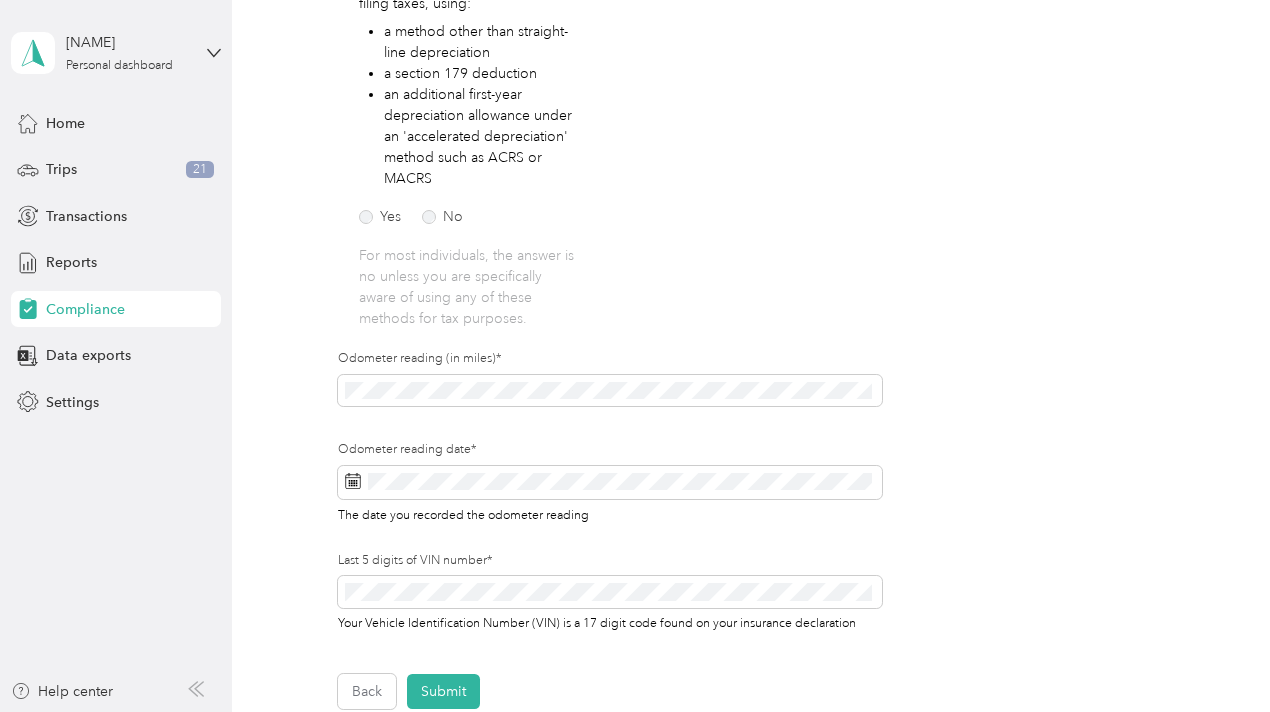 click on "Employee details & driver’s license License Insurance declaration Insurance Vehicle details Vehicle Vehicle details First name*   Last name*   Mobile number*   Upload Driver's License* Upload an image of the FRONT of your license. Ensure that all details are visible. Take a photo or choose a photo from your library Drag and drop your file here, or choose a file to upload image.jpg Uploaded on  [DATE] View To update your vehicle, complete these steps: 1. Upload new insurance declaration page 2. Update vehicle details 3. Press Submit! Upload Insurance Declaration page* Upload your insurance declaration page. Make sure all required details are clearly visible.   What is the Insurance Declaration page? Click to expand This is an example. Your insurance declaration page may look slightly different. Take a photo or choose a photo from your library Drag and drop your file here, or choose a file to upload GEICO - Declarations.pdf Uploaded on  [DATE] View Is this vehicle owned or leased?* Owned Leased Yes No" at bounding box center [746, 240] 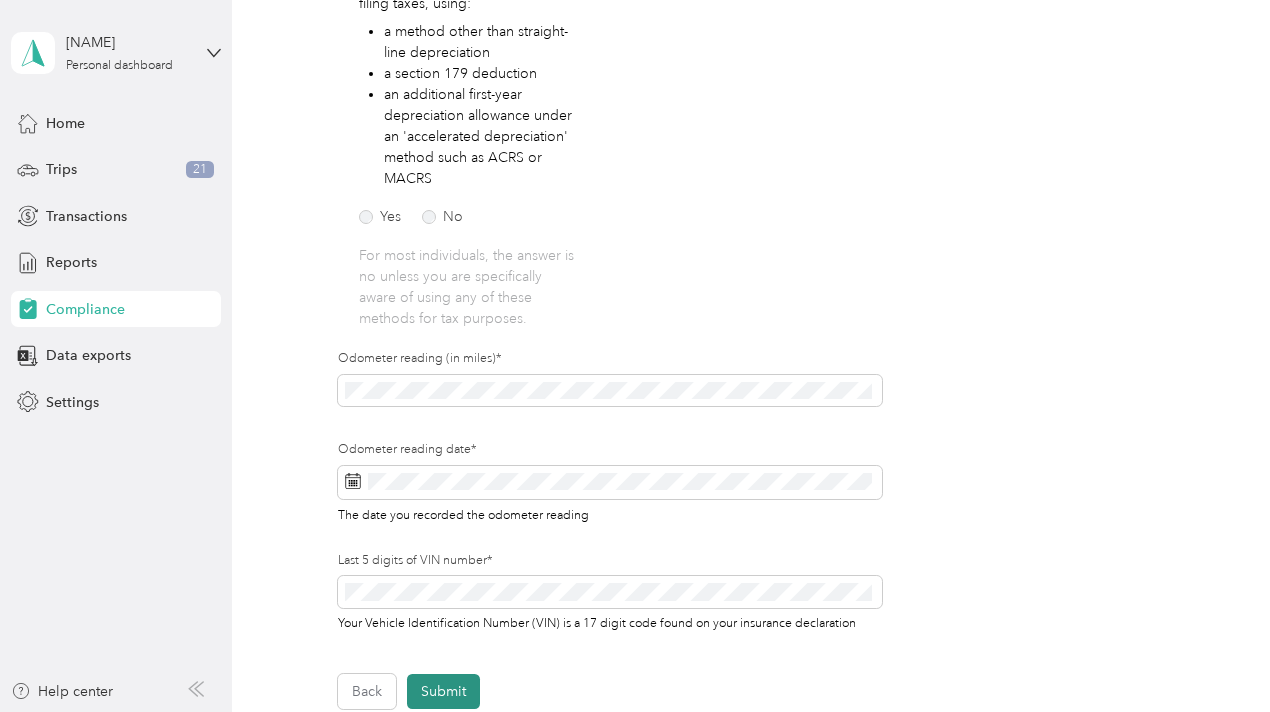 click on "Submit" at bounding box center (443, 691) 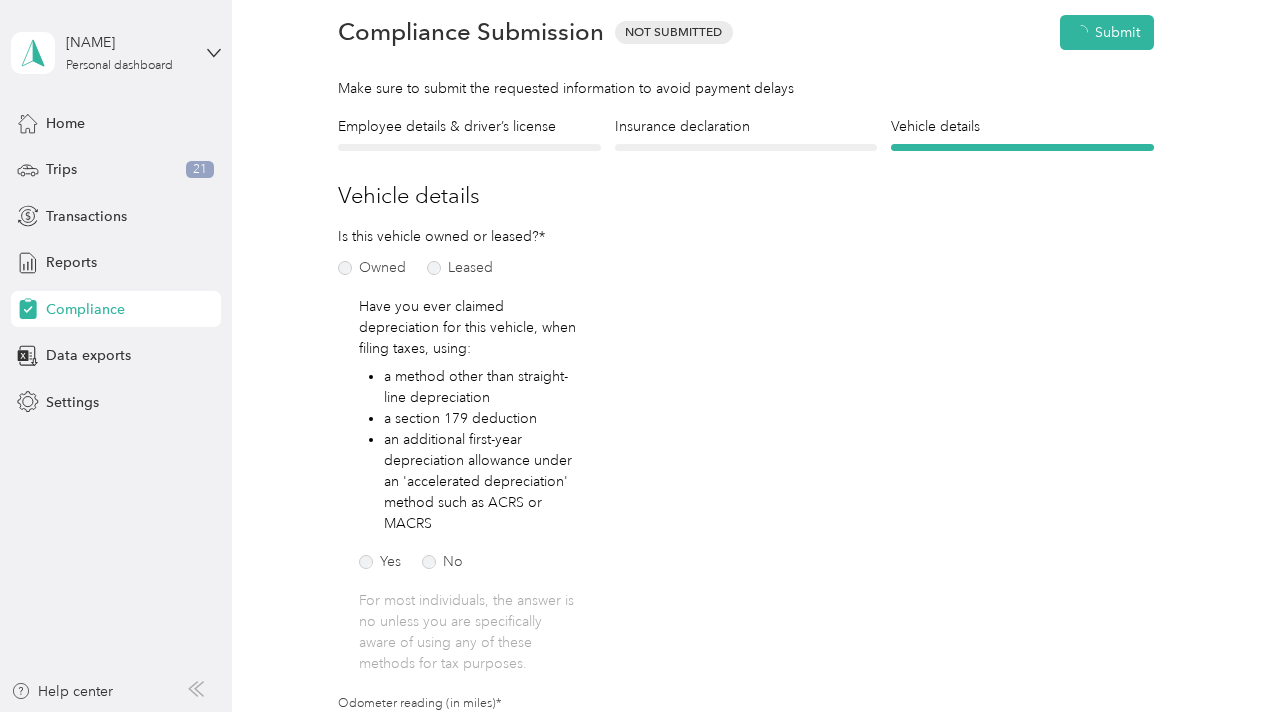 scroll, scrollTop: 24, scrollLeft: 0, axis: vertical 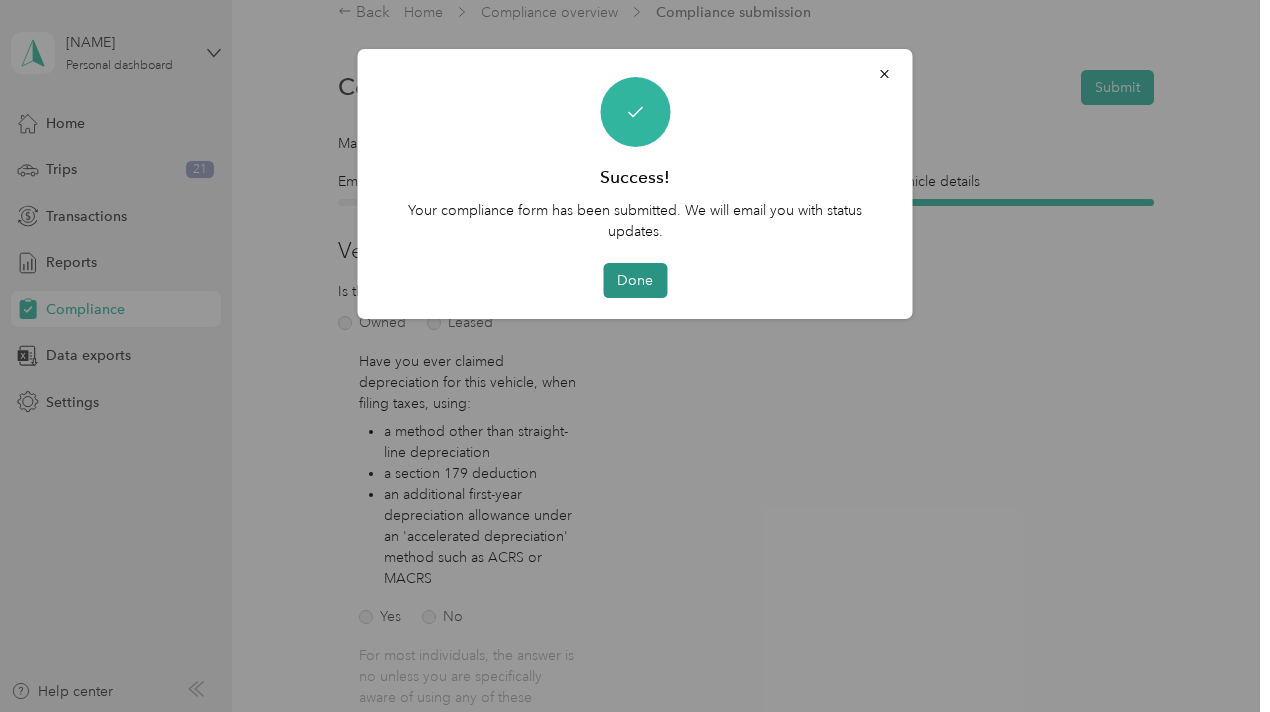 click on "Done" at bounding box center [635, 280] 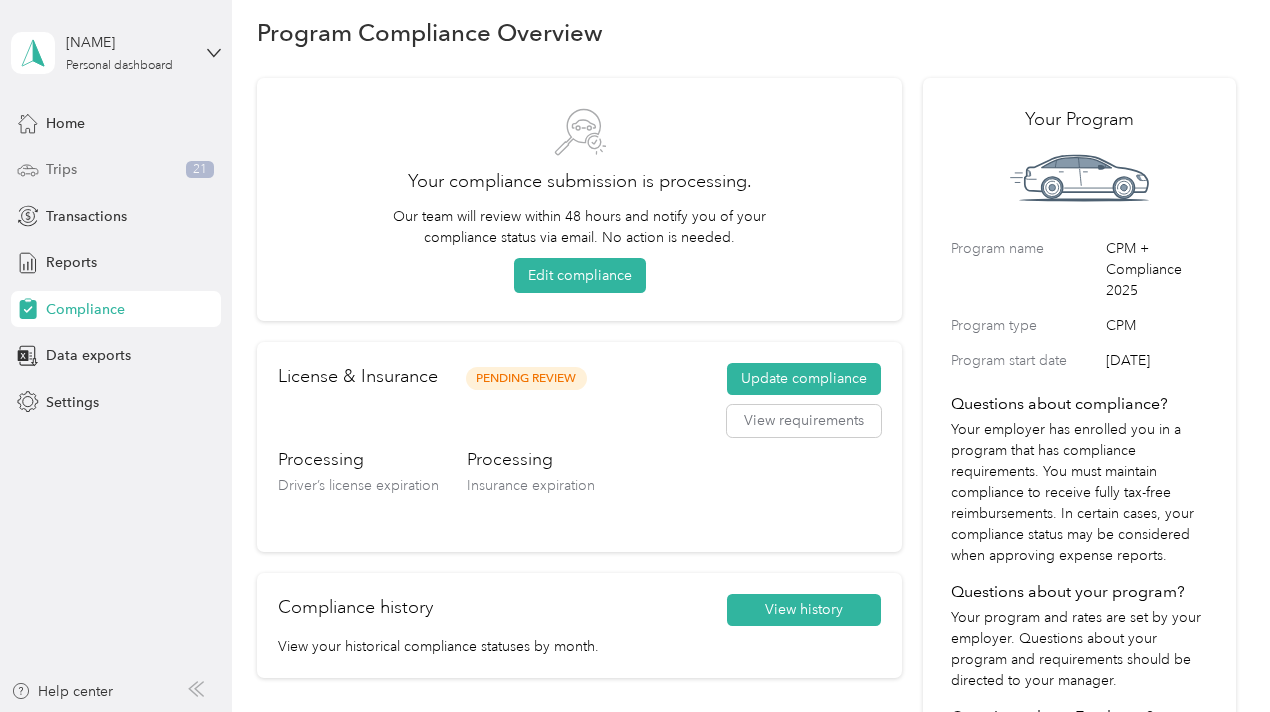 click 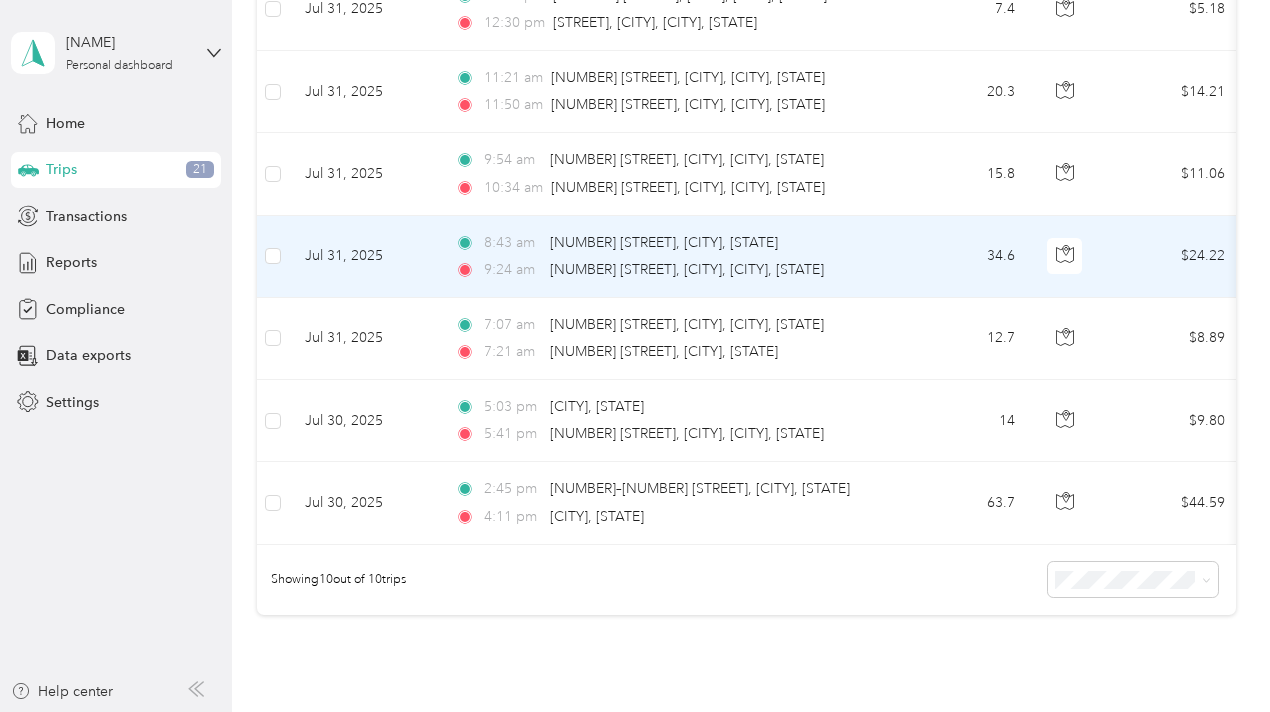 scroll, scrollTop: 709, scrollLeft: 0, axis: vertical 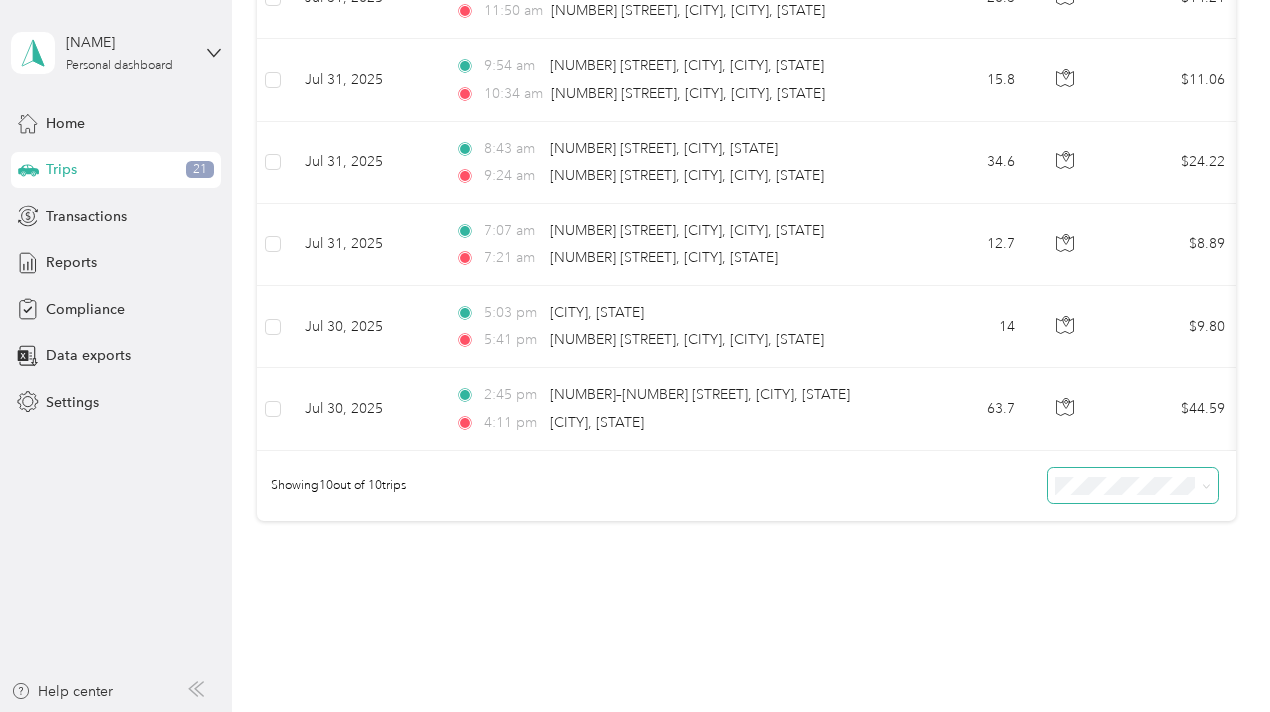 click at bounding box center [1133, 485] 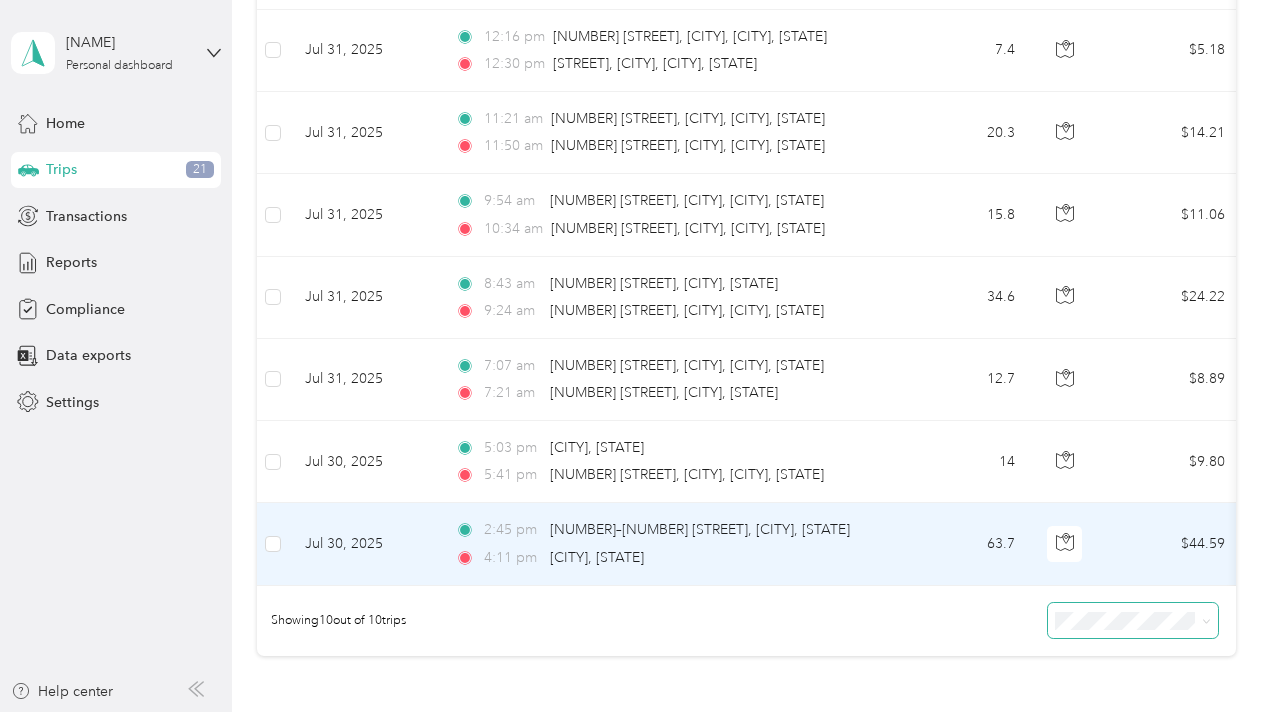 scroll, scrollTop: 609, scrollLeft: 0, axis: vertical 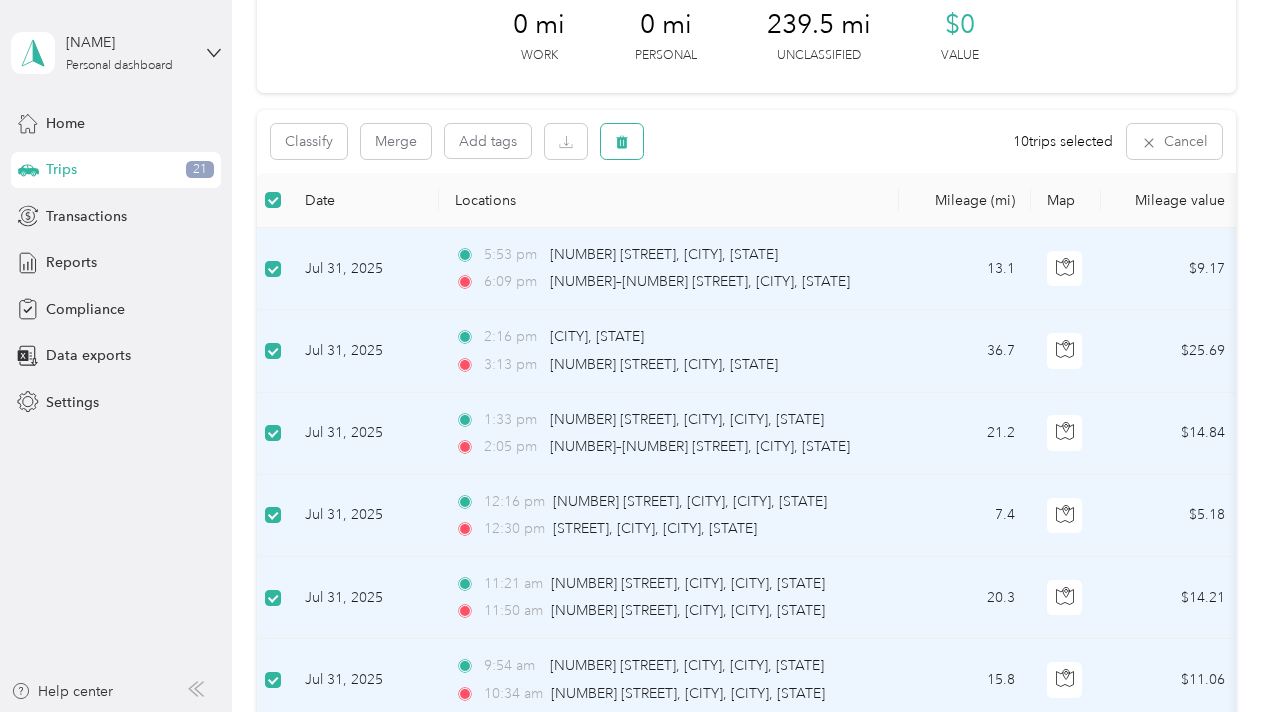 click 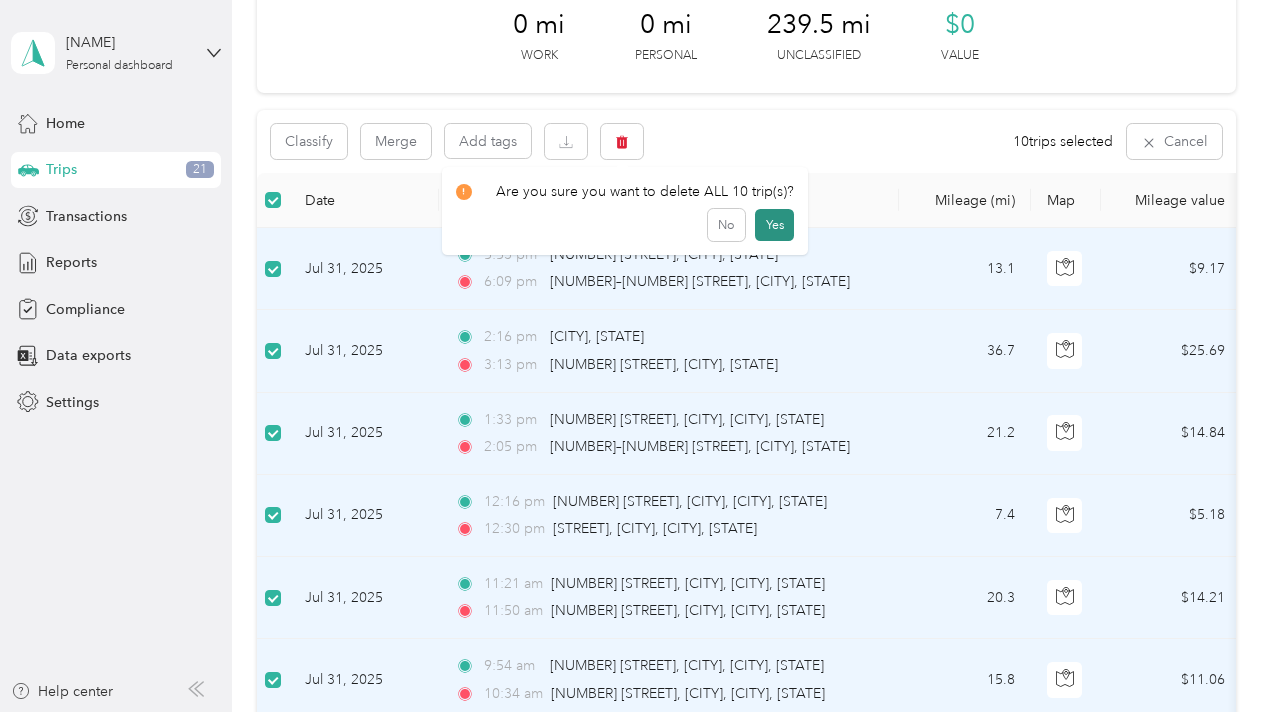 click on "Yes" at bounding box center [774, 225] 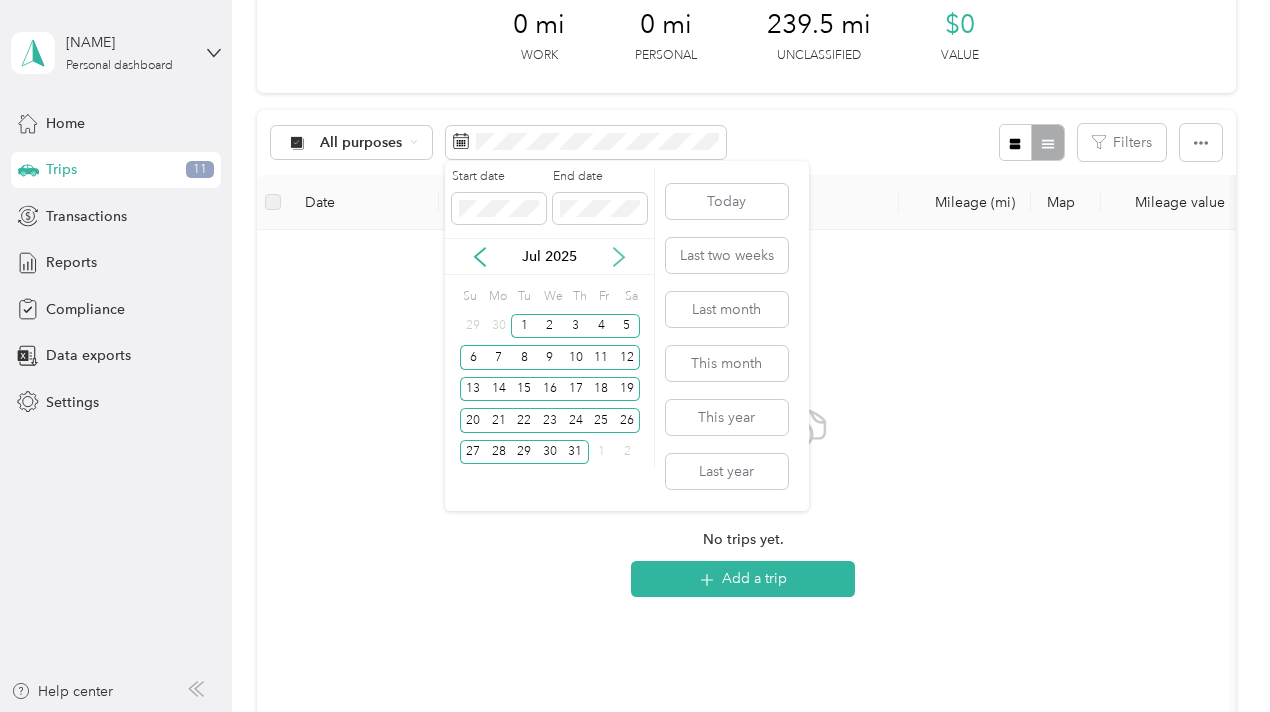 click 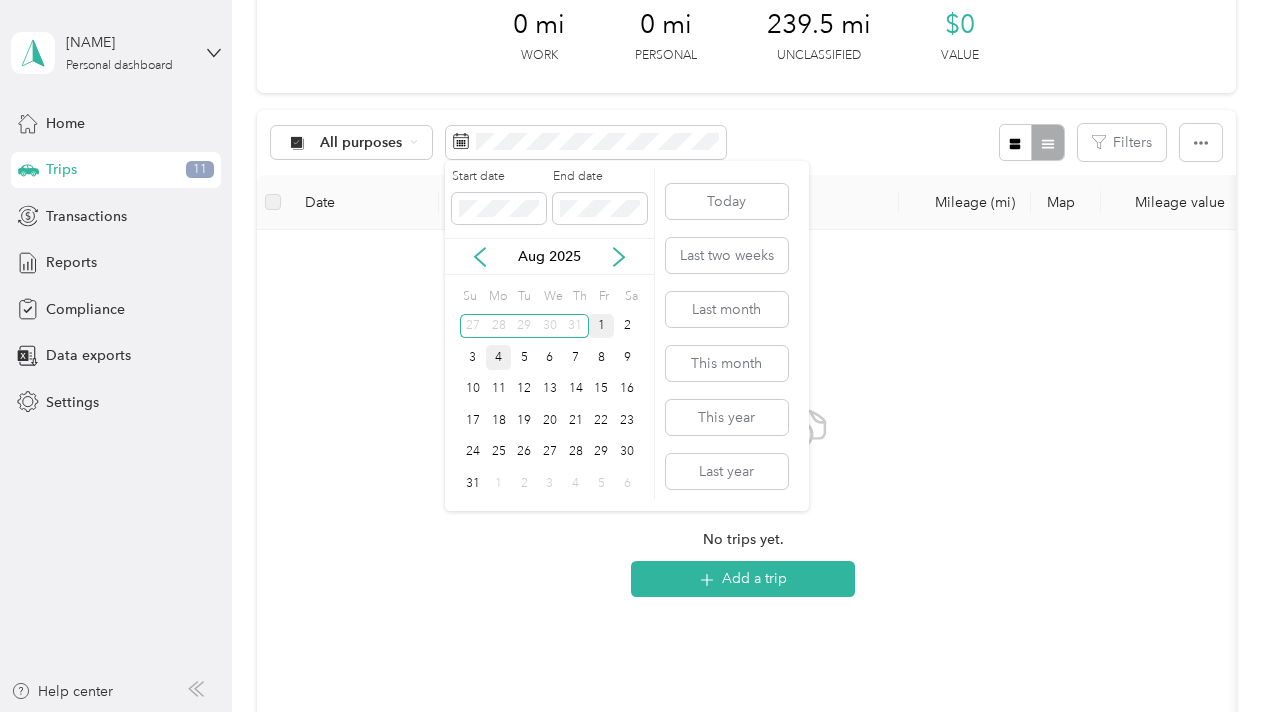 click on "1" at bounding box center (602, 326) 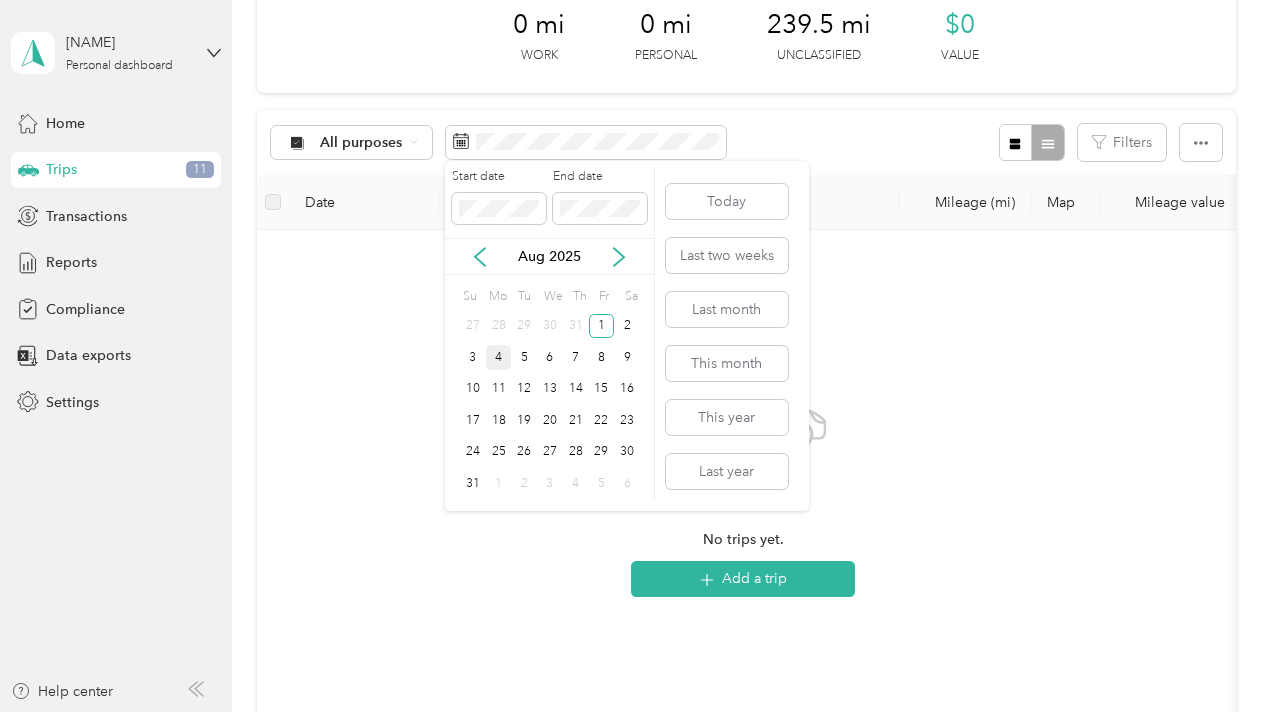 click on "4" at bounding box center [499, 357] 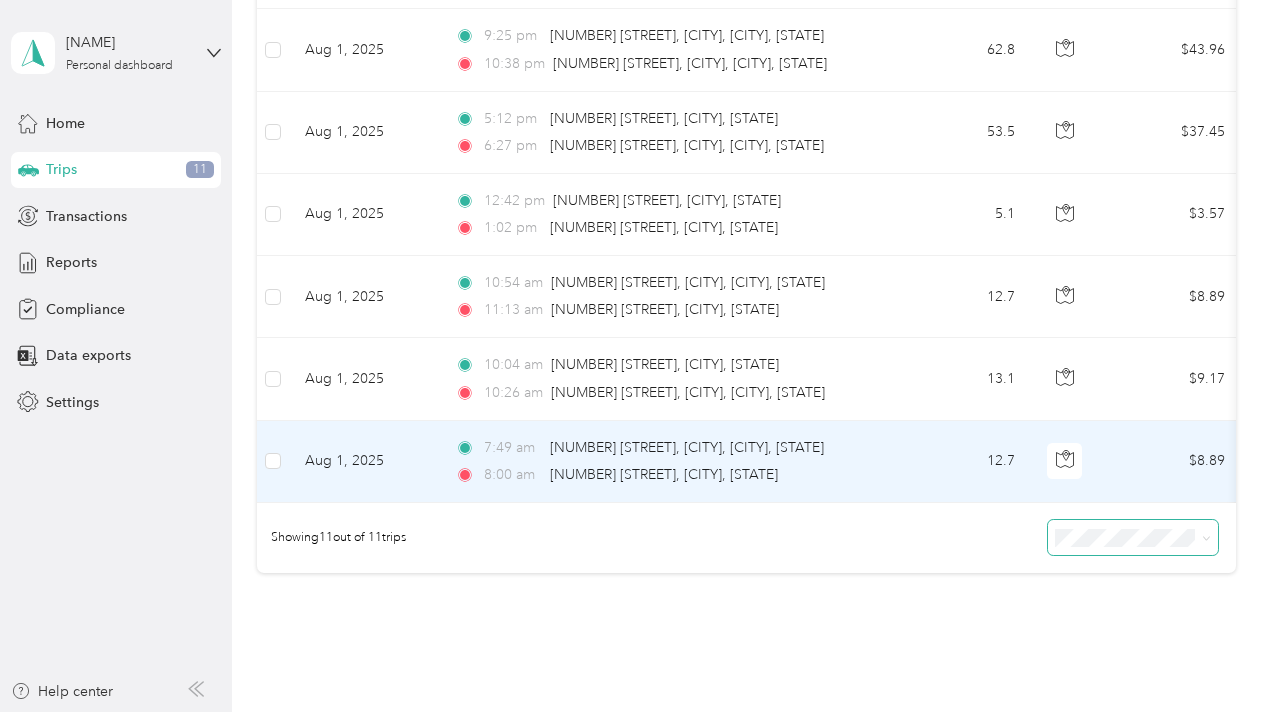 scroll, scrollTop: 707, scrollLeft: 0, axis: vertical 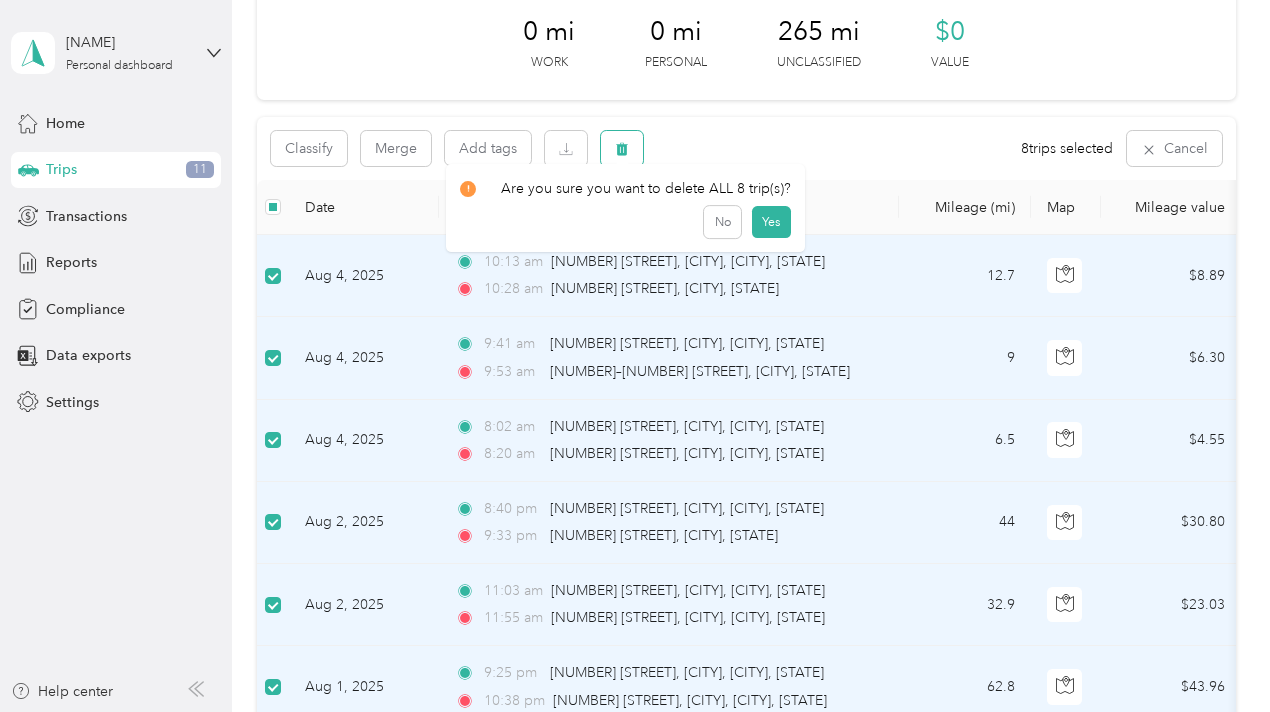 click 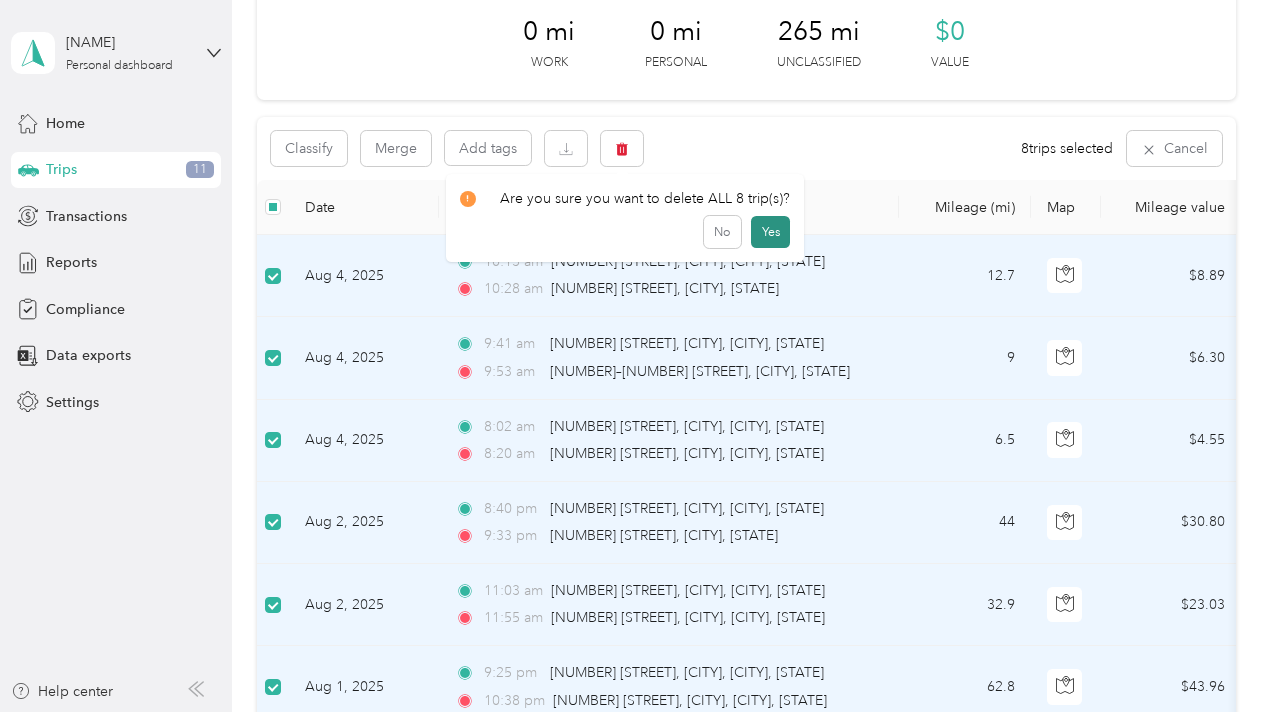 click on "Yes" at bounding box center [770, 232] 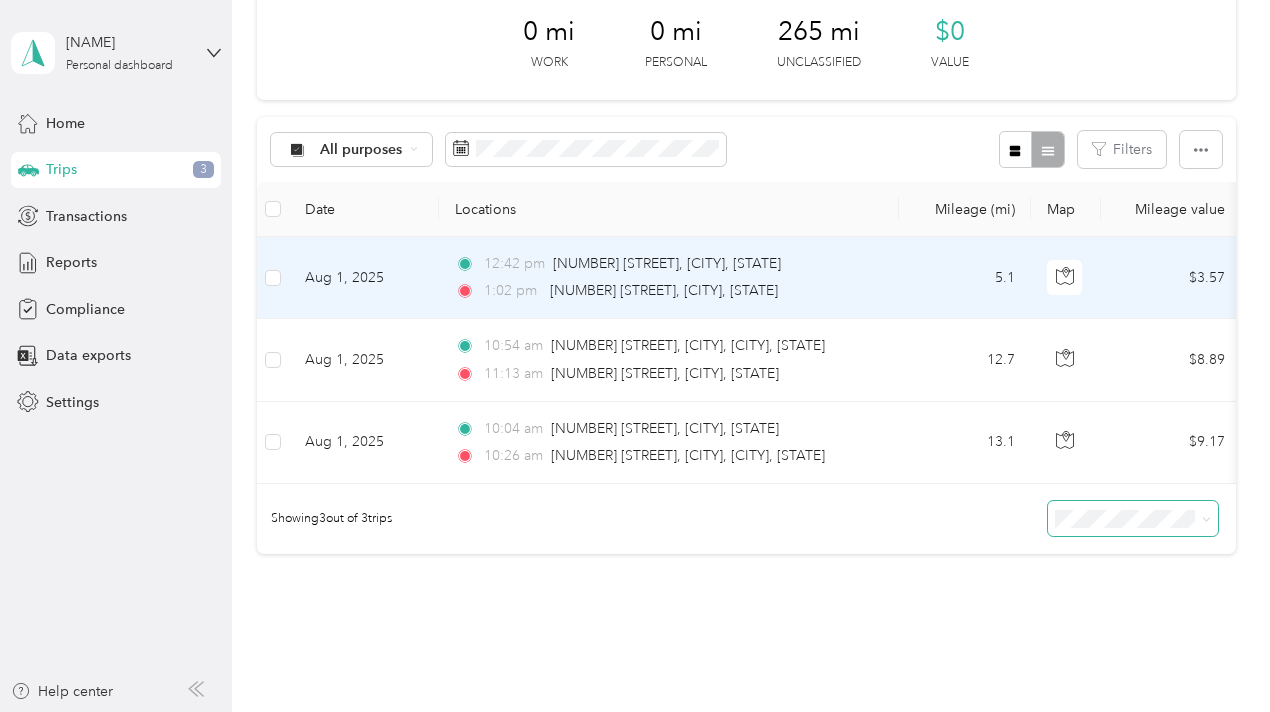 click on "[TIME] [NUMBER] [STREET], [CITY], [STATE]" at bounding box center [665, 264] 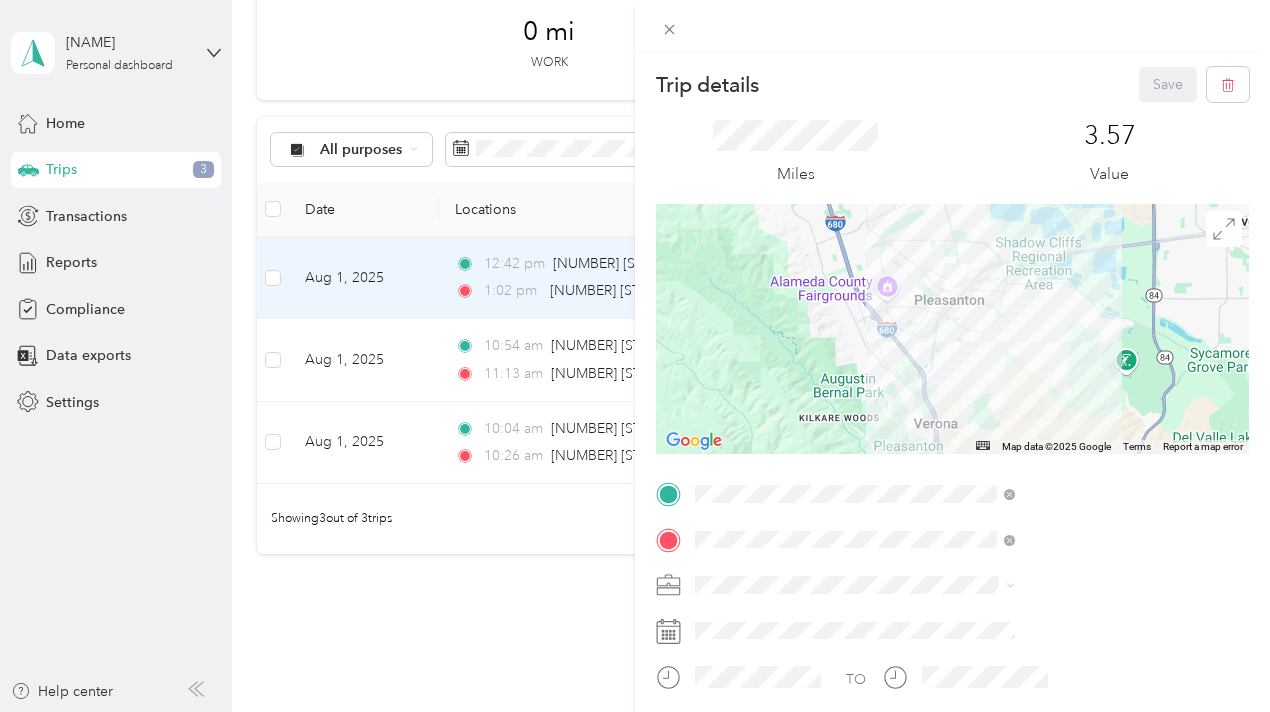 click on "Trip details Save This trip cannot be edited because it is either under review, approved, or paid. Contact your Team Manager to edit it. Miles [NUMBER] Value  ← Move left → Move right ↑ Move up ↓ Move down + Zoom in - Zoom out Home Jump left by 75% End Jump right by 75% Page Up Jump up by 75% Page Down Jump down by 75% Map Data Map data ©[YEAR] Google Map data ©[YEAR] Google [NUMBER] km  Click to toggle between metric and imperial units Terms Report a map error TO Add photo" at bounding box center [635, 356] 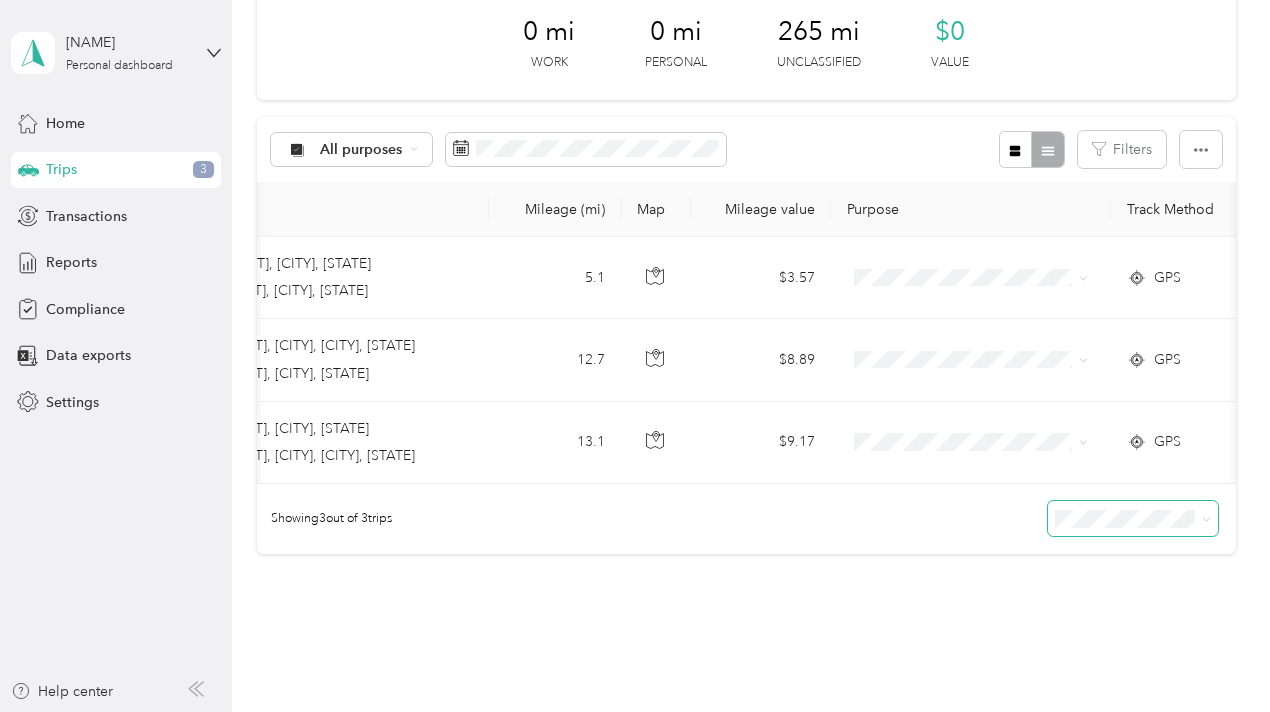 scroll, scrollTop: 0, scrollLeft: 682, axis: horizontal 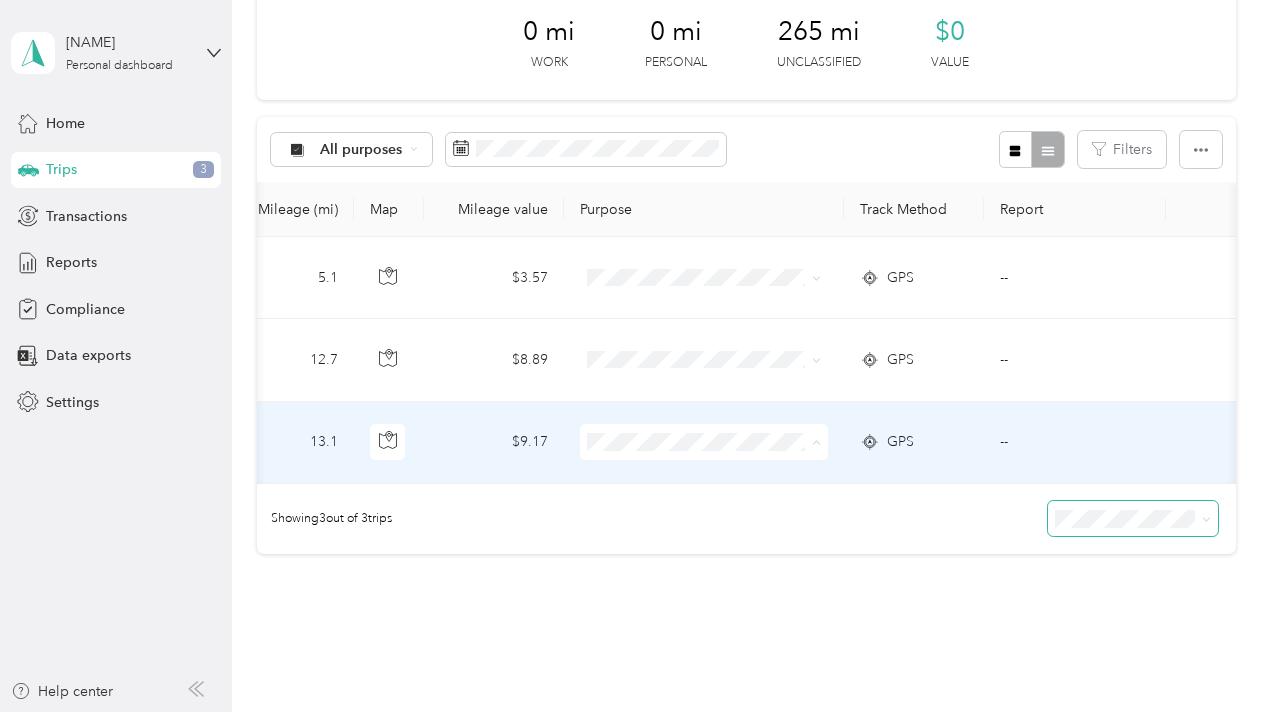 click on "World Class Window Coverings" at bounding box center [727, 479] 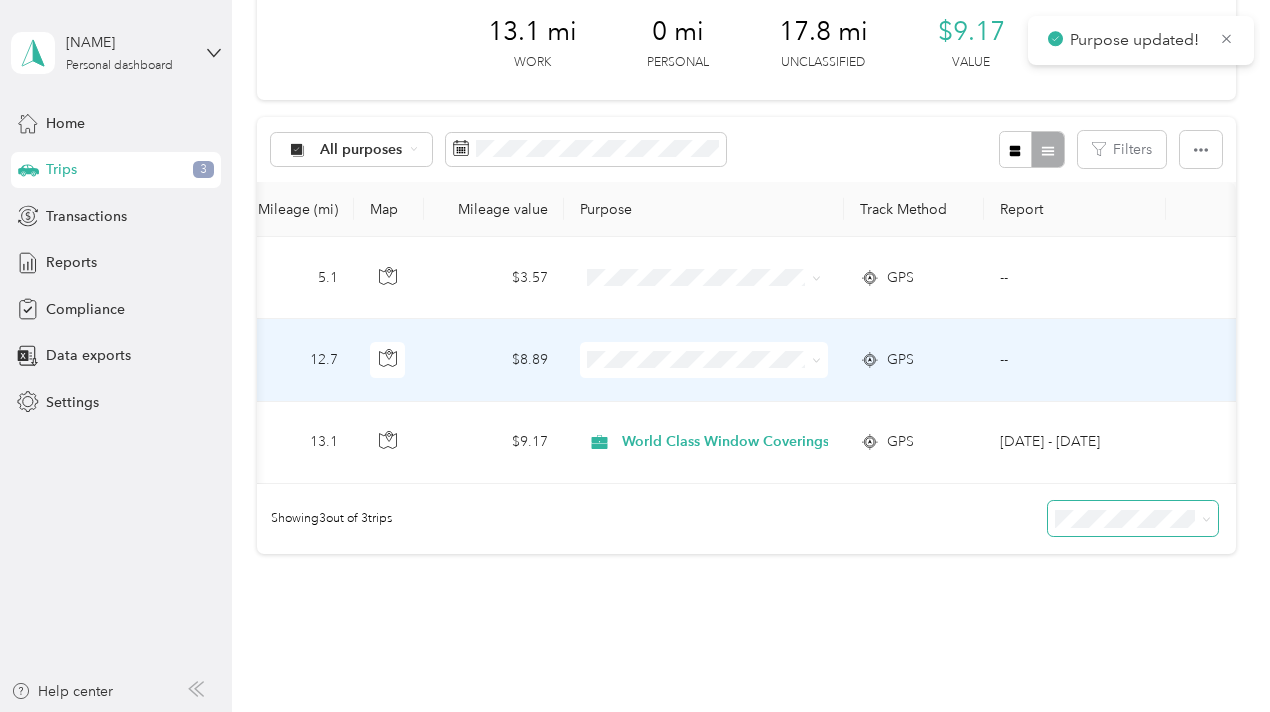 click on "World Class Window Coverings" at bounding box center [727, 396] 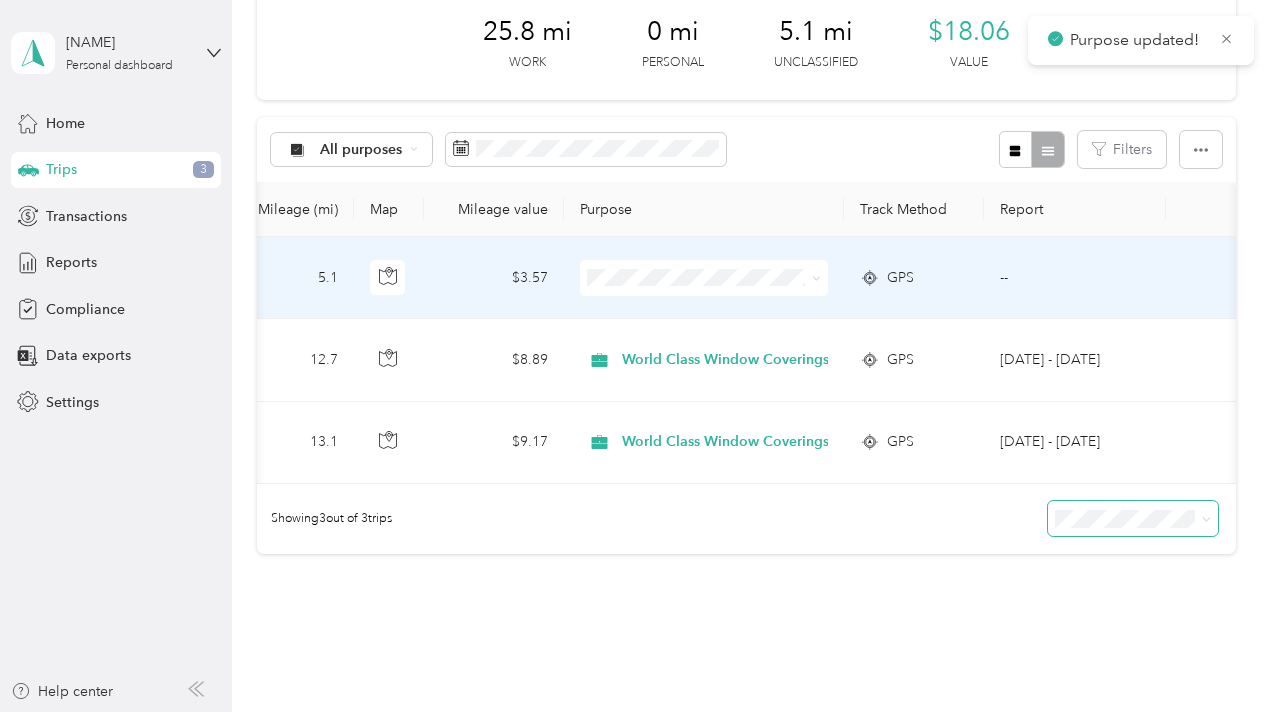 click on "World Class Window Coverings" at bounding box center [727, 311] 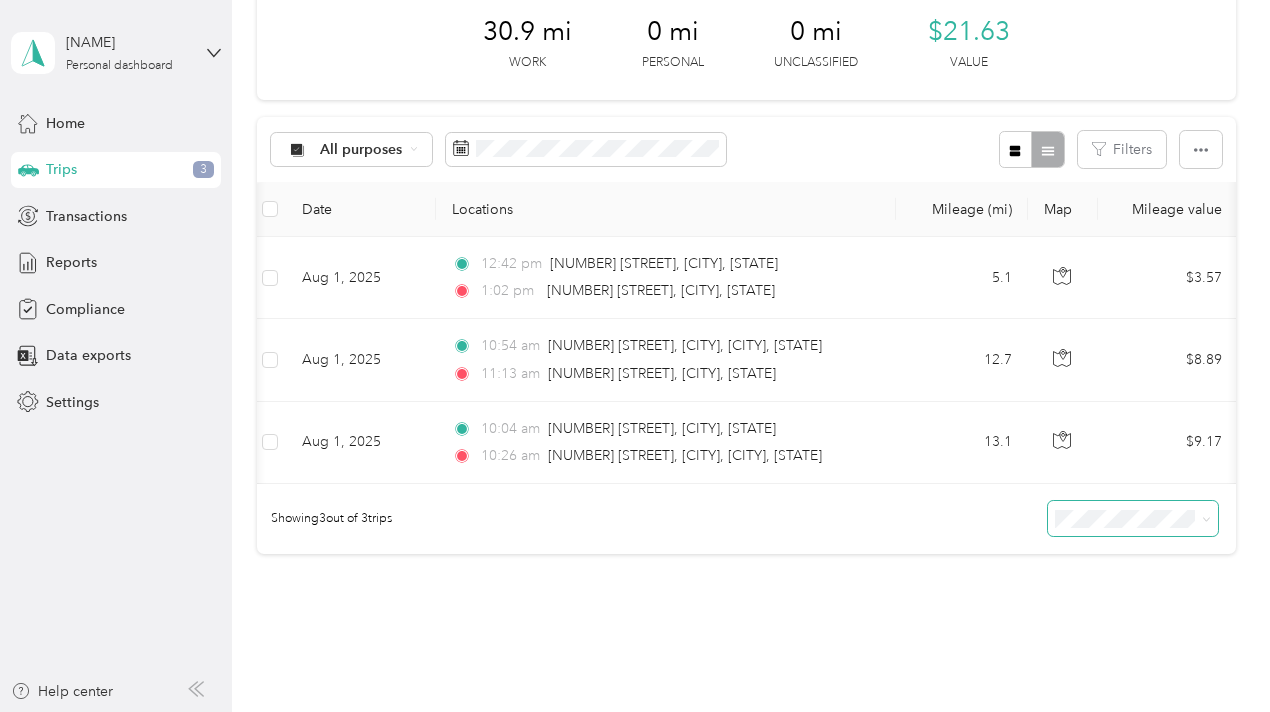 scroll, scrollTop: 0, scrollLeft: 0, axis: both 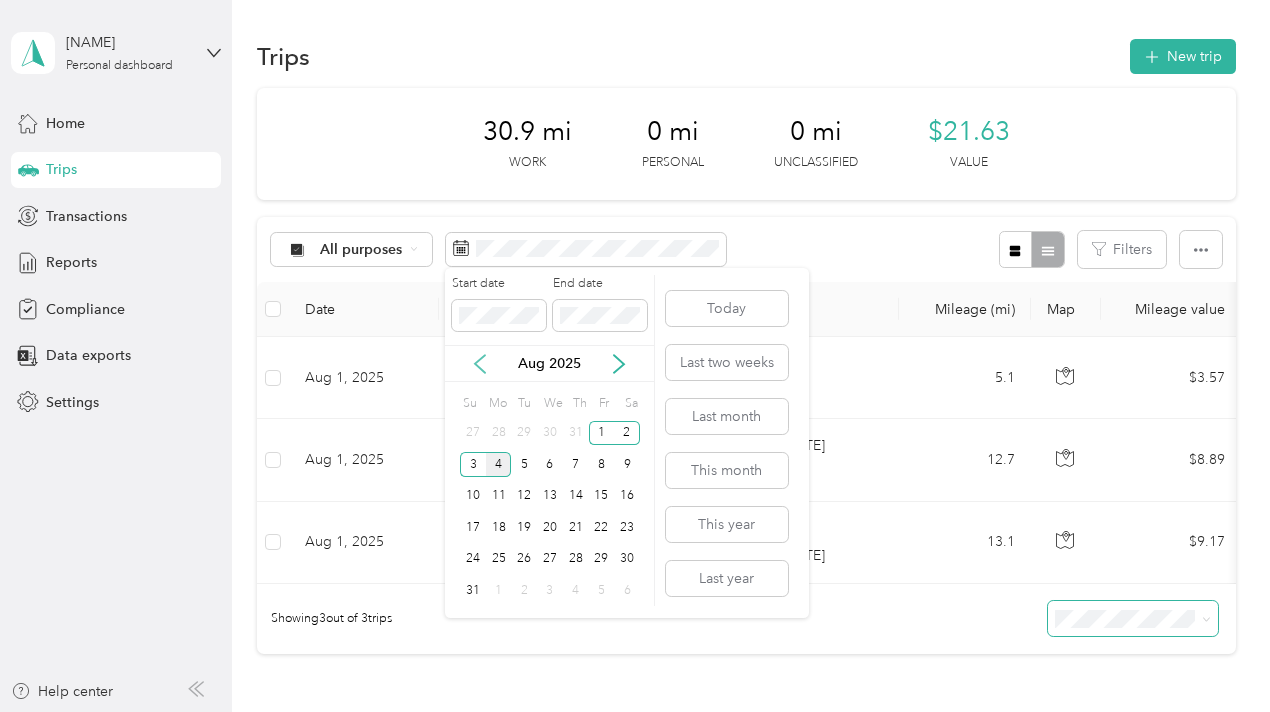 click 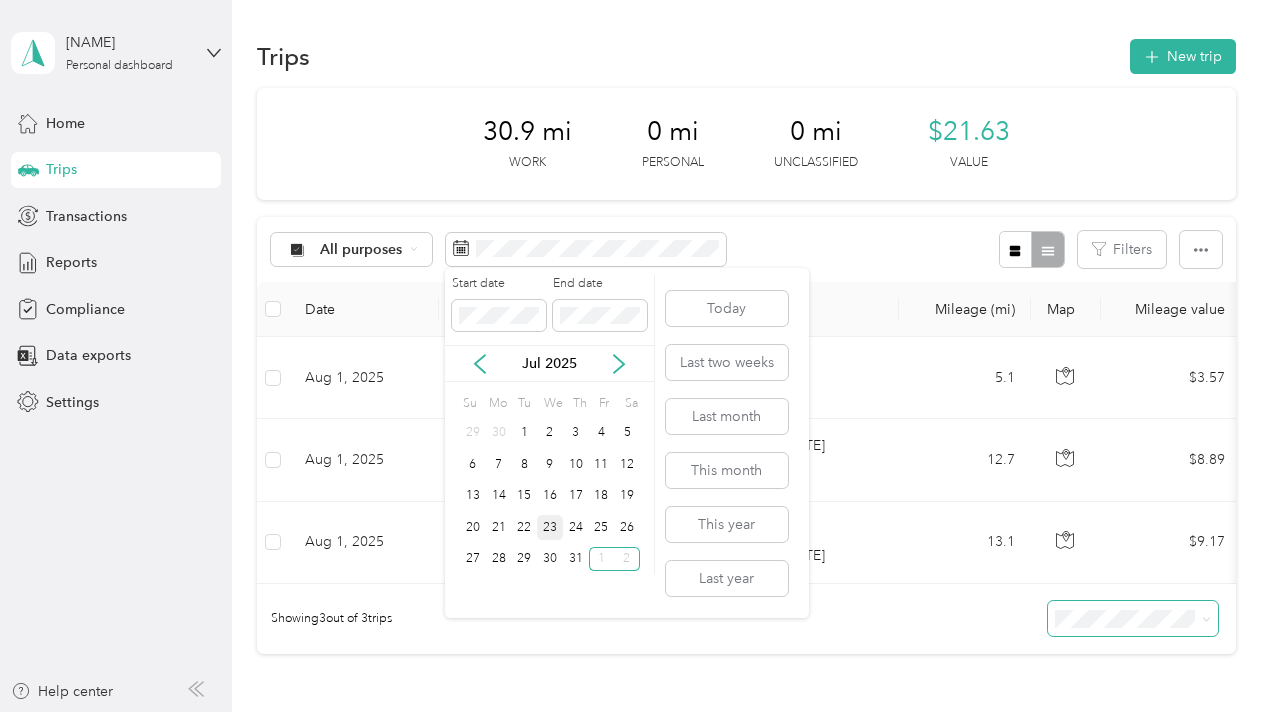click on "23" at bounding box center [550, 527] 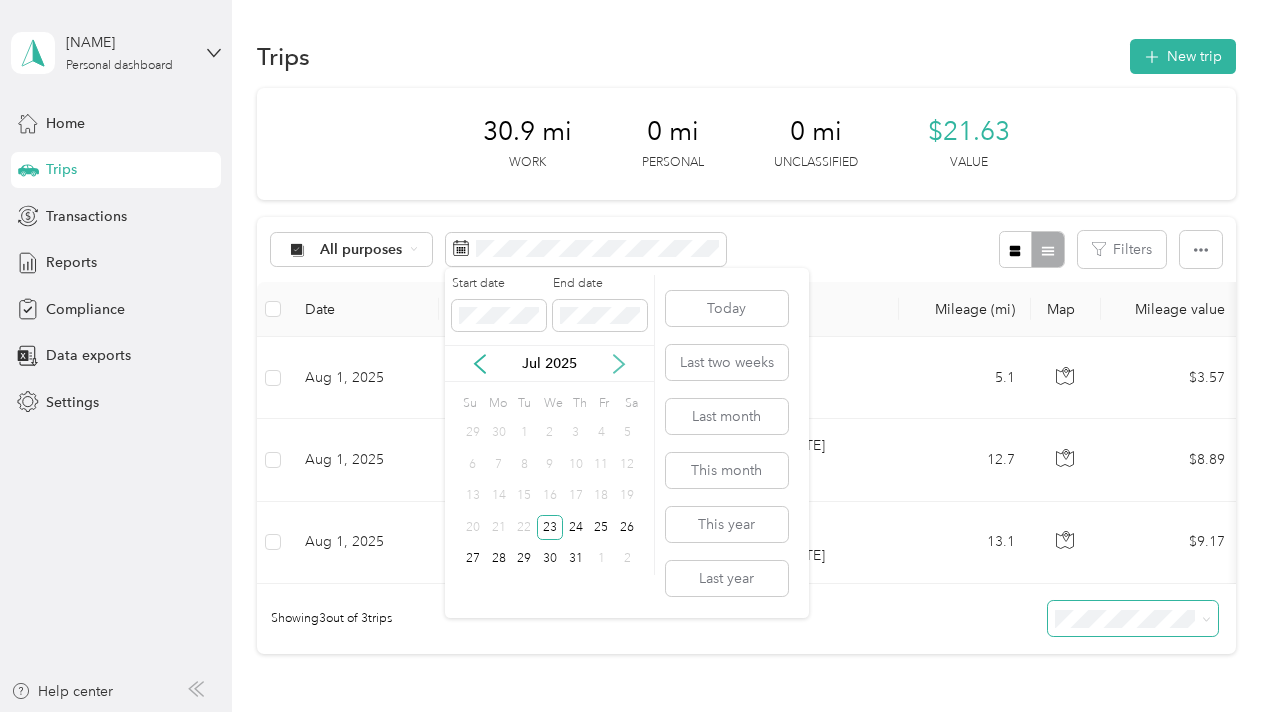 click 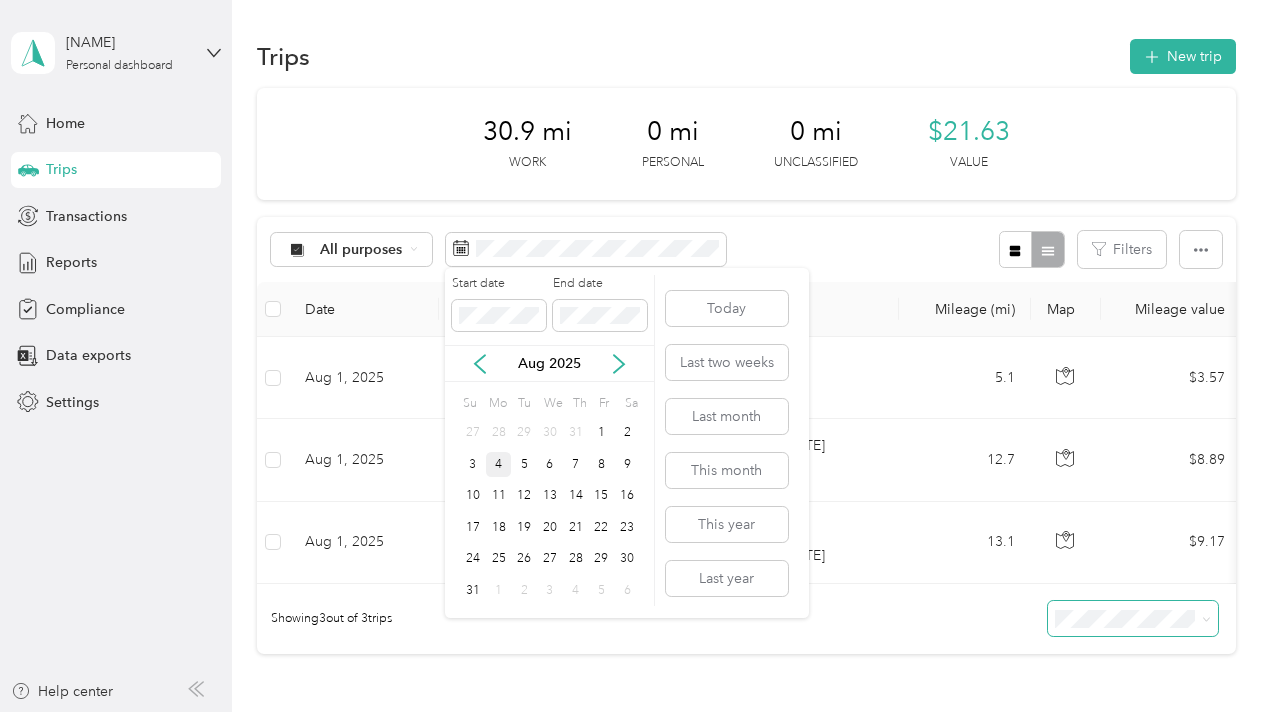 click on "4" at bounding box center [499, 464] 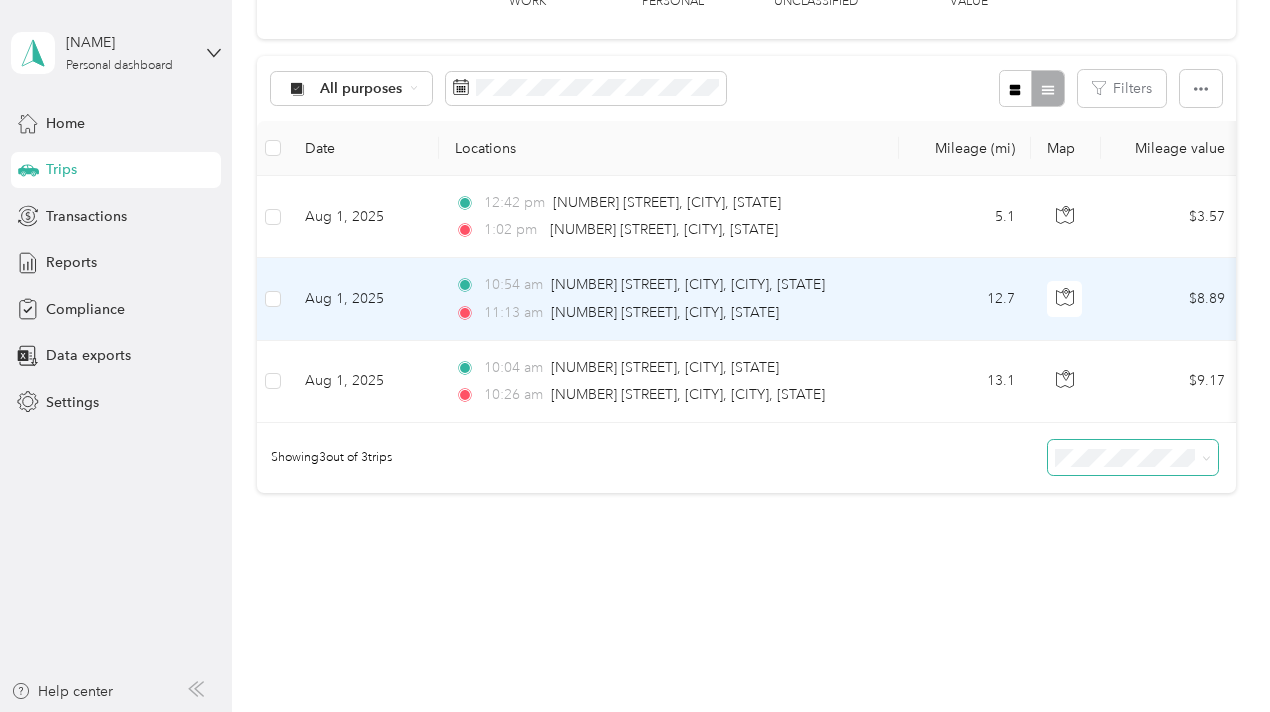 scroll, scrollTop: 0, scrollLeft: 0, axis: both 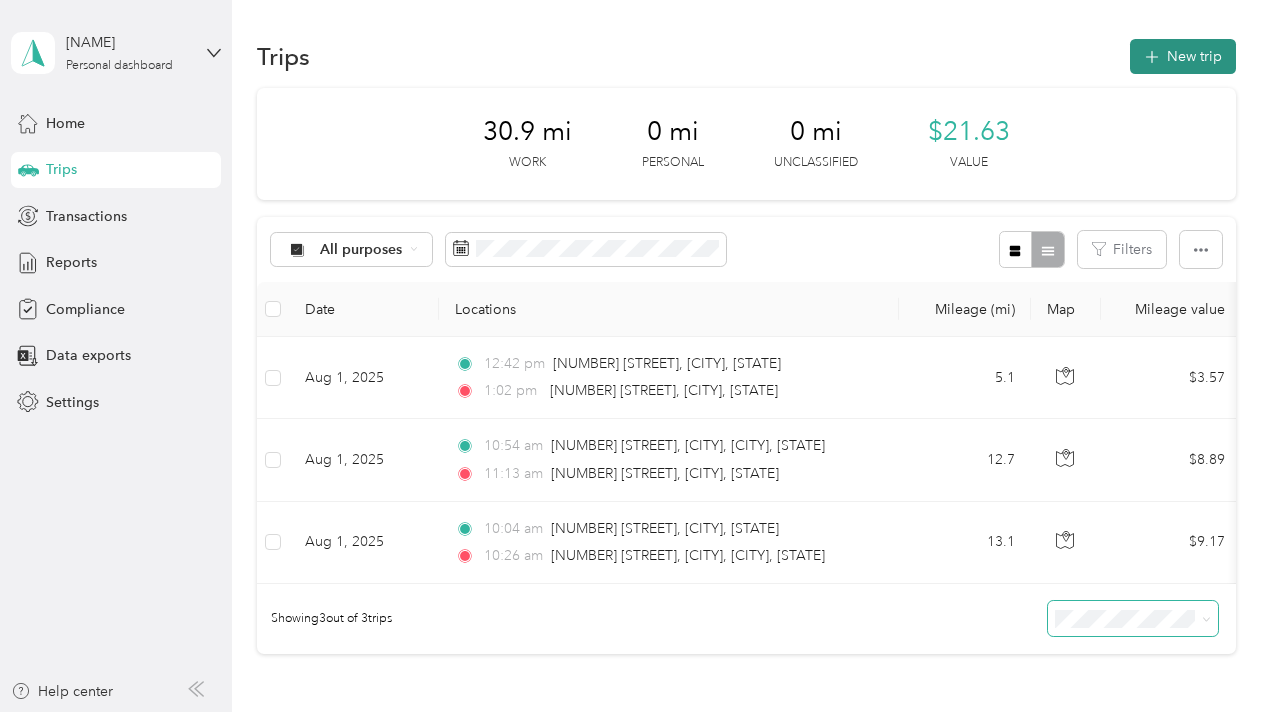 click on "New trip" at bounding box center (1183, 56) 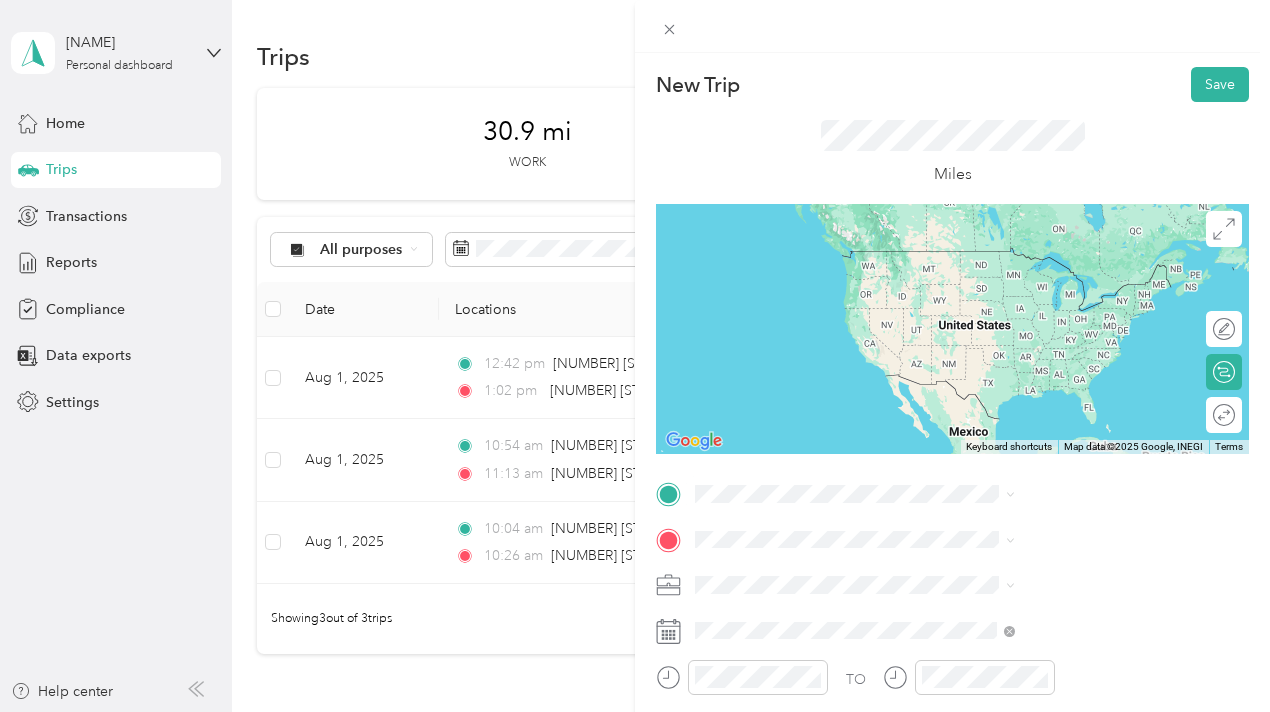 click on "[NUMBER] [STREET]
[CITY], [STATE] [POSTAL_CODE], [COUNTRY]" at bounding box center (1082, 267) 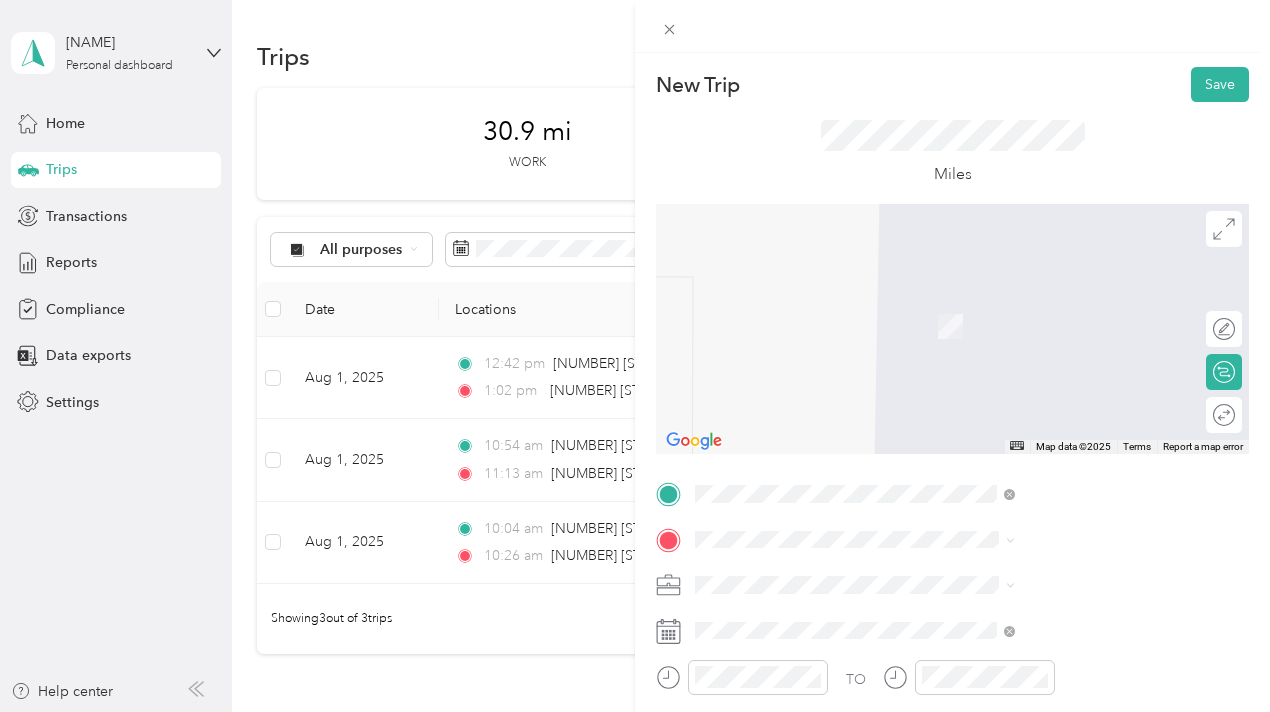 click on "[NUMBER] [STREET]
[CITY], [STATE] [POSTAL_CODE], [COUNTRY]" at bounding box center [1082, 332] 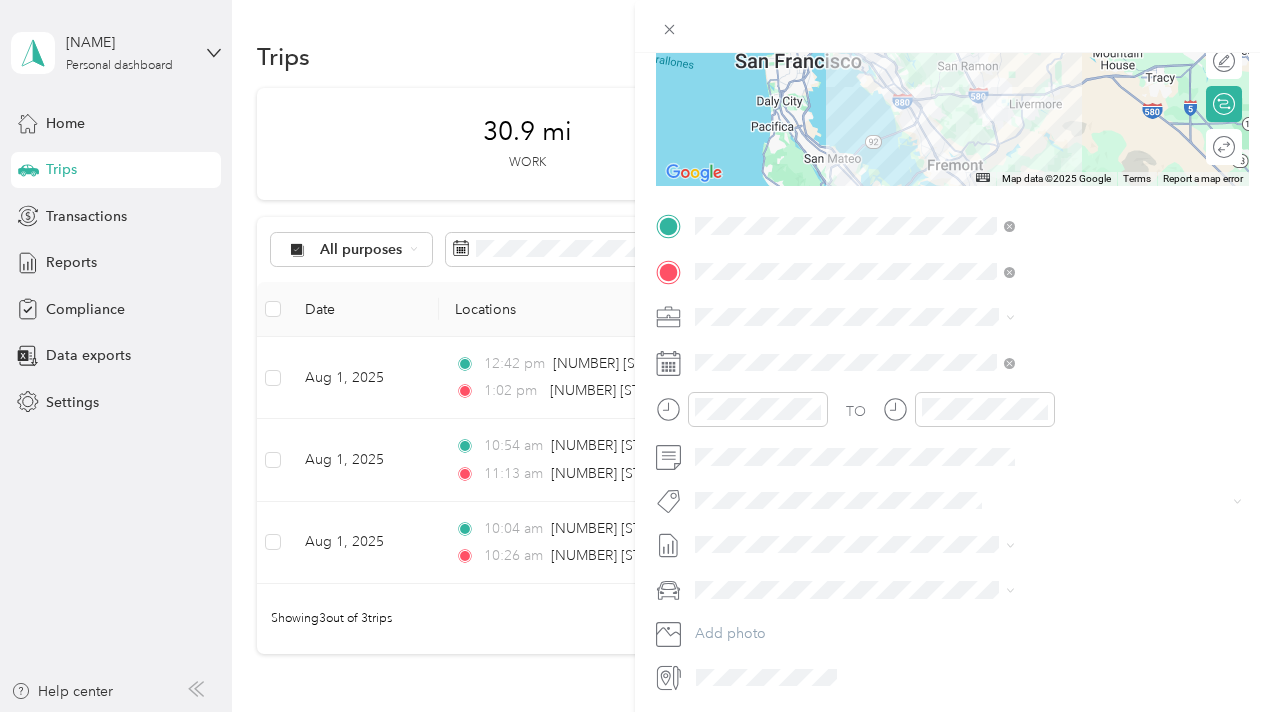 scroll, scrollTop: 300, scrollLeft: 0, axis: vertical 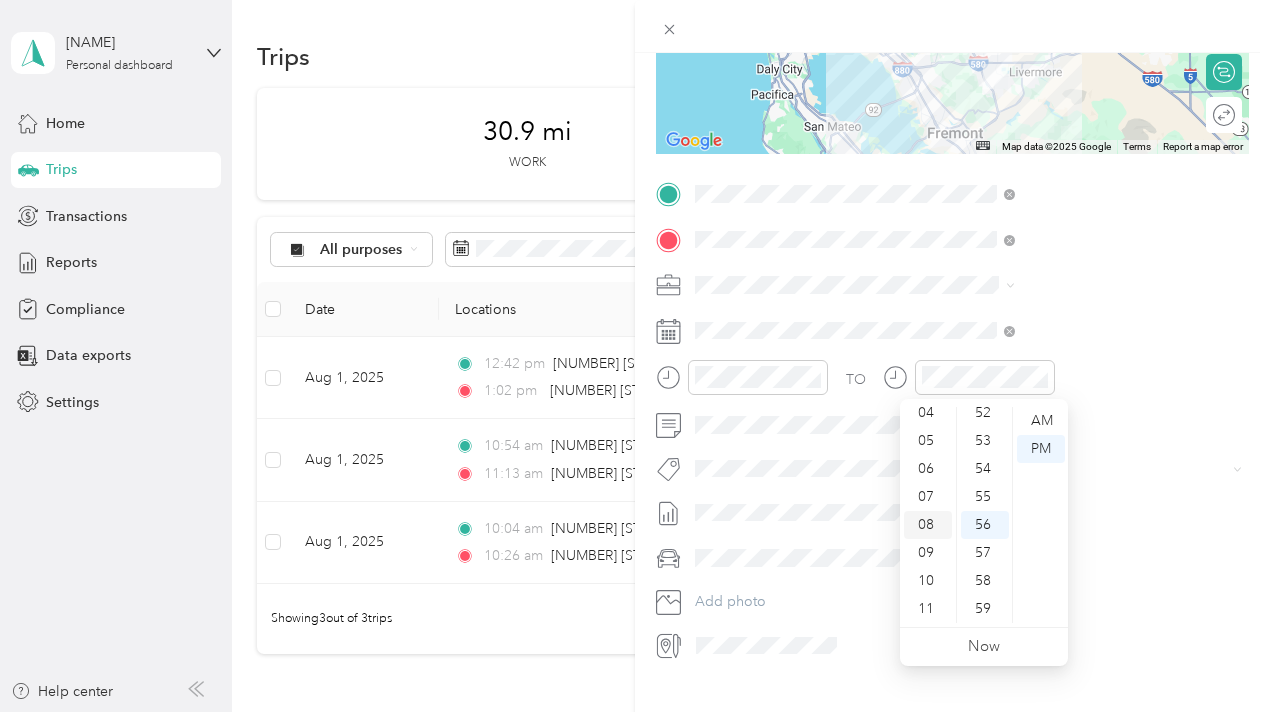 click on "08" at bounding box center (928, 525) 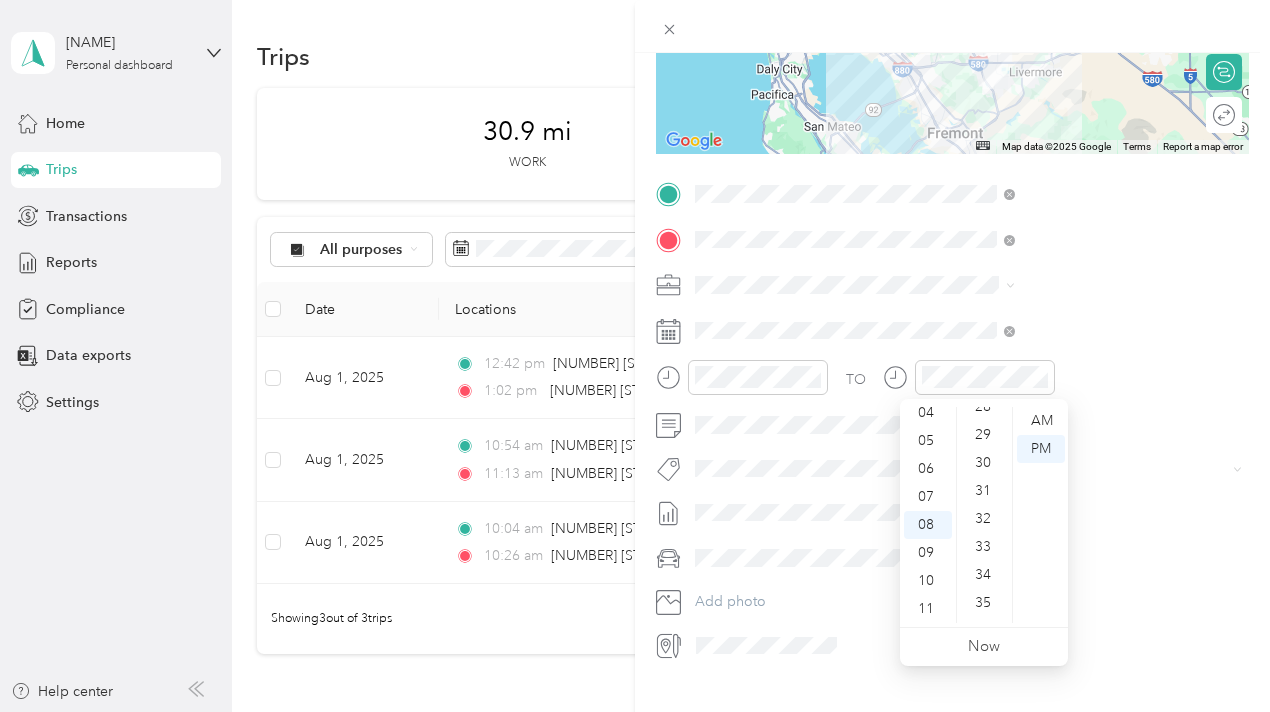 scroll, scrollTop: 764, scrollLeft: 0, axis: vertical 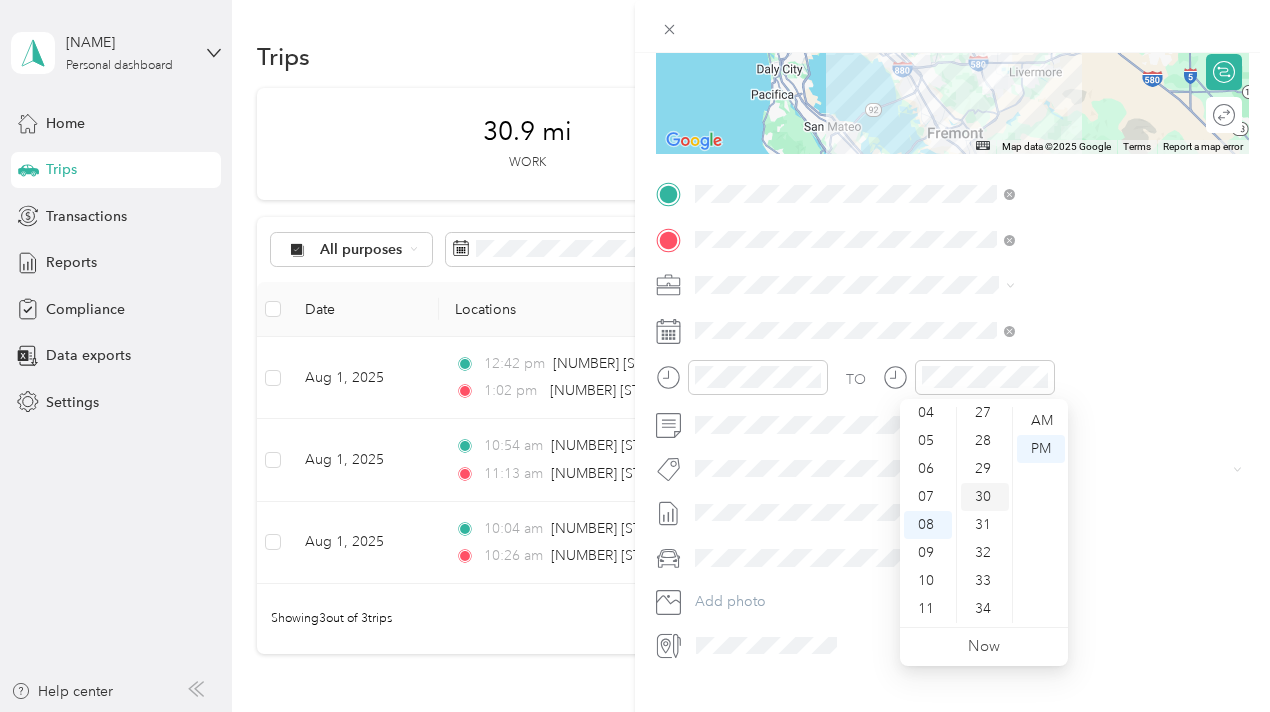click on "30" at bounding box center [985, 497] 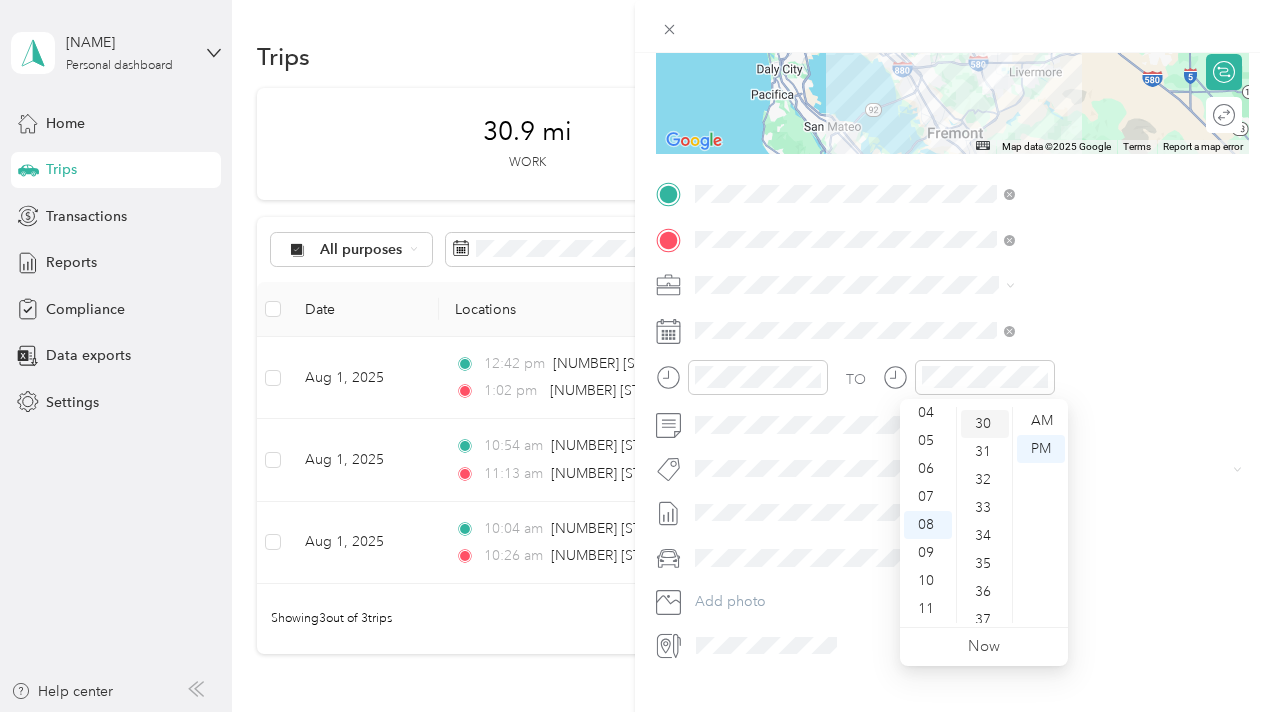 scroll, scrollTop: 840, scrollLeft: 0, axis: vertical 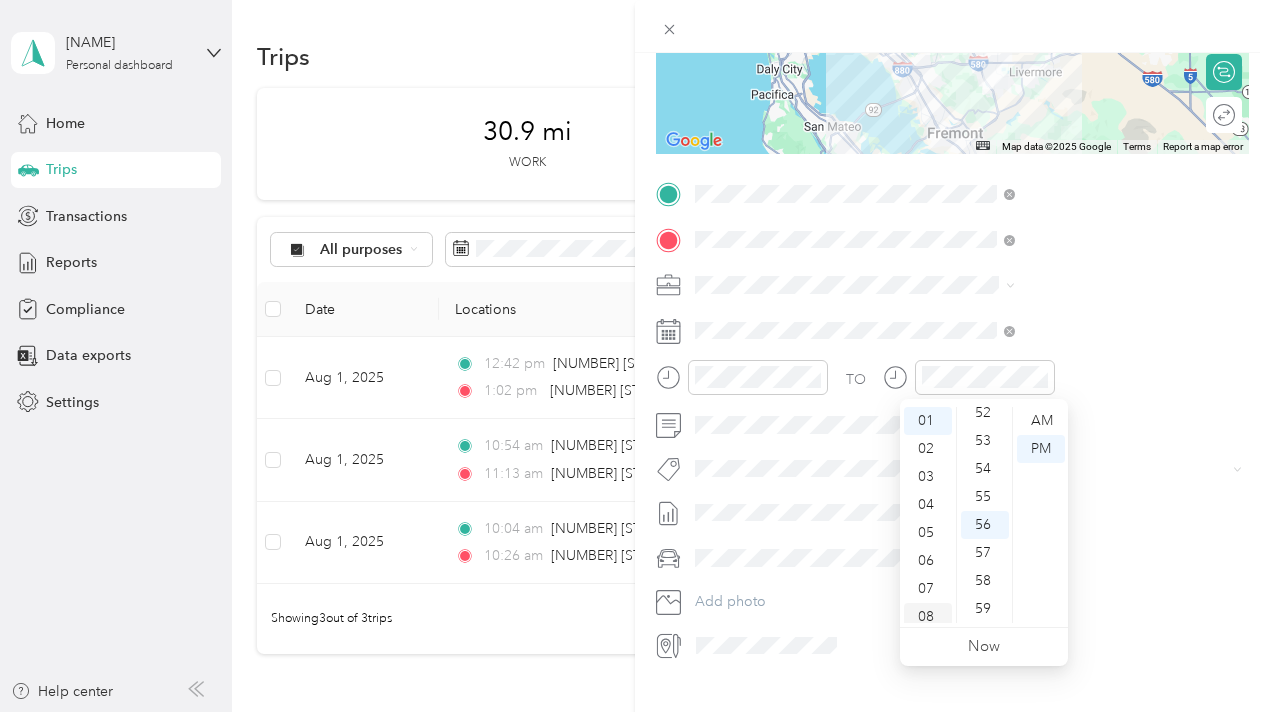 click on "08" at bounding box center [928, 617] 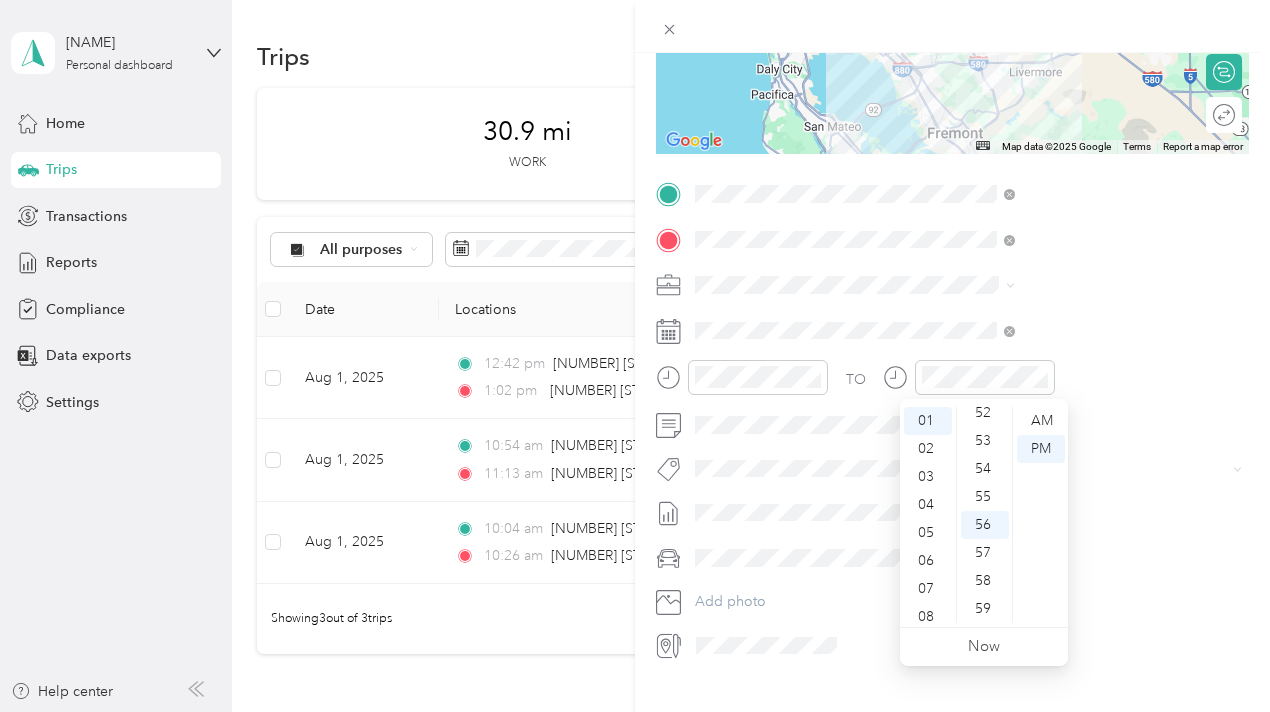 scroll, scrollTop: 120, scrollLeft: 0, axis: vertical 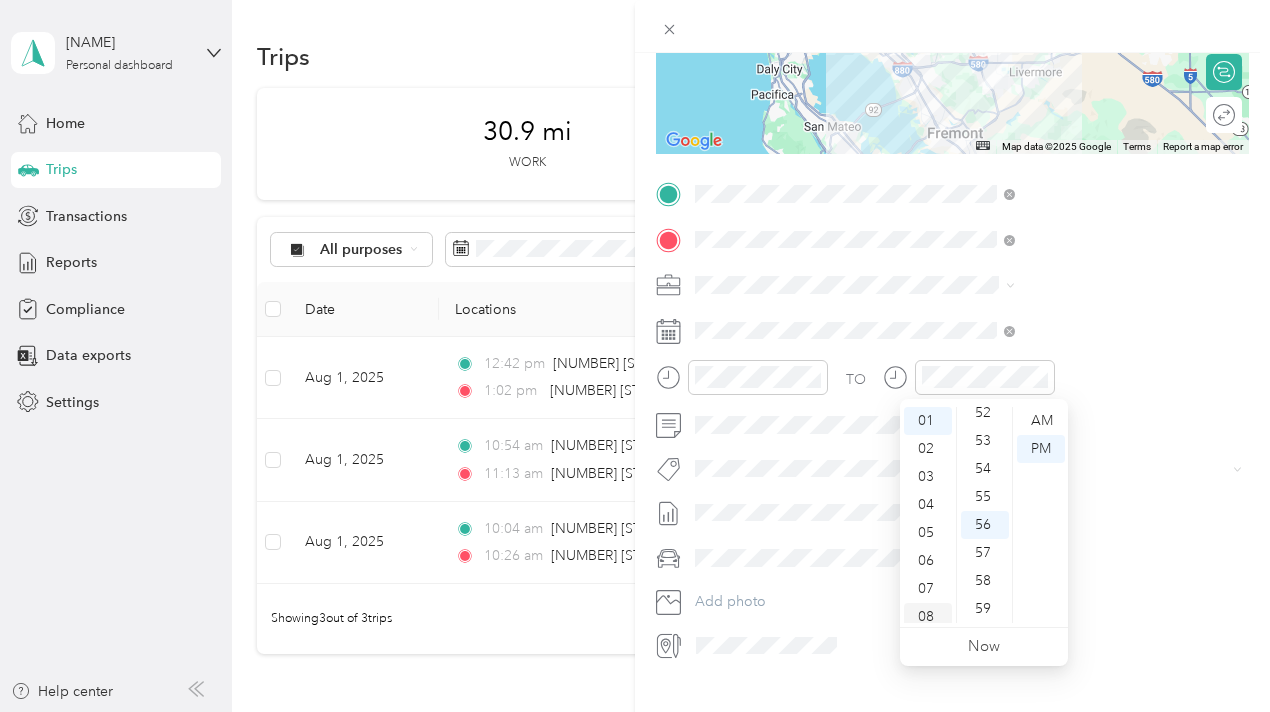 click on "08" at bounding box center [928, 617] 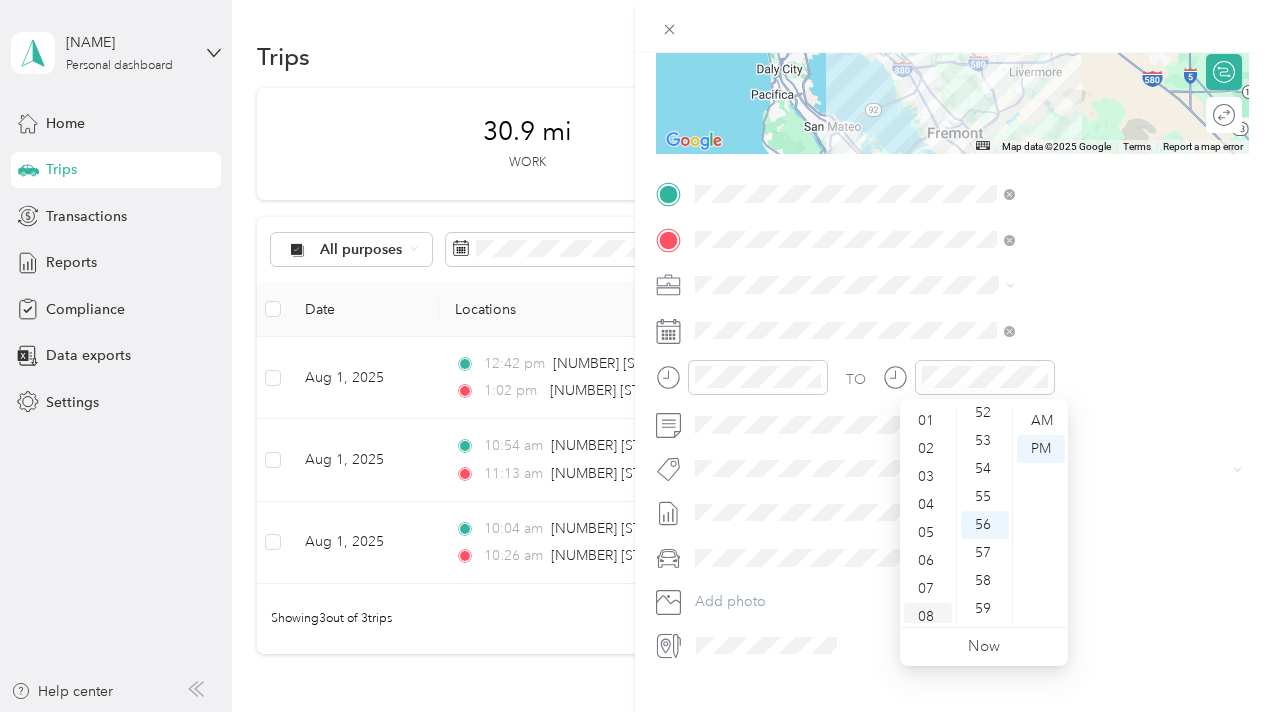 scroll, scrollTop: 120, scrollLeft: 0, axis: vertical 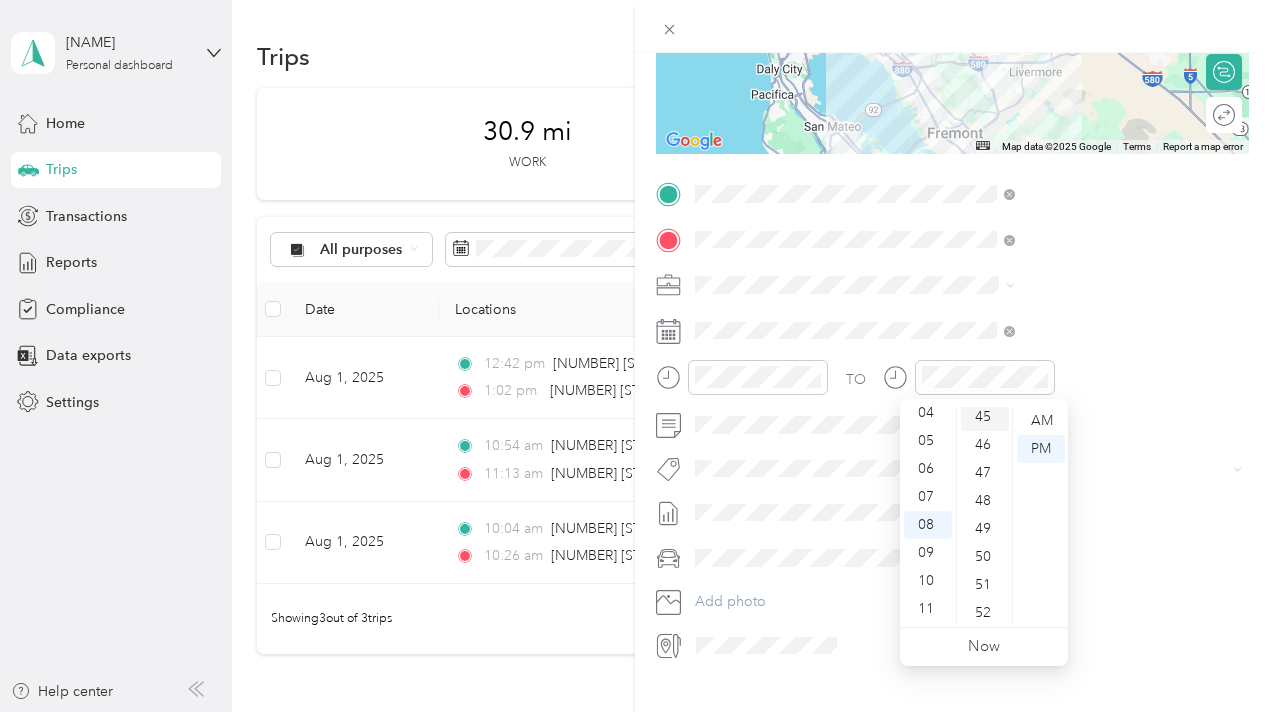 click on "45" at bounding box center (985, 417) 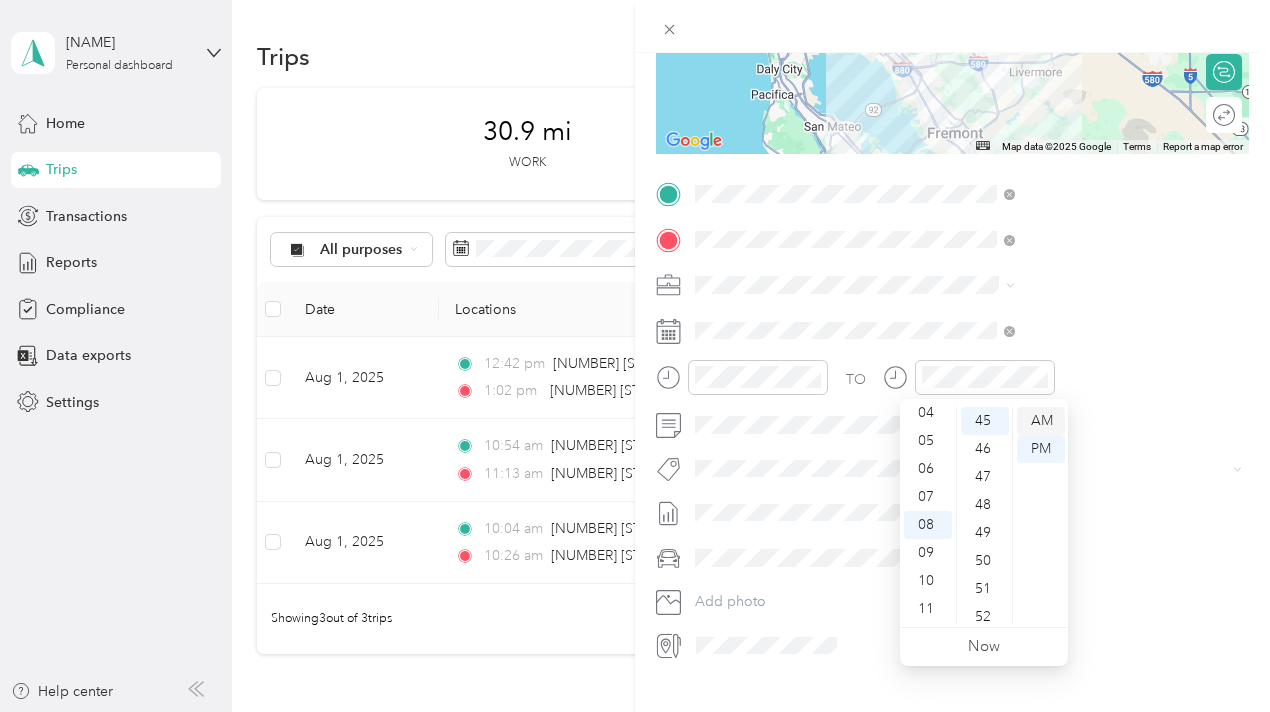click on "AM" at bounding box center (1041, 421) 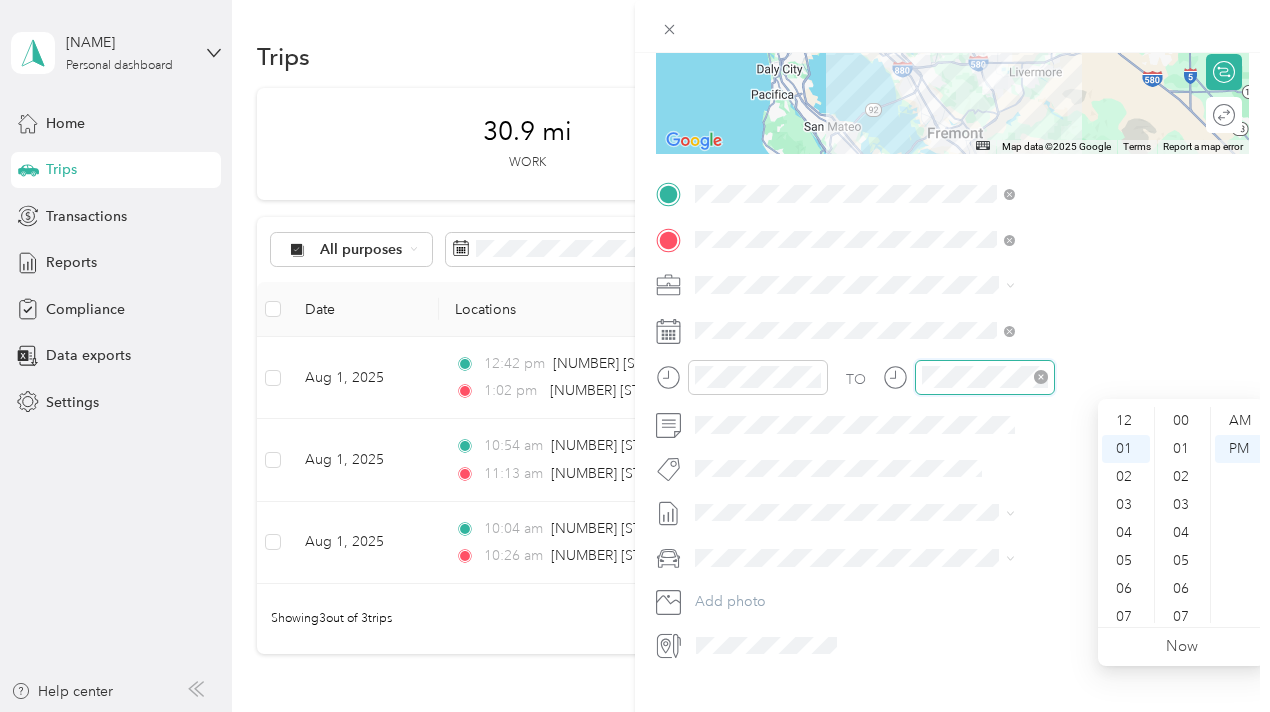 scroll, scrollTop: 28, scrollLeft: 0, axis: vertical 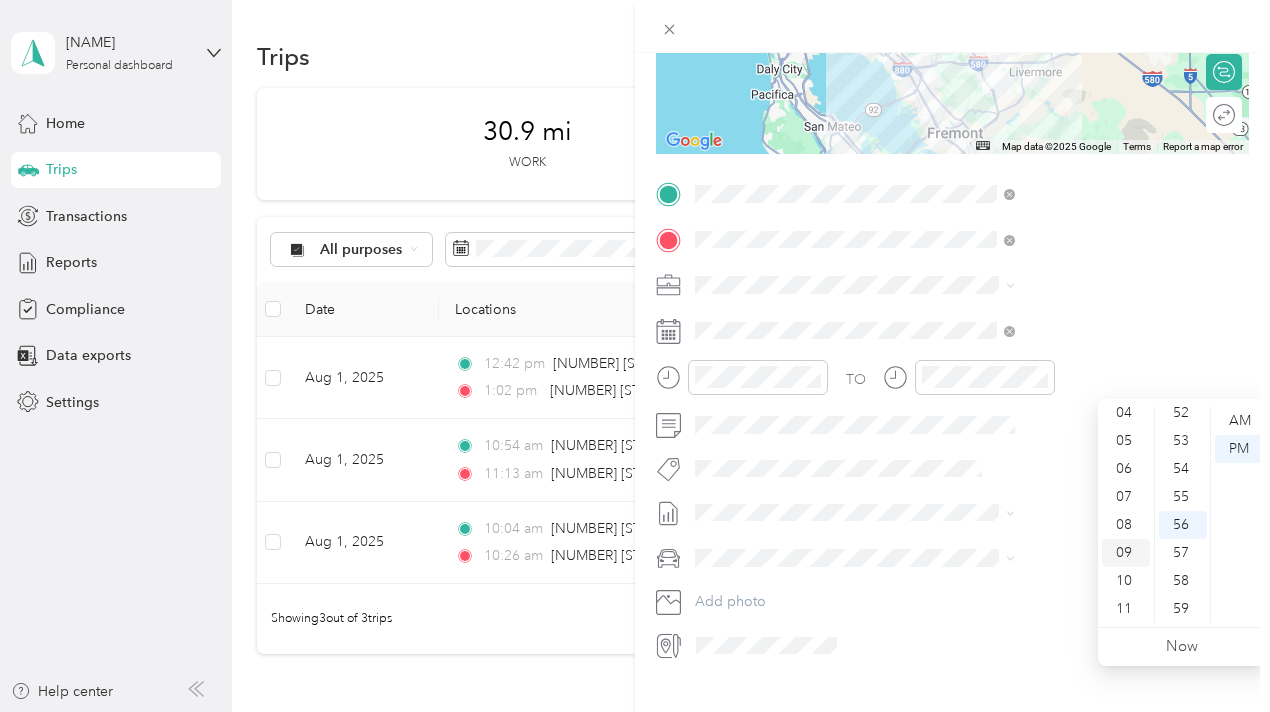 click on "09" at bounding box center [1126, 553] 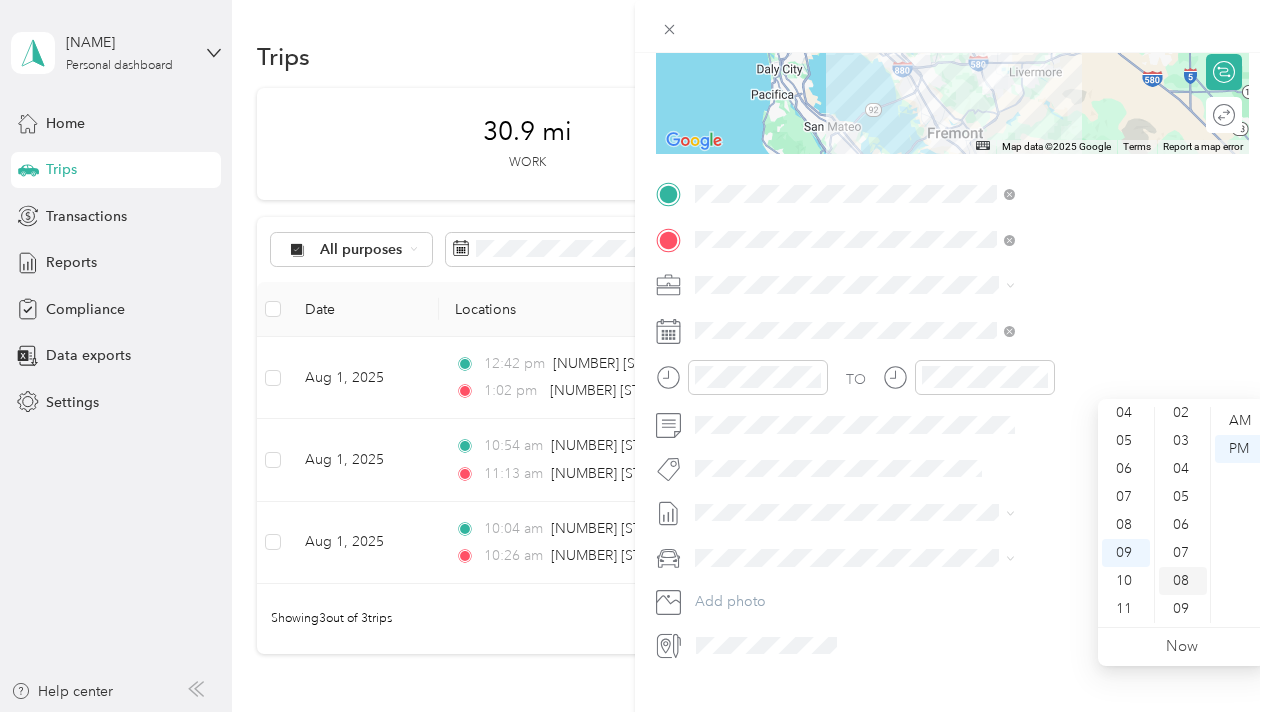 scroll, scrollTop: 264, scrollLeft: 0, axis: vertical 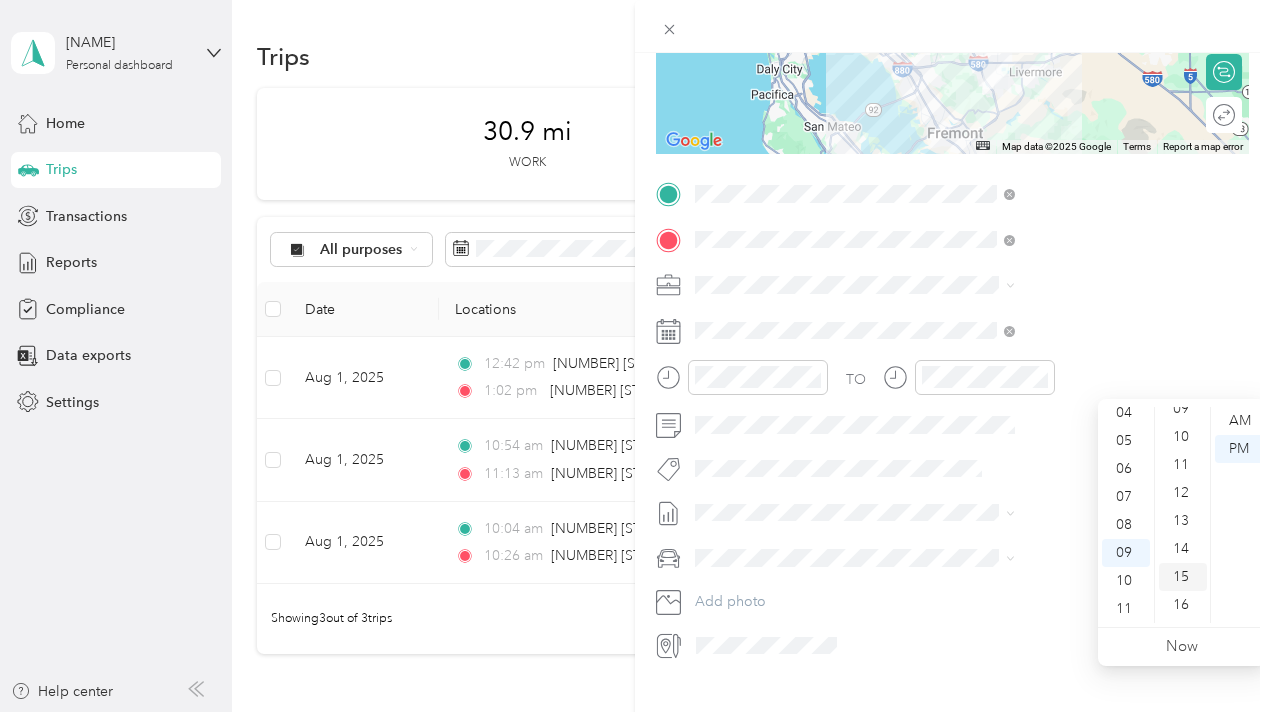 click on "15" at bounding box center [1183, 577] 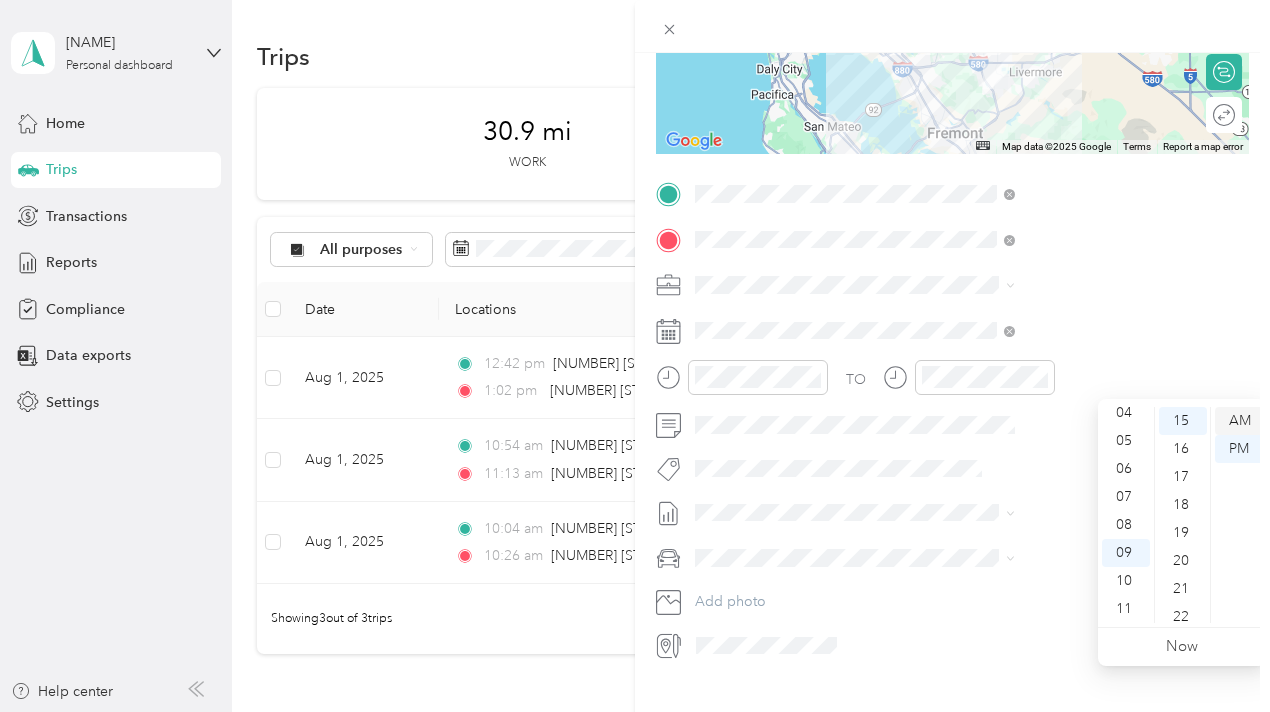 click on "AM" at bounding box center [1239, 421] 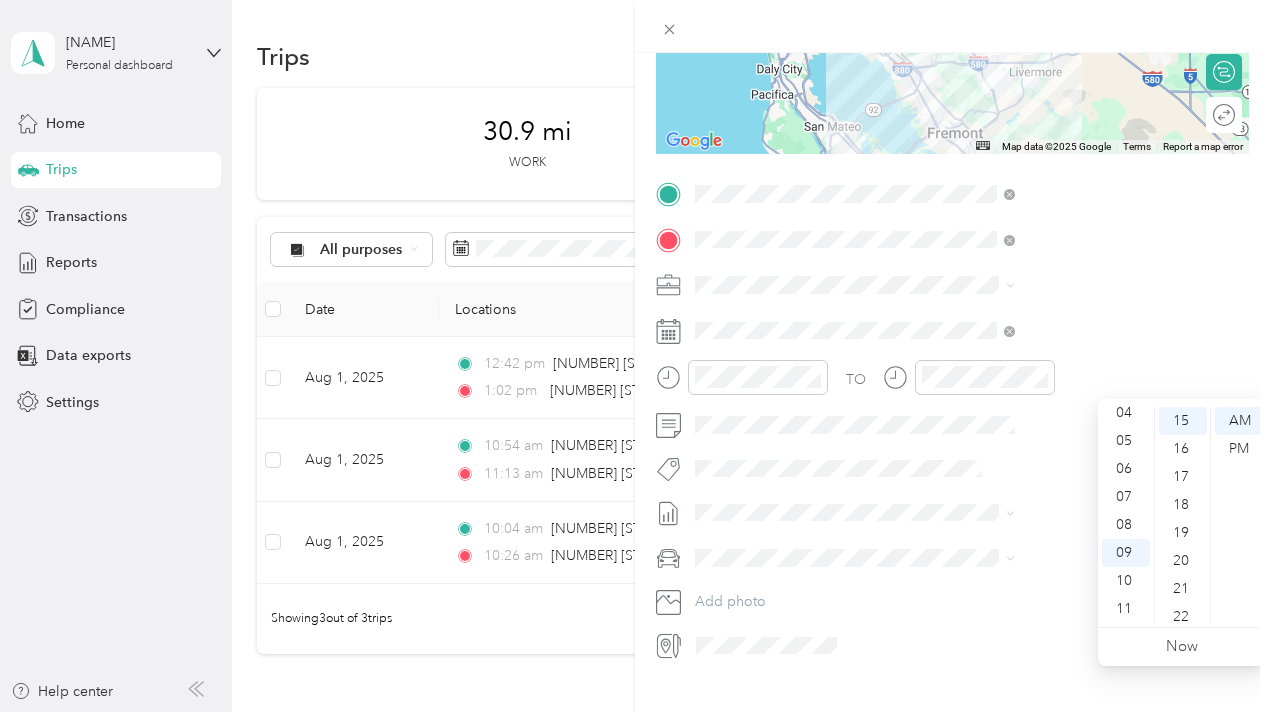 click on "TO Add photo" at bounding box center [952, 419] 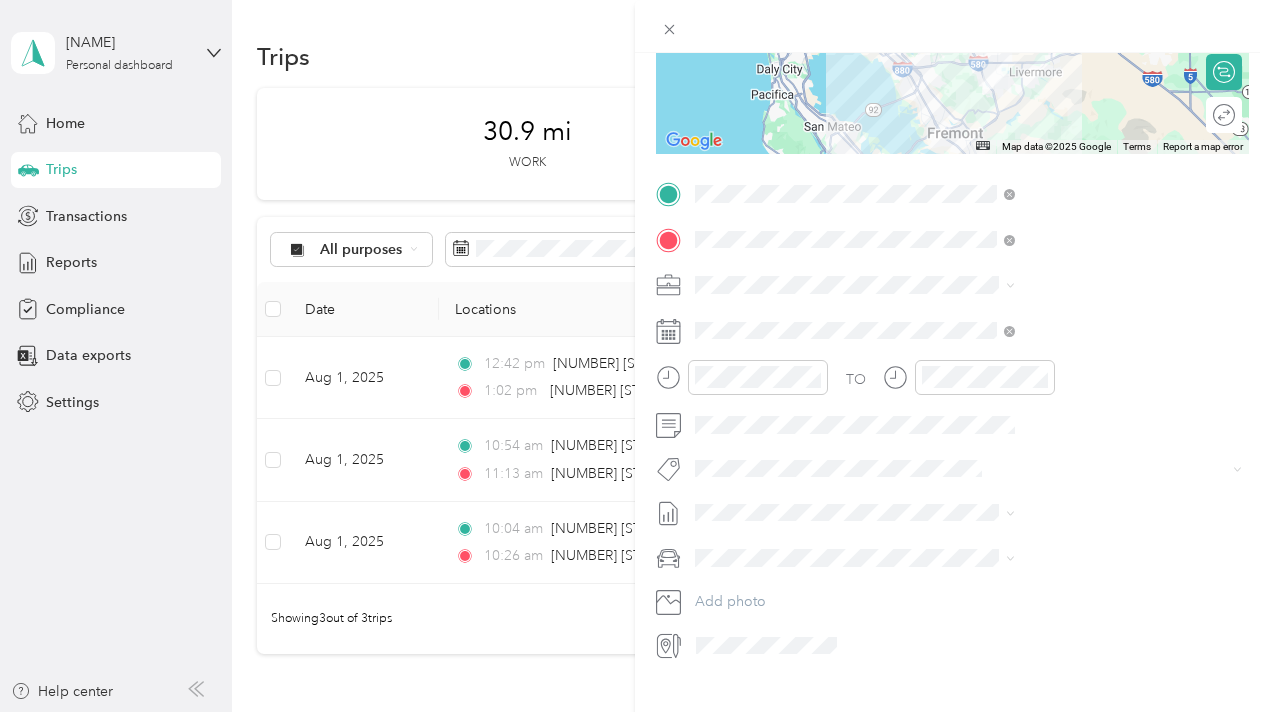 scroll, scrollTop: 337, scrollLeft: 0, axis: vertical 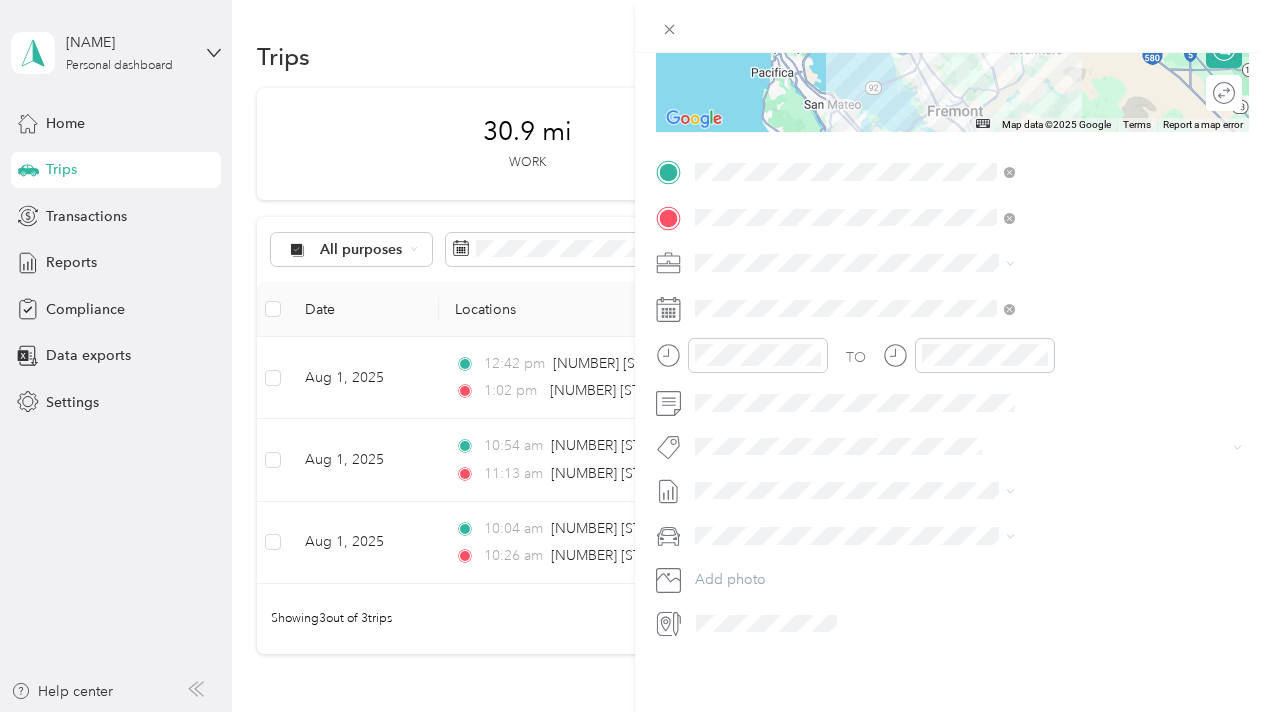 click on "TO Add photo" at bounding box center (952, 397) 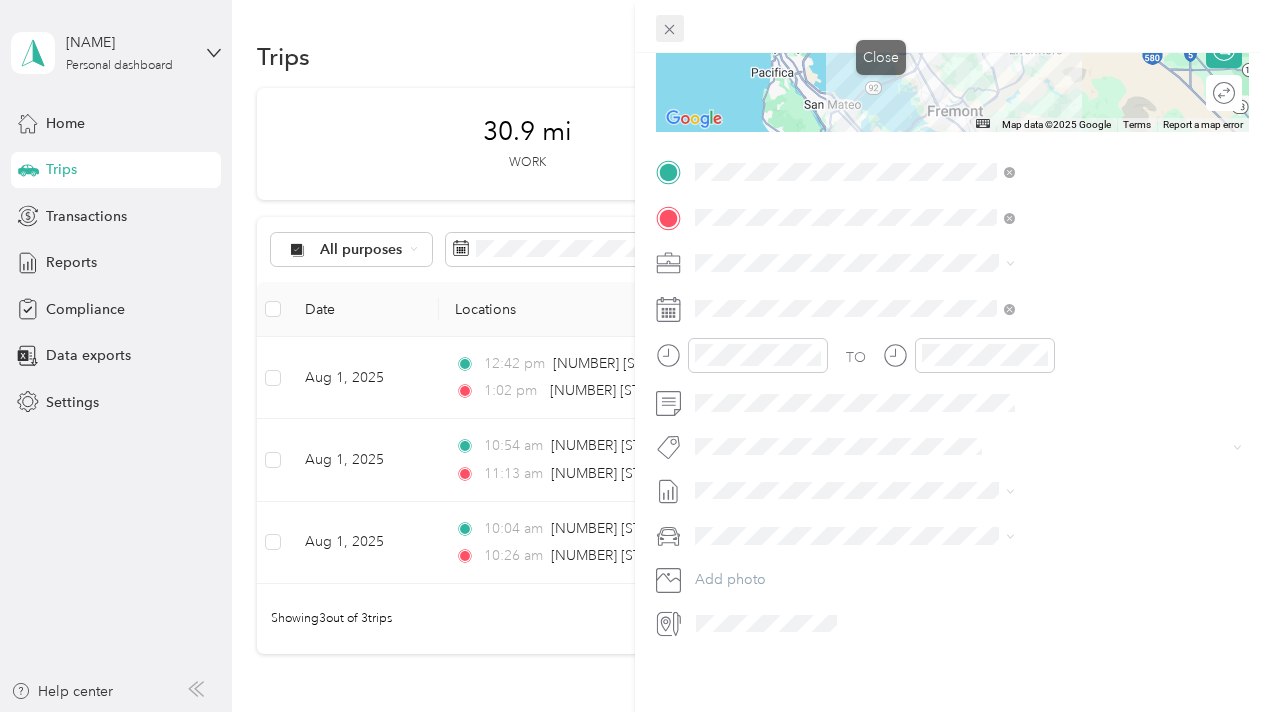 click 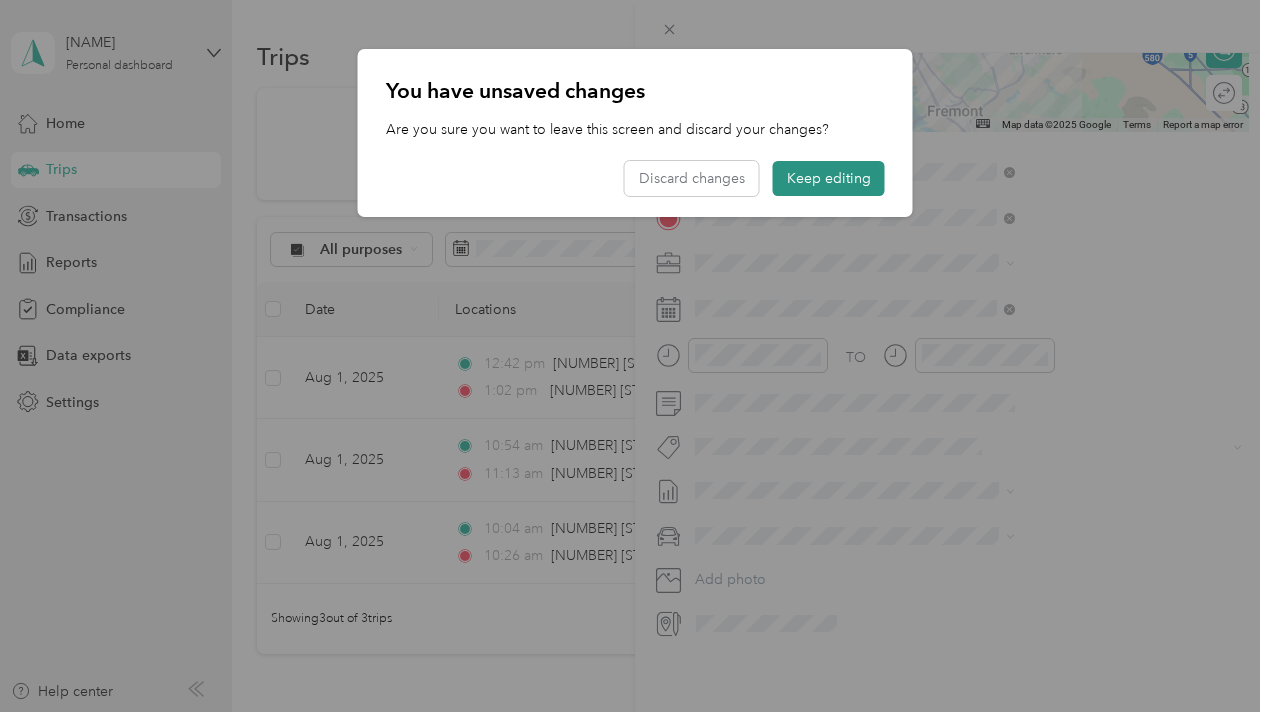 click on "Keep editing" at bounding box center [829, 178] 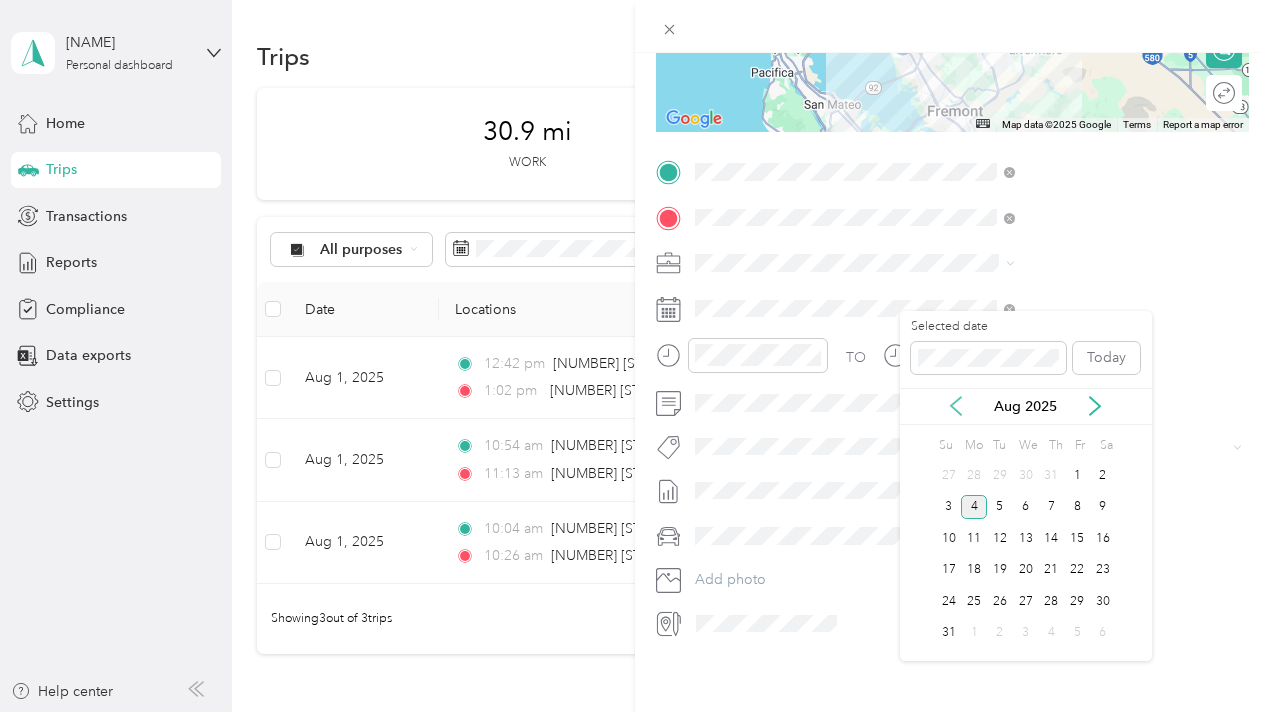 click 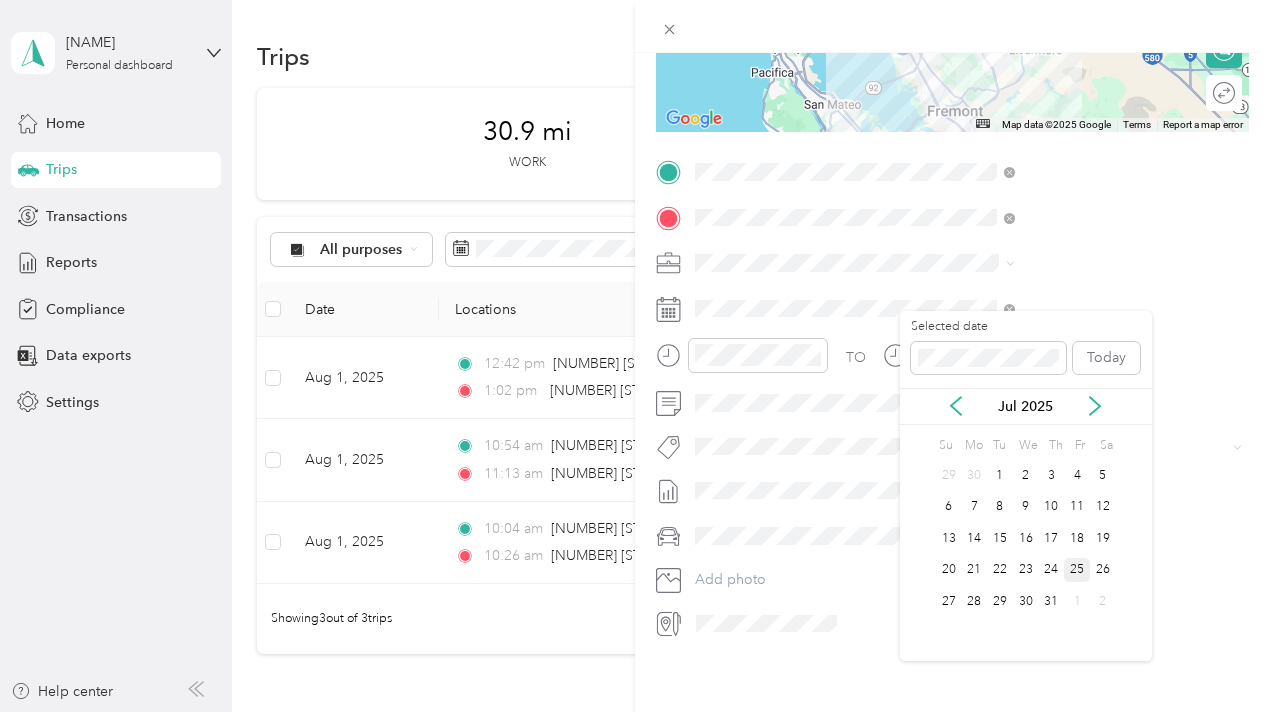 click on "25" at bounding box center [1077, 570] 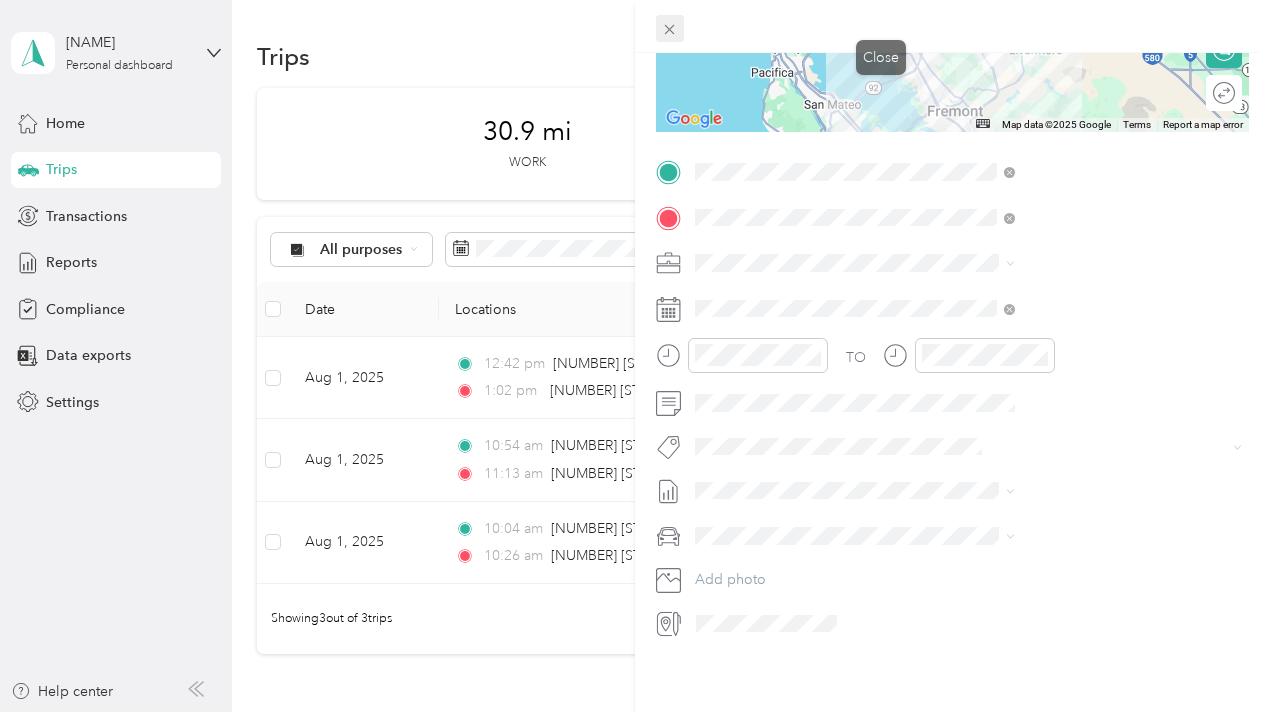 click 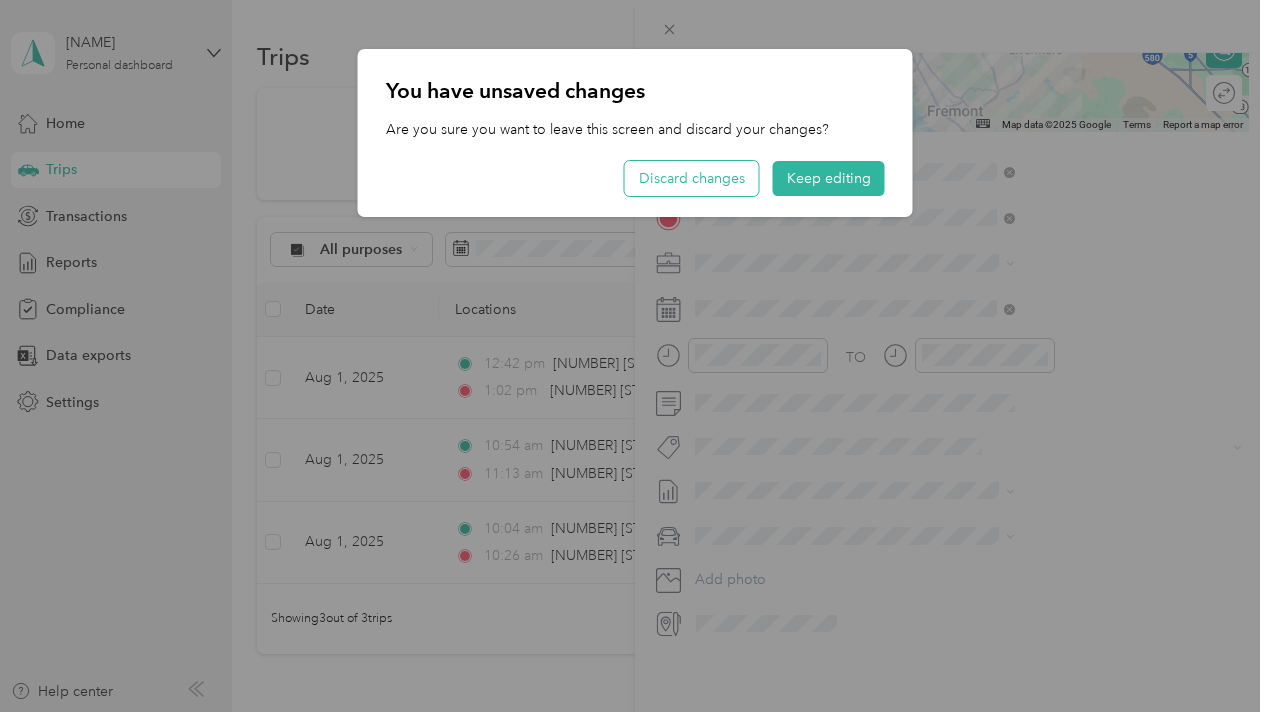 click on "Discard changes" at bounding box center (692, 178) 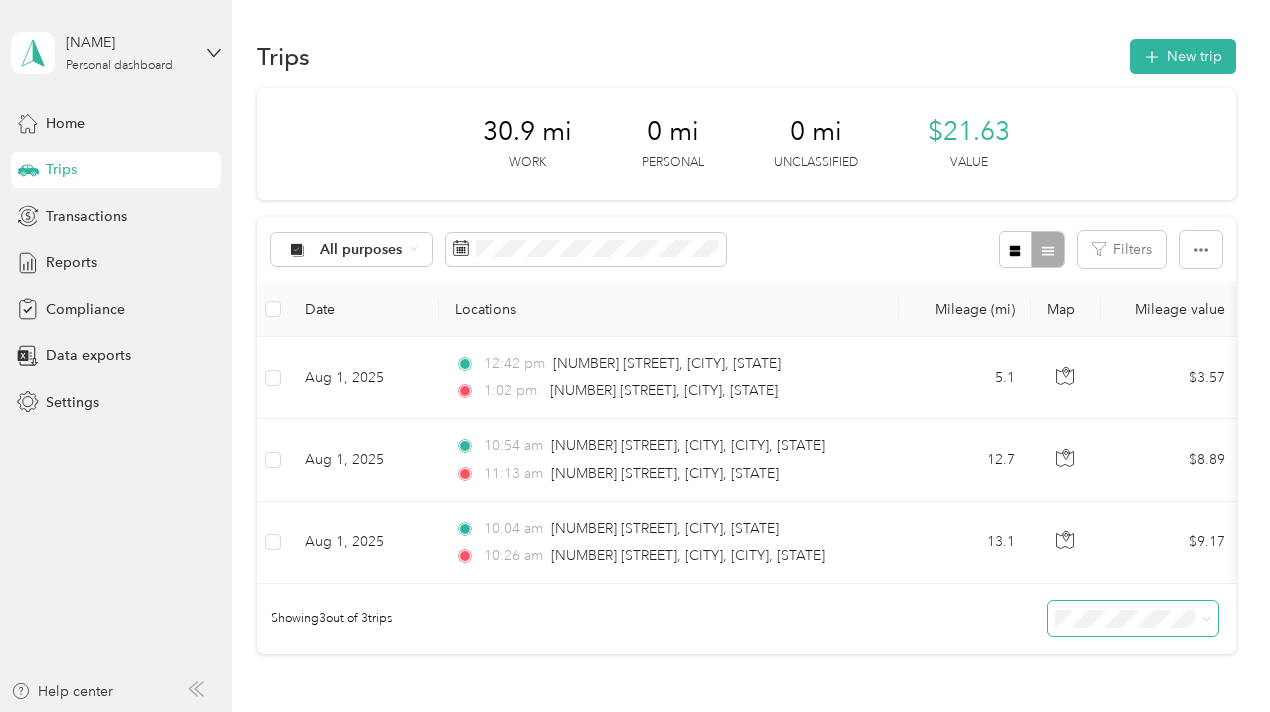 click on "[NUMBER]   mi Work [NUMBER]   mi Personal [NUMBER]   mi Unclassified [CURRENCY][NUMBER] Value" at bounding box center (746, 144) 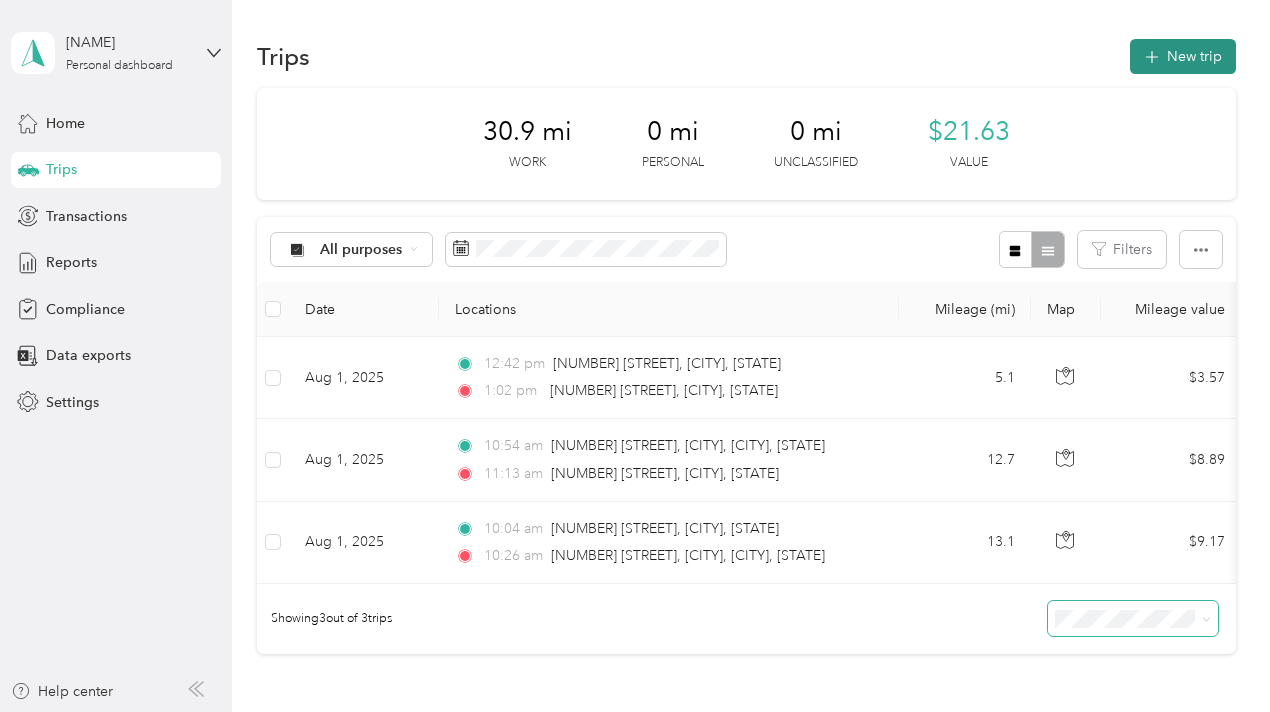 click 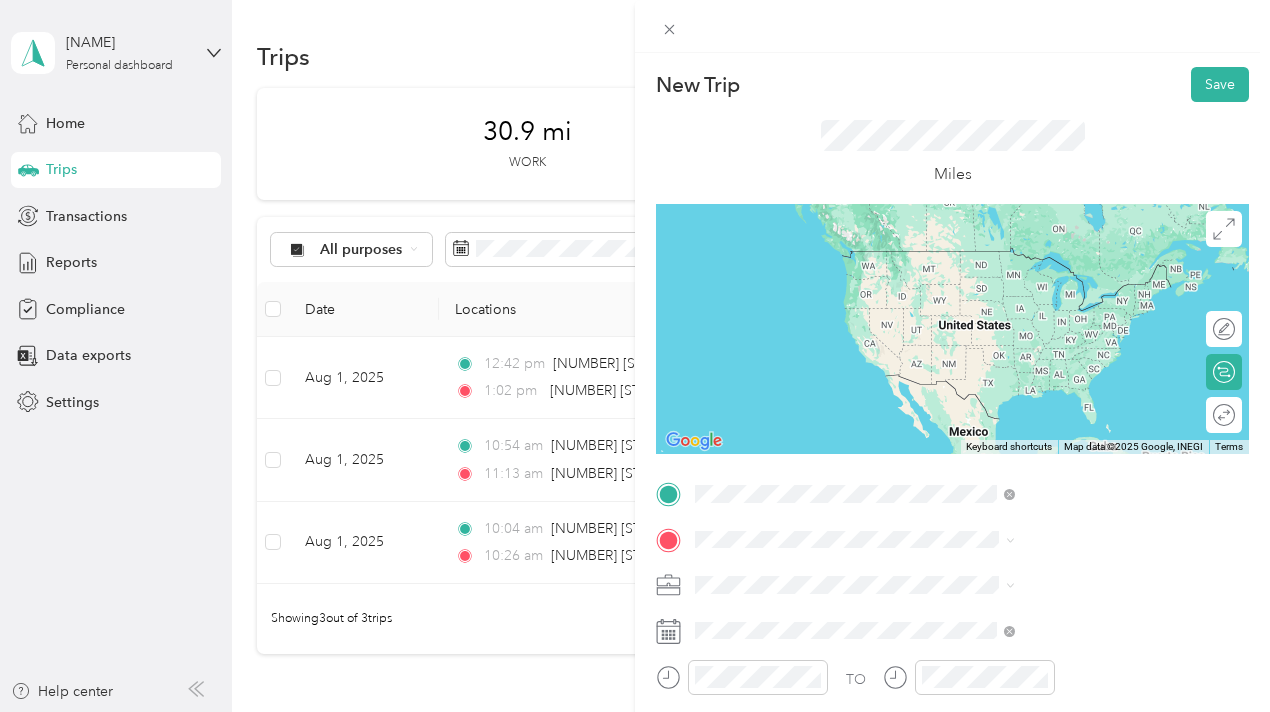 click on "[NUMBER] [STREET]
[CITY], [STATE] [POSTAL_CODE], [COUNTRY]" at bounding box center [1082, 268] 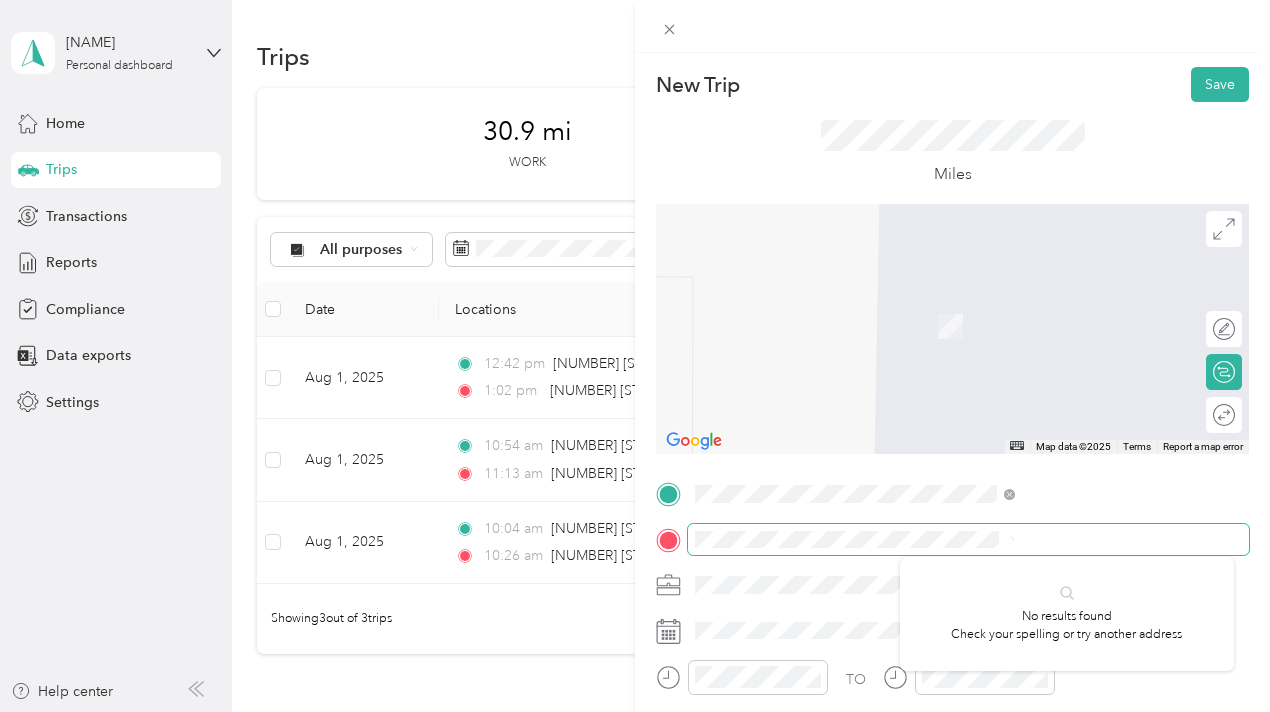 scroll, scrollTop: 0, scrollLeft: 3, axis: horizontal 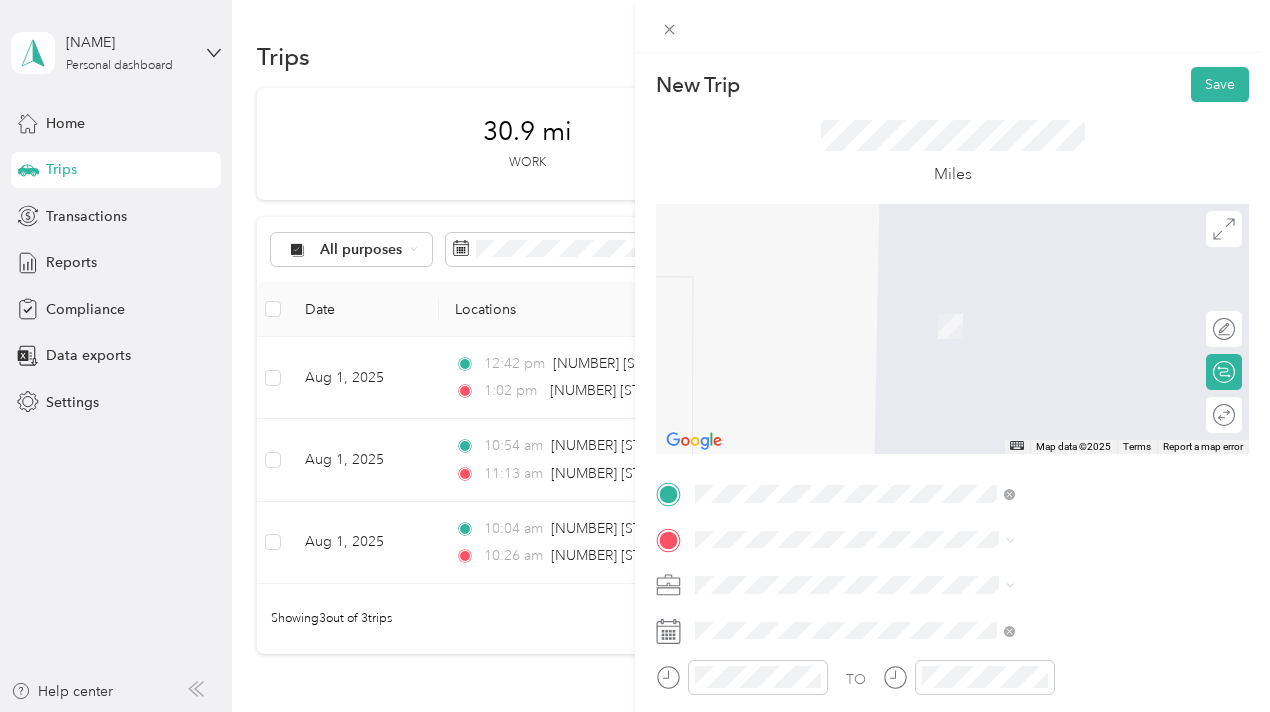 click on "[NUMBER] [STREET]
[CITY], [STATE] [POSTAL_CODE], [COUNTRY]" at bounding box center [1067, 326] 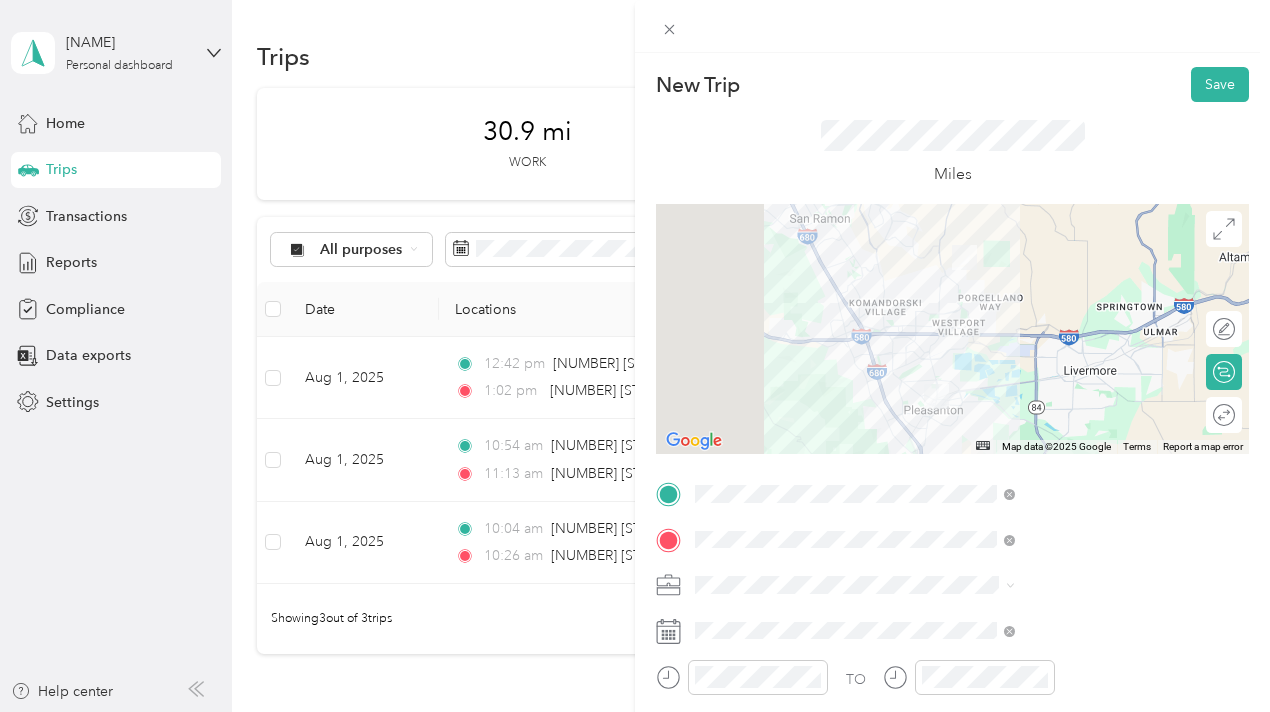 scroll, scrollTop: 100, scrollLeft: 0, axis: vertical 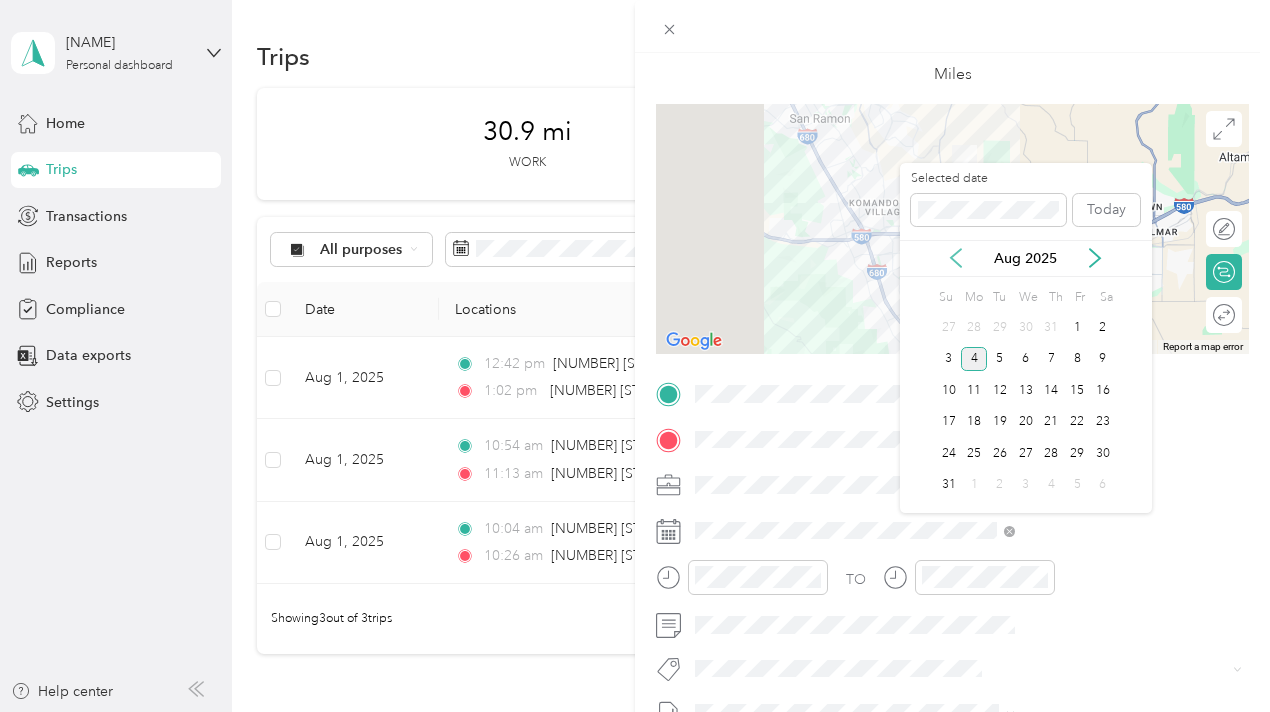 click 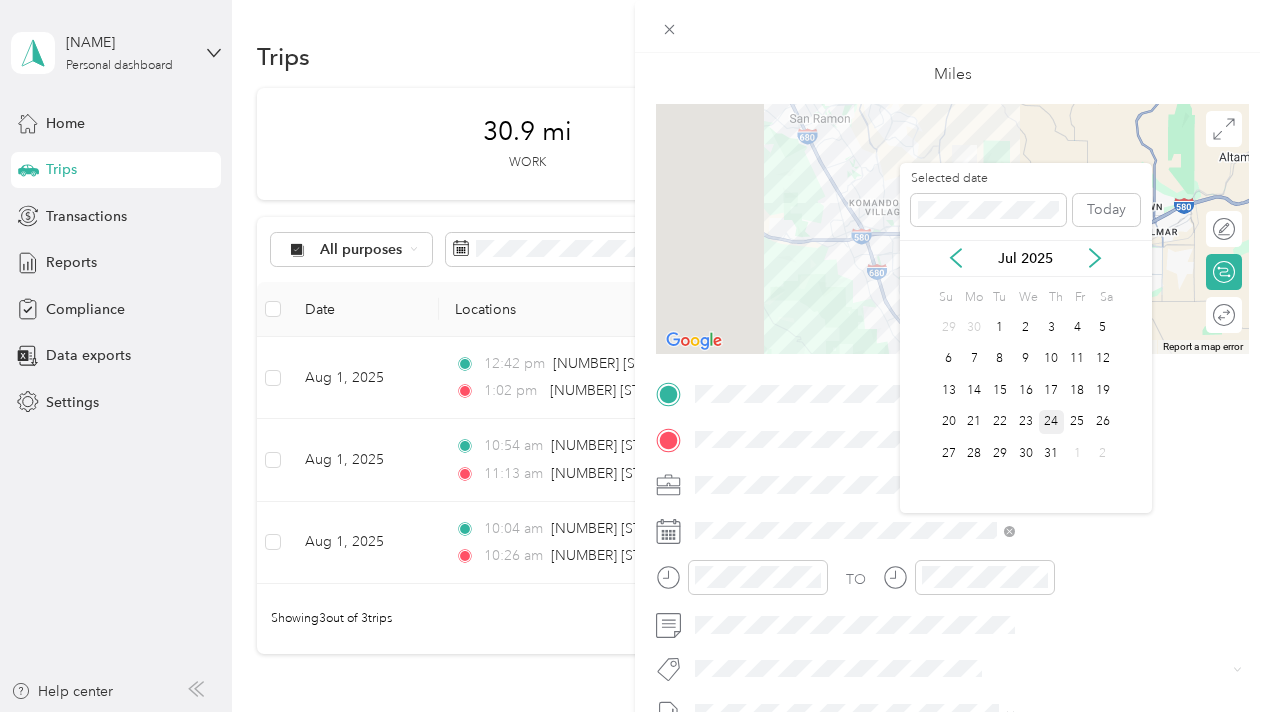 click on "24" at bounding box center [1052, 422] 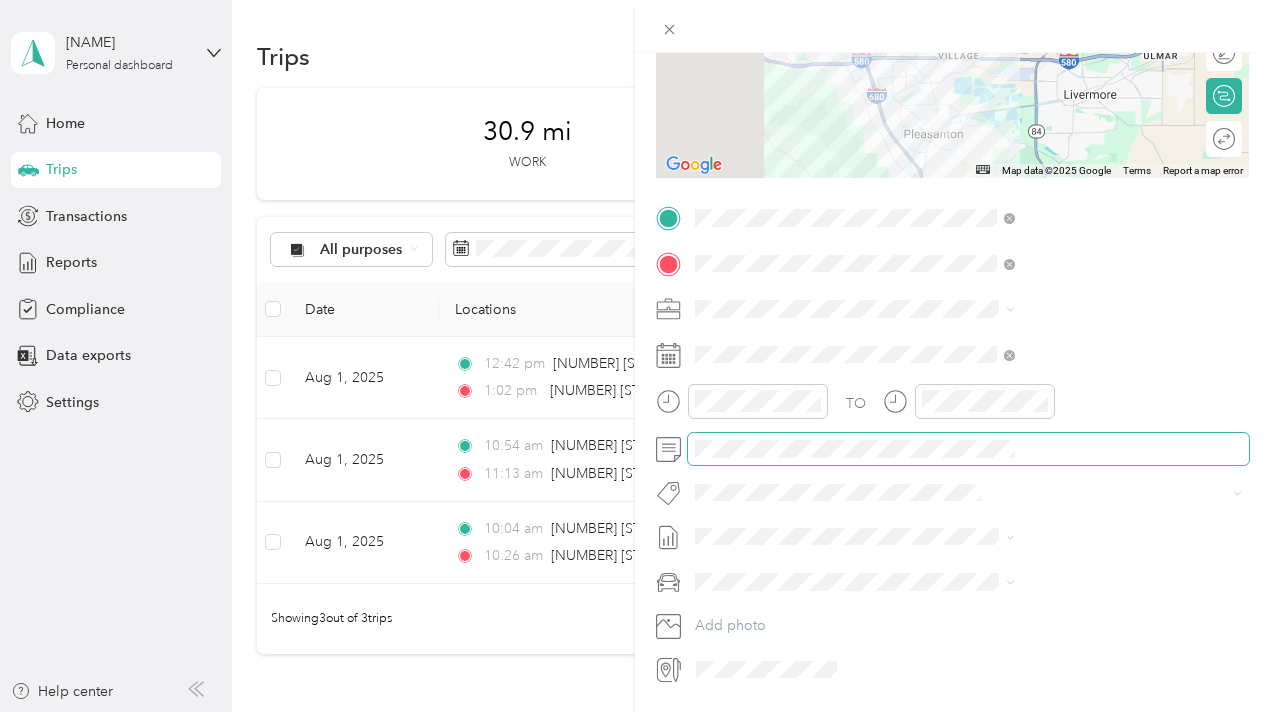 scroll, scrollTop: 300, scrollLeft: 0, axis: vertical 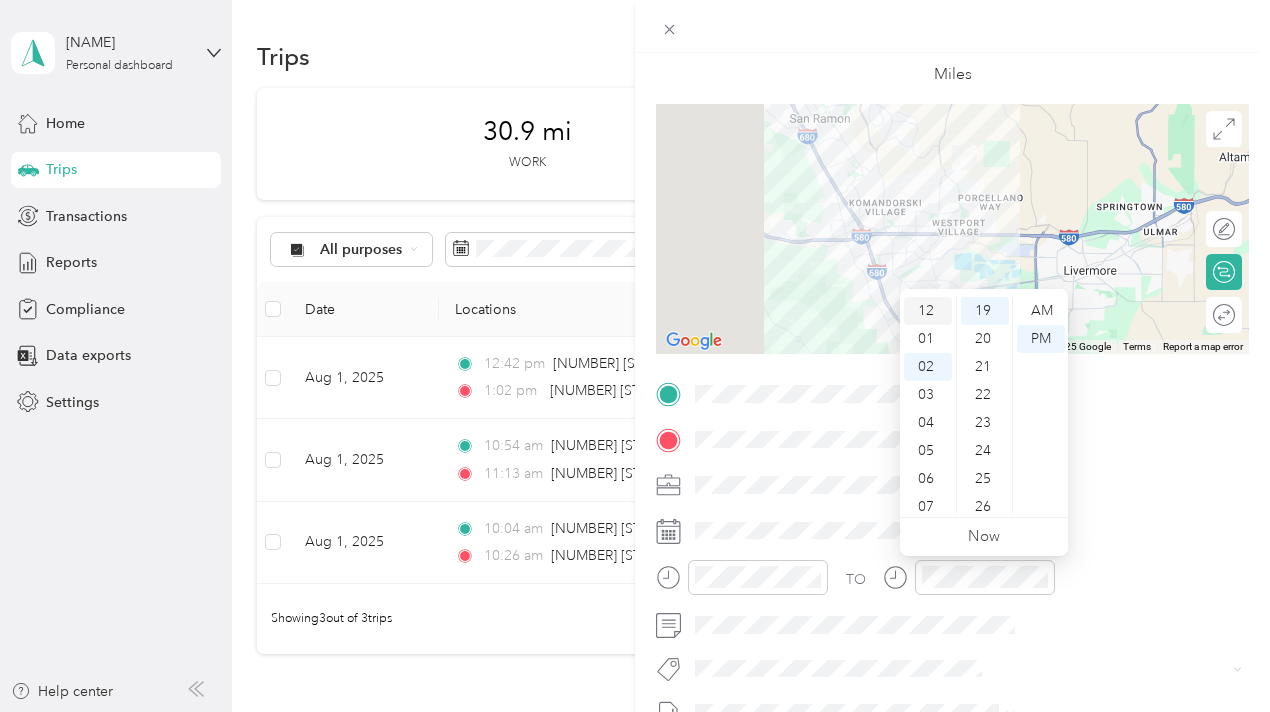 click on "12" at bounding box center (928, 311) 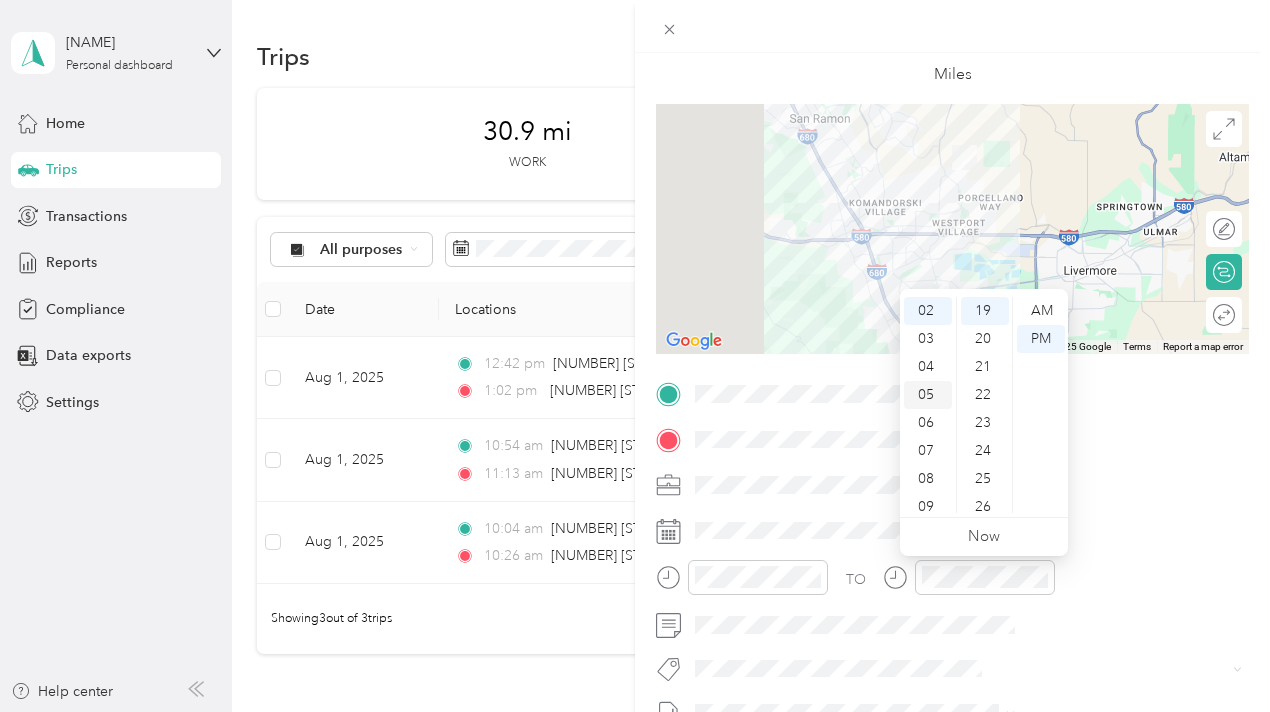 scroll, scrollTop: 120, scrollLeft: 0, axis: vertical 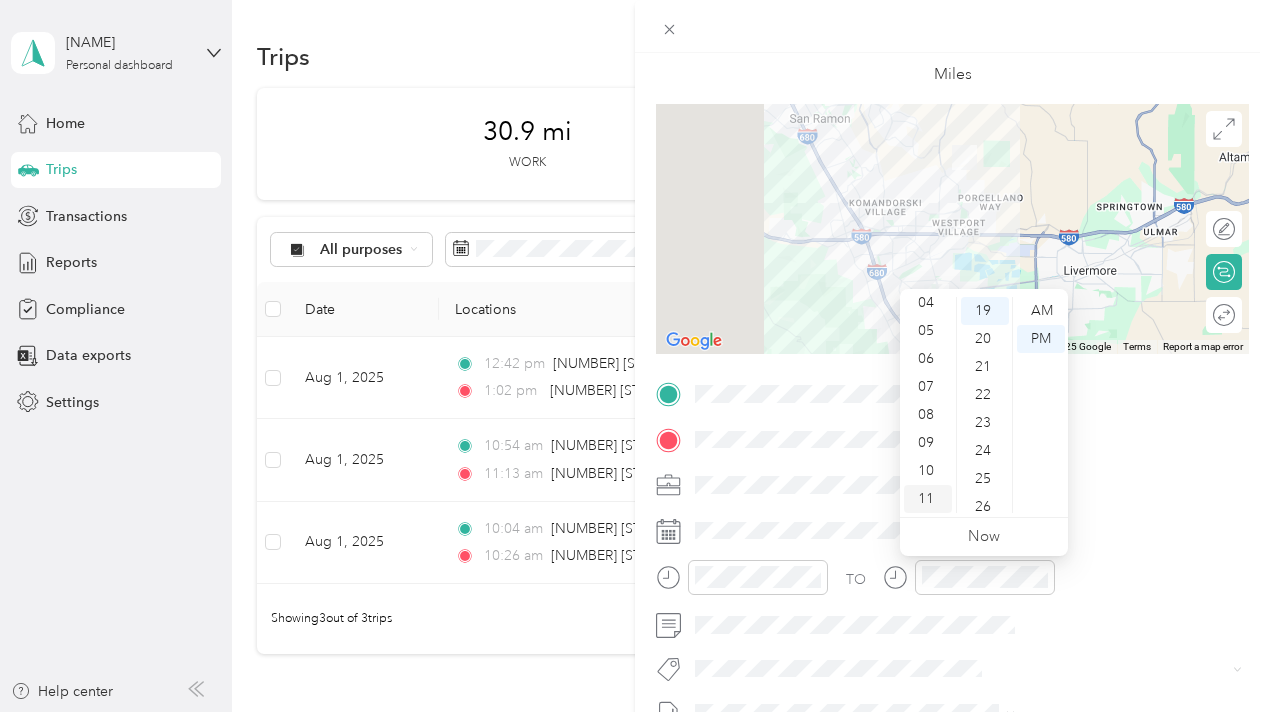click on "11" at bounding box center (928, 499) 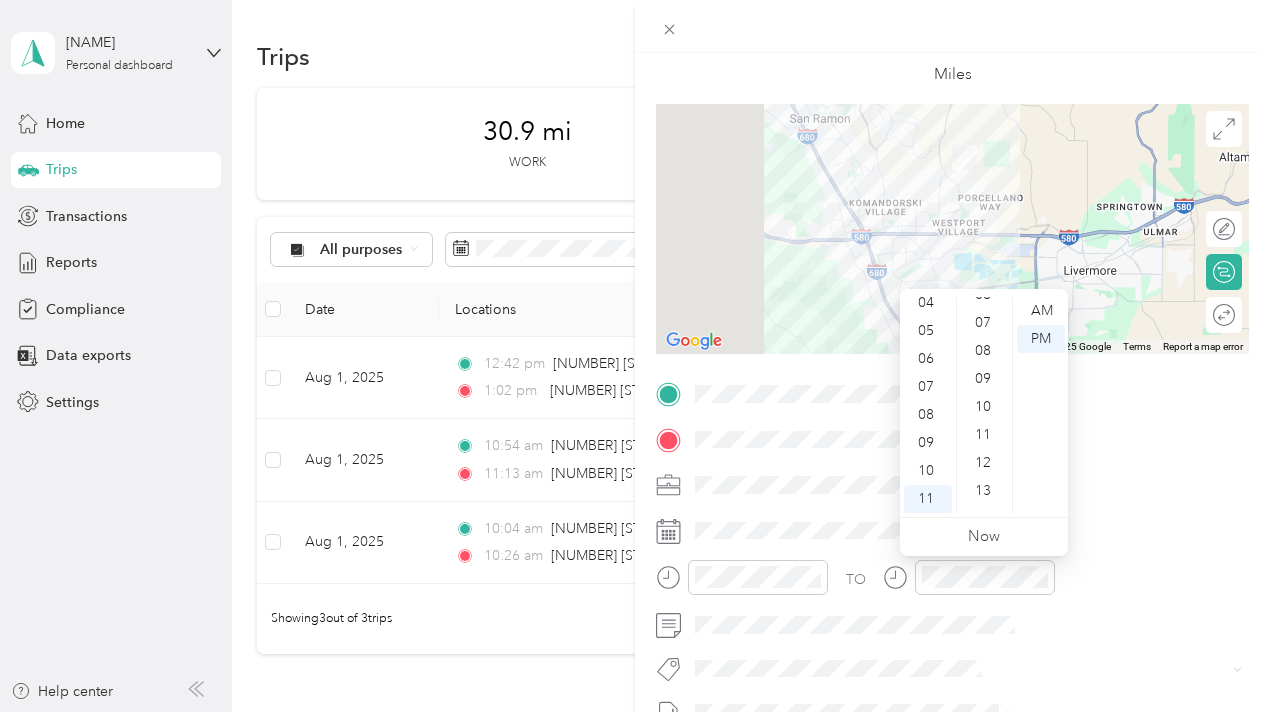 scroll, scrollTop: 132, scrollLeft: 0, axis: vertical 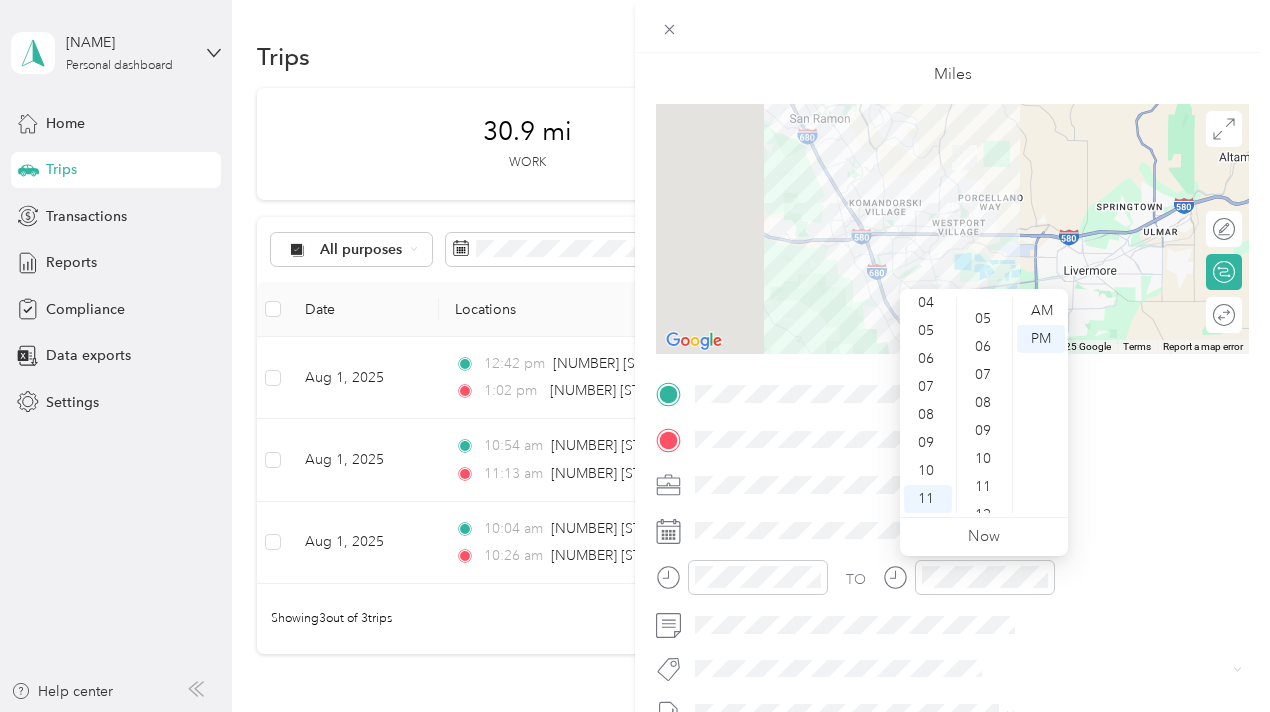 click on "10" at bounding box center (985, 459) 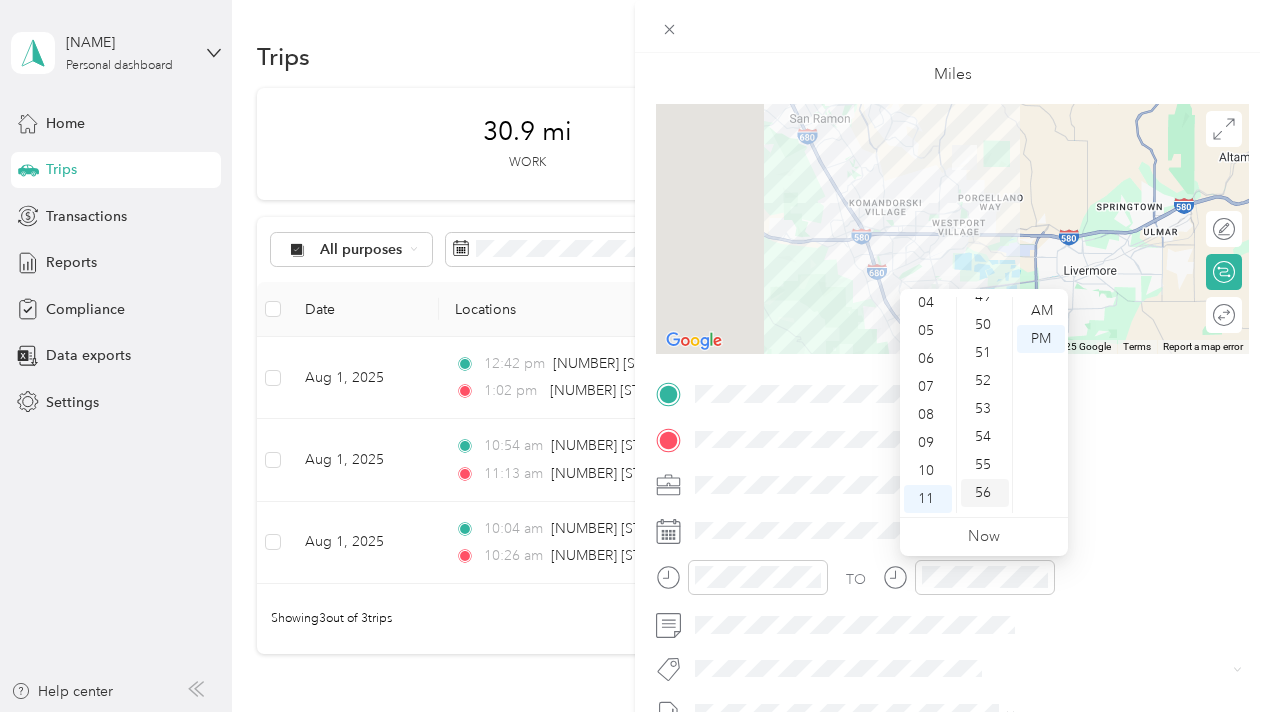 scroll, scrollTop: 1264, scrollLeft: 0, axis: vertical 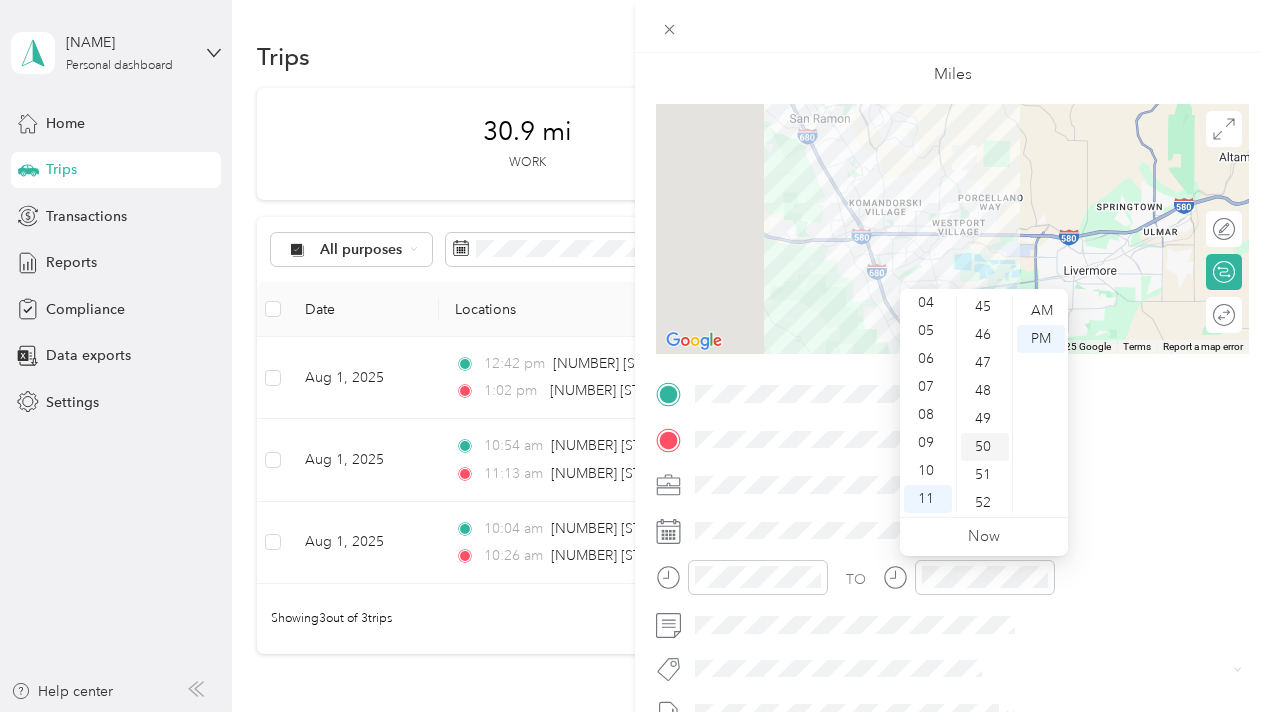 click on "50" at bounding box center [985, 447] 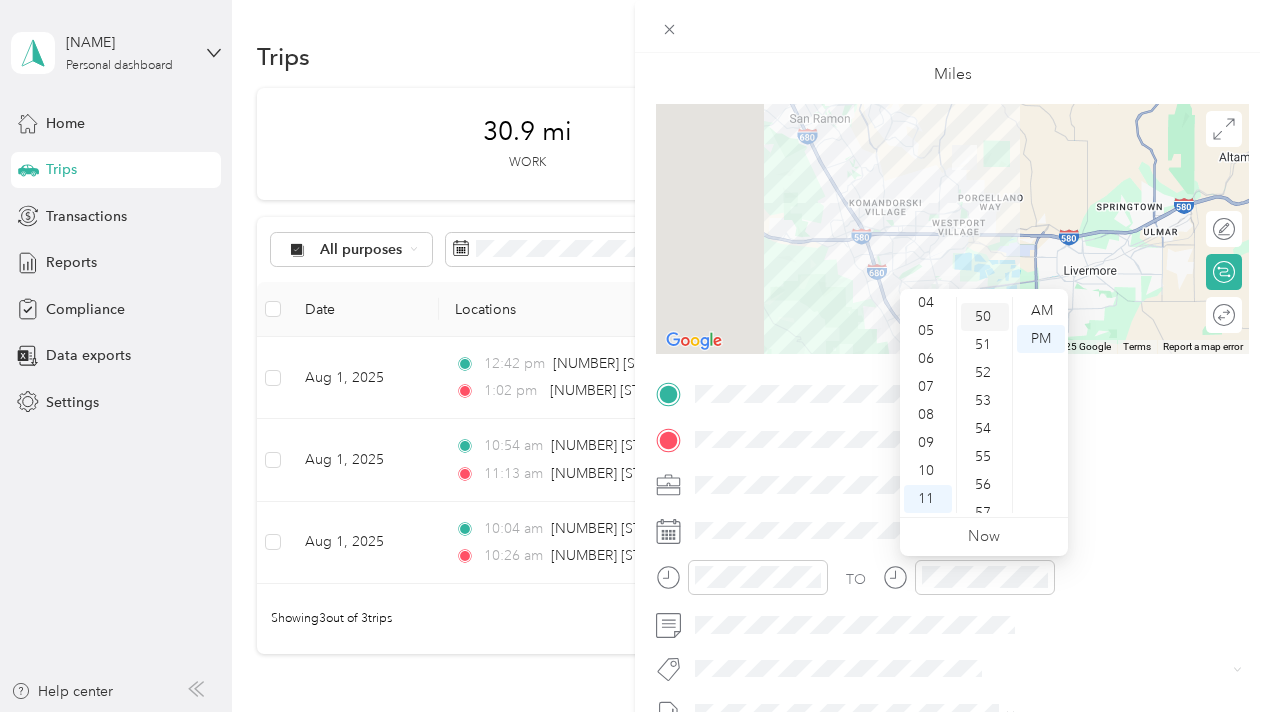 scroll, scrollTop: 1400, scrollLeft: 0, axis: vertical 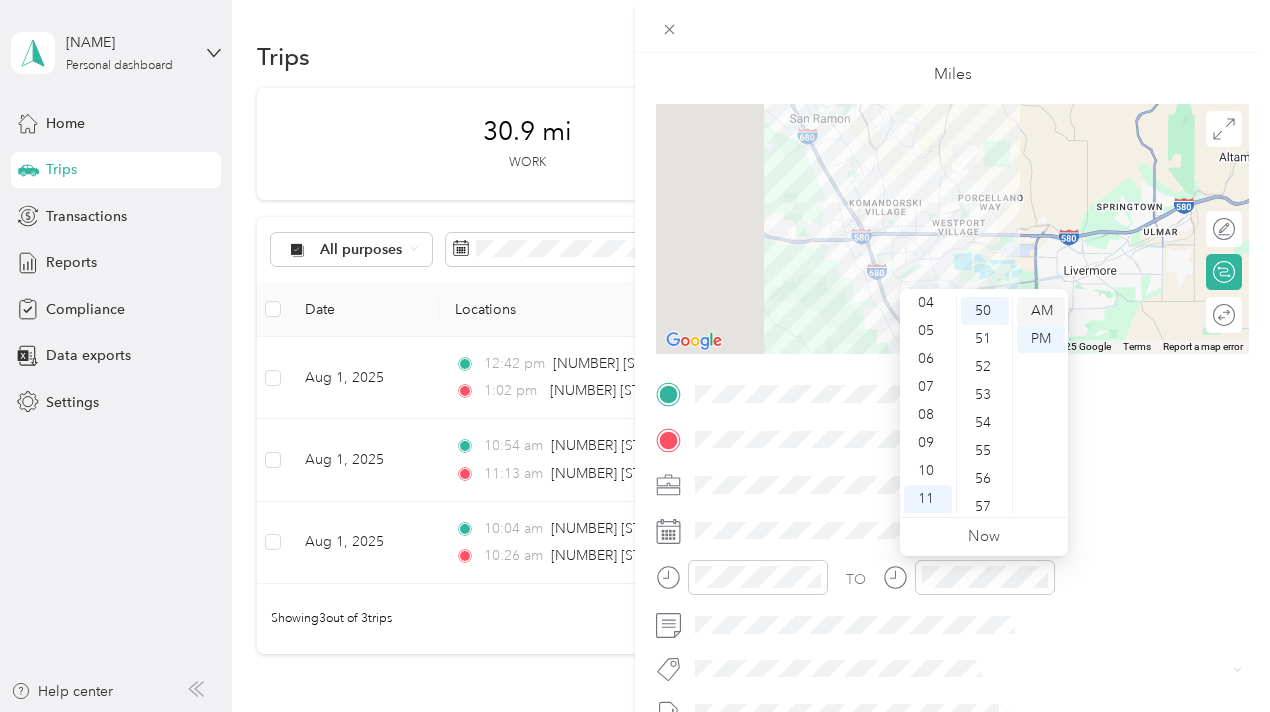 click on "AM" at bounding box center [1041, 311] 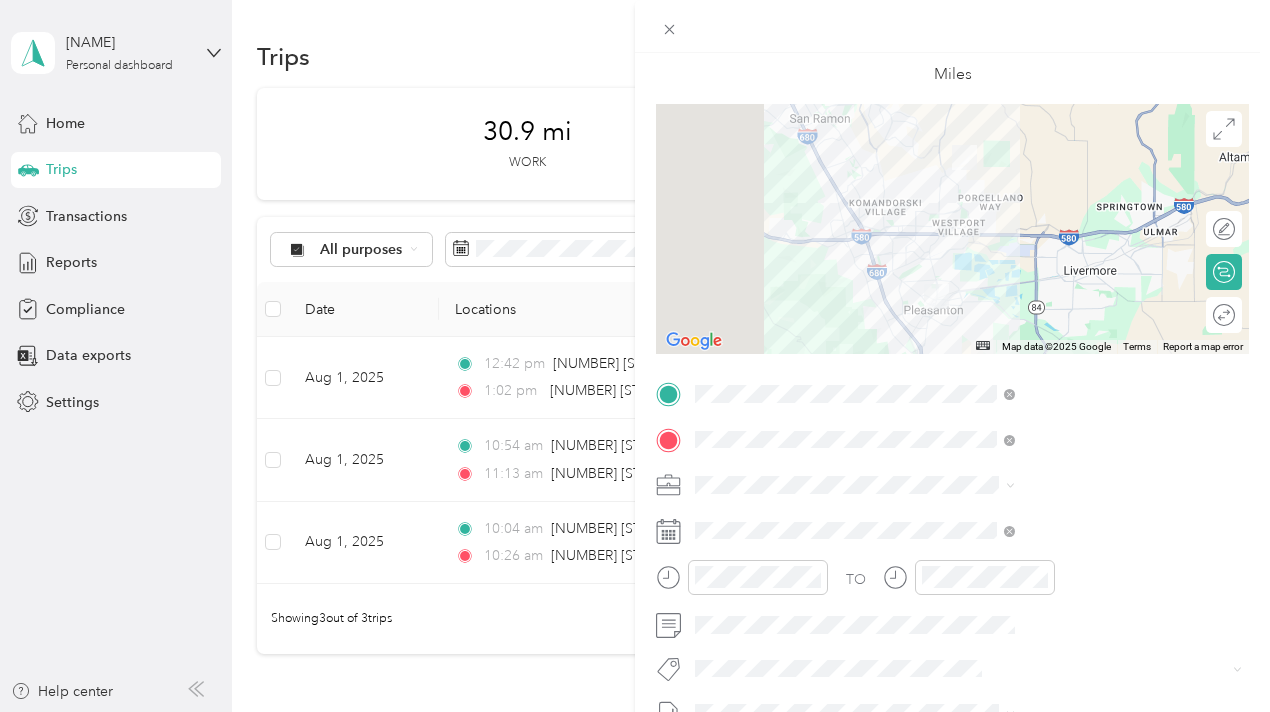 click on "New Trip Save This trip cannot be edited because it is either under review, approved, or paid. Contact your Team Manager to edit it. Miles ← Move left → Move right ↑ Move up ↓ Move down + Zoom in - Zoom out Home Jump left by 75% End Jump right by 75% Page Up Jump up by 75% Page Down Jump down by 75% Map Data Map data ©2025 Google Map data ©2025 Google 2 km  Click to toggle between metric and imperial units Terms Report a map error Edit route Calculate route Round trip TO Add photo" at bounding box center [952, 414] 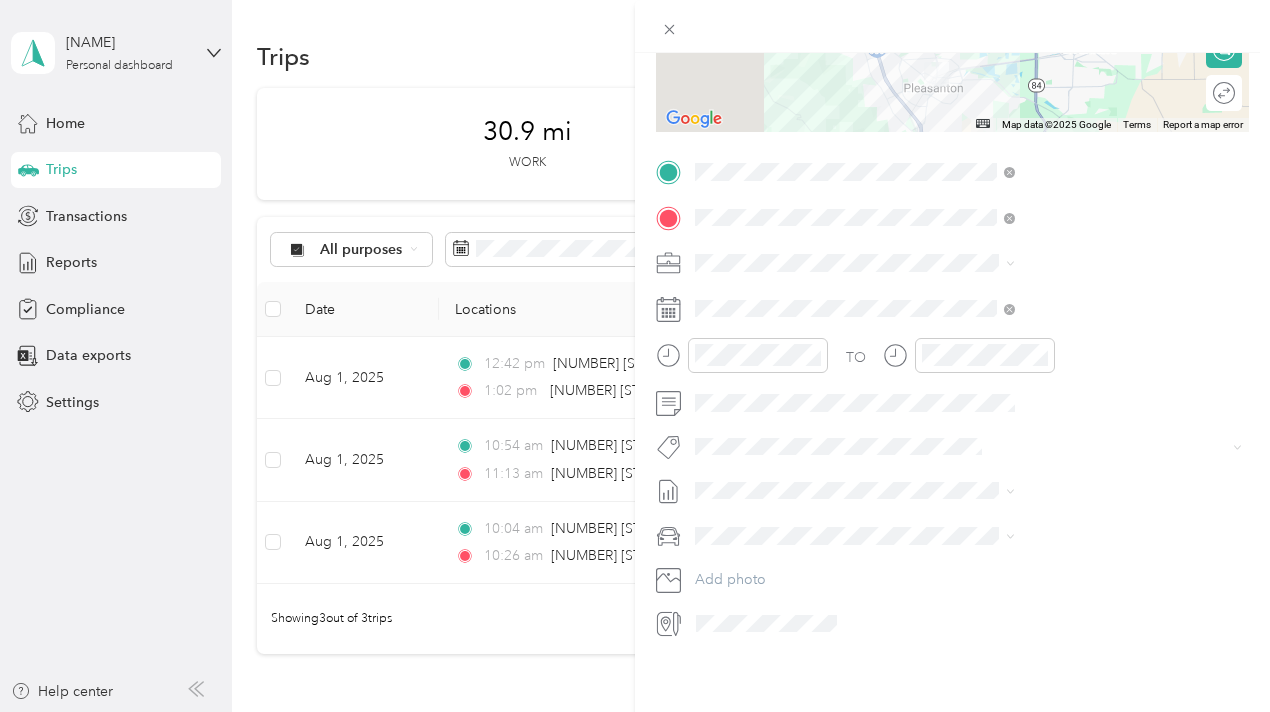 scroll, scrollTop: 337, scrollLeft: 0, axis: vertical 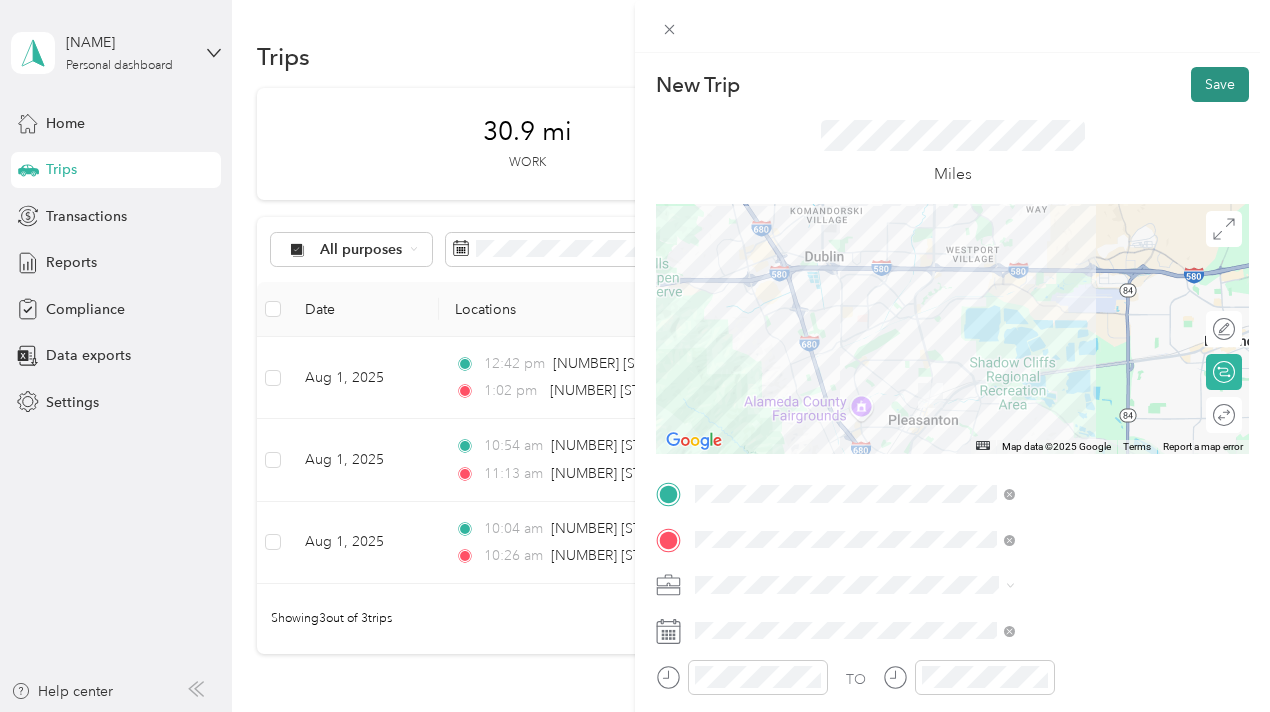 click on "Save" at bounding box center [1220, 84] 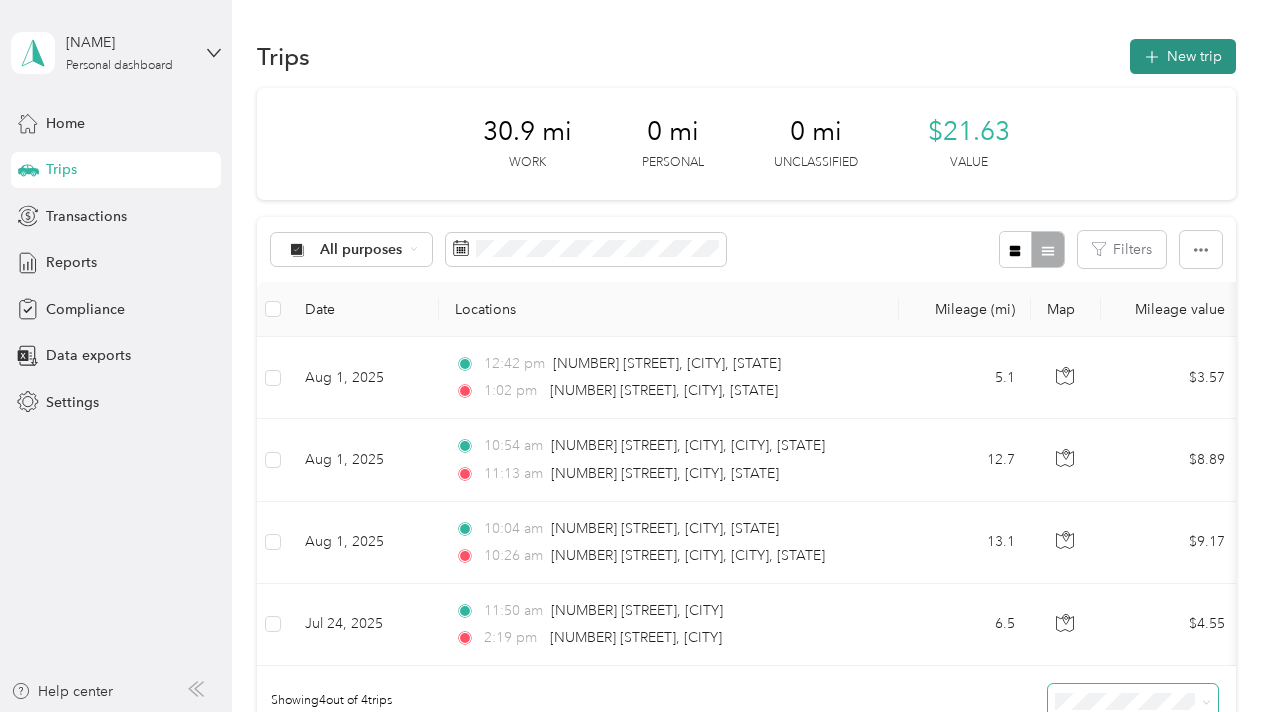 click 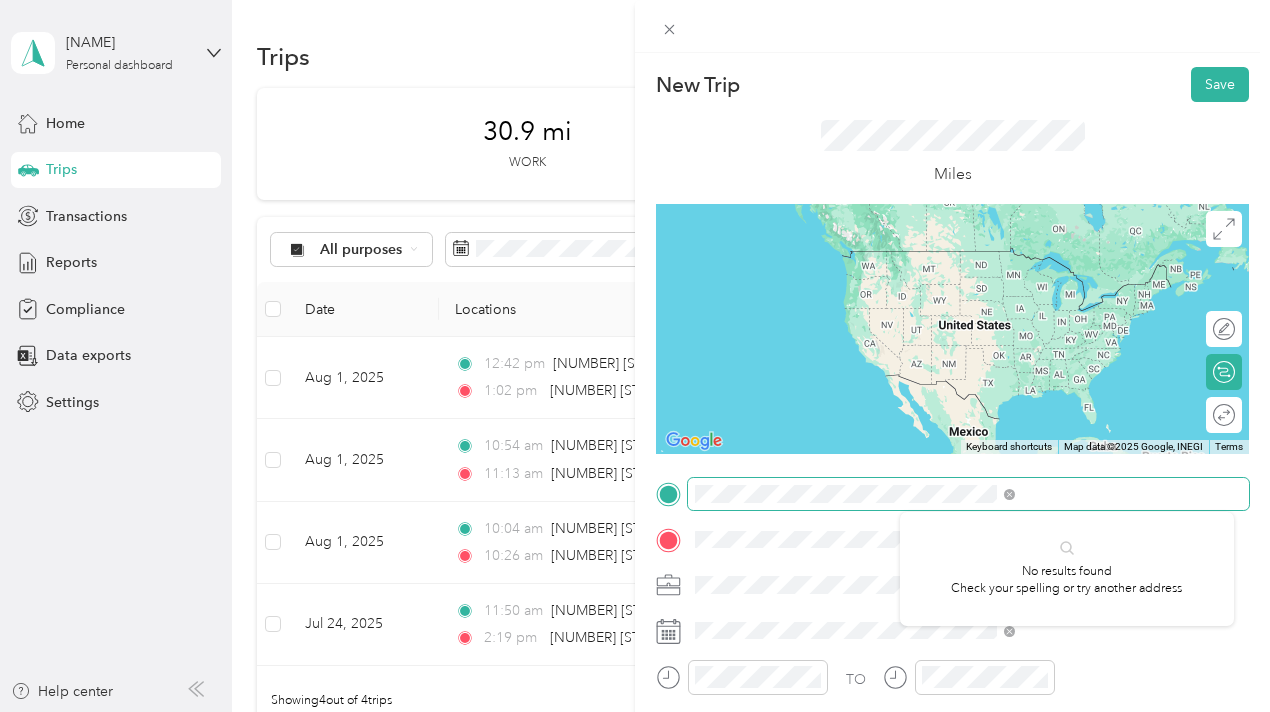 scroll, scrollTop: 0, scrollLeft: 3, axis: horizontal 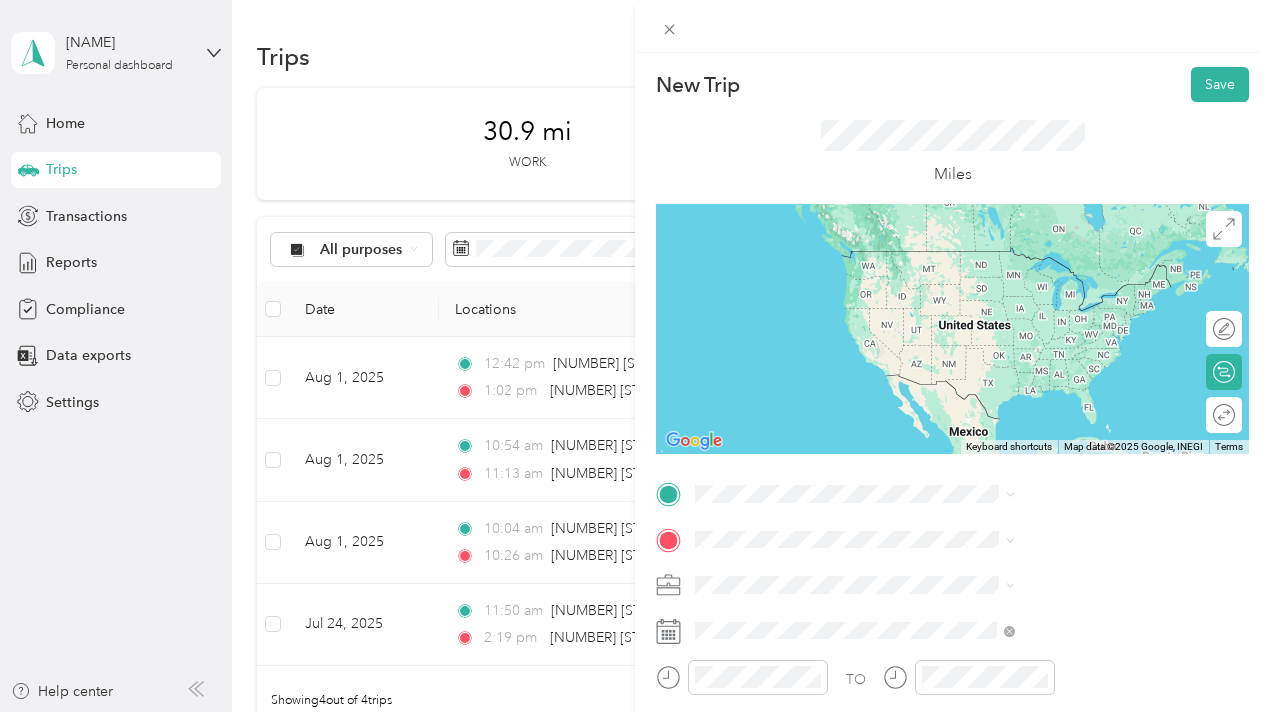 click on "[NUMBER] [STREET]
[CITY], [STATE] [POSTAL_CODE], [COUNTRY]" at bounding box center [1082, 352] 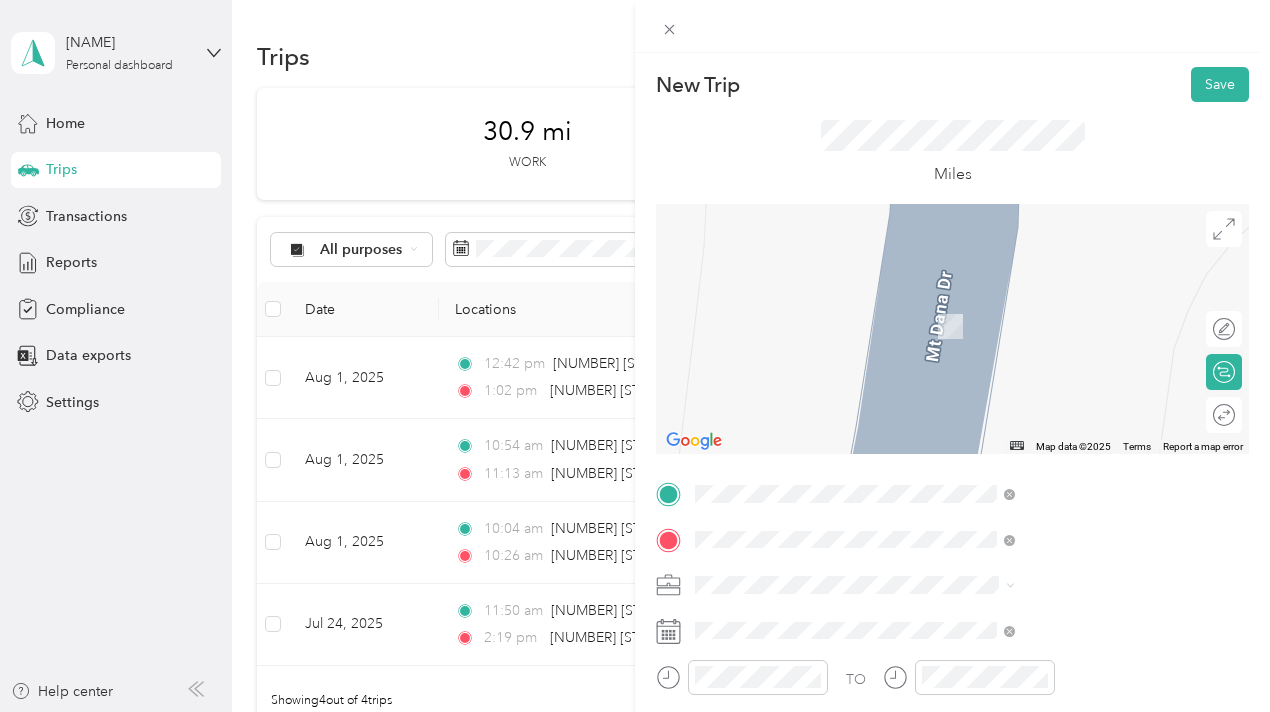 click on "[NUMBER] [STREET]
[CITY], [STATE] [POSTAL_CODE], [COUNTRY]" at bounding box center (1082, 313) 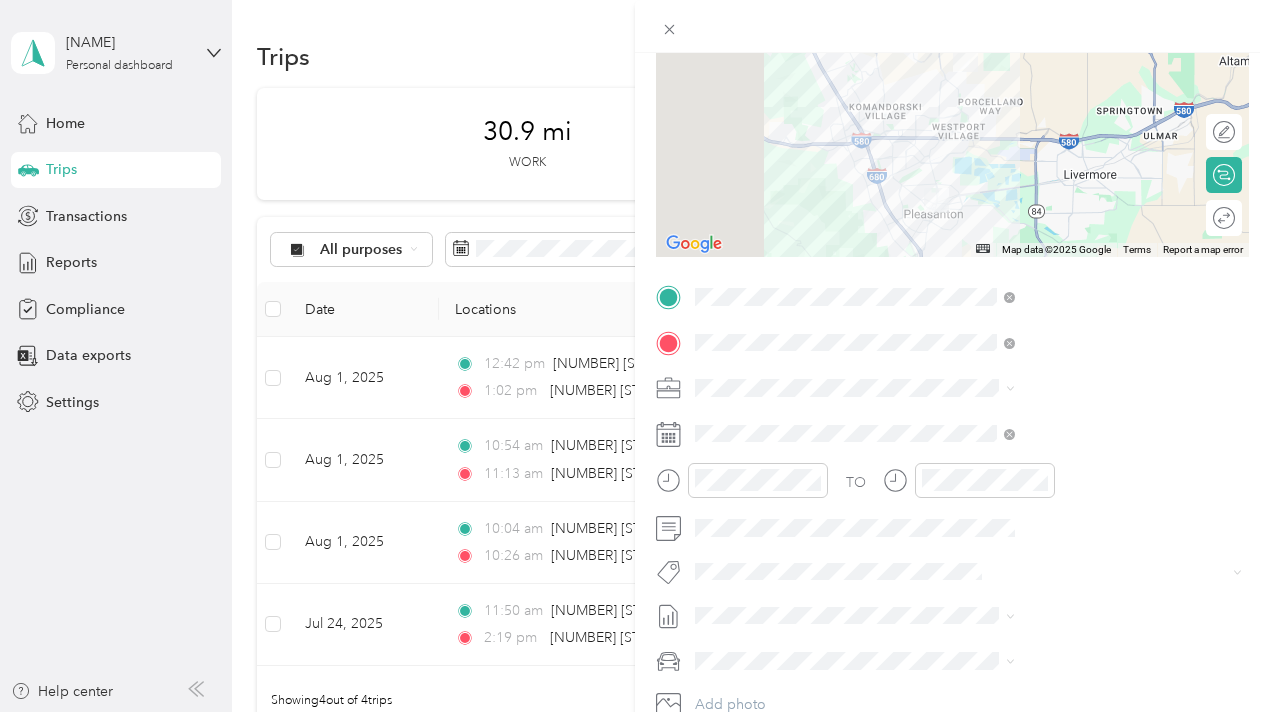 scroll, scrollTop: 200, scrollLeft: 0, axis: vertical 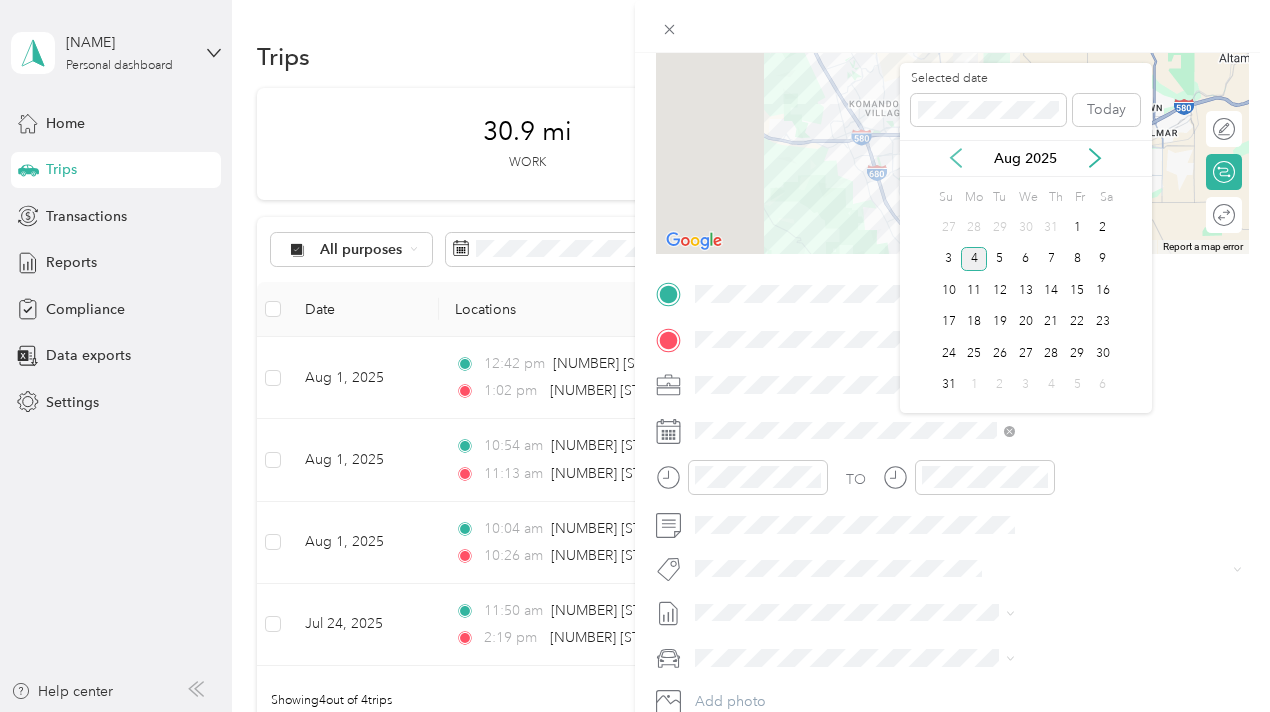 click 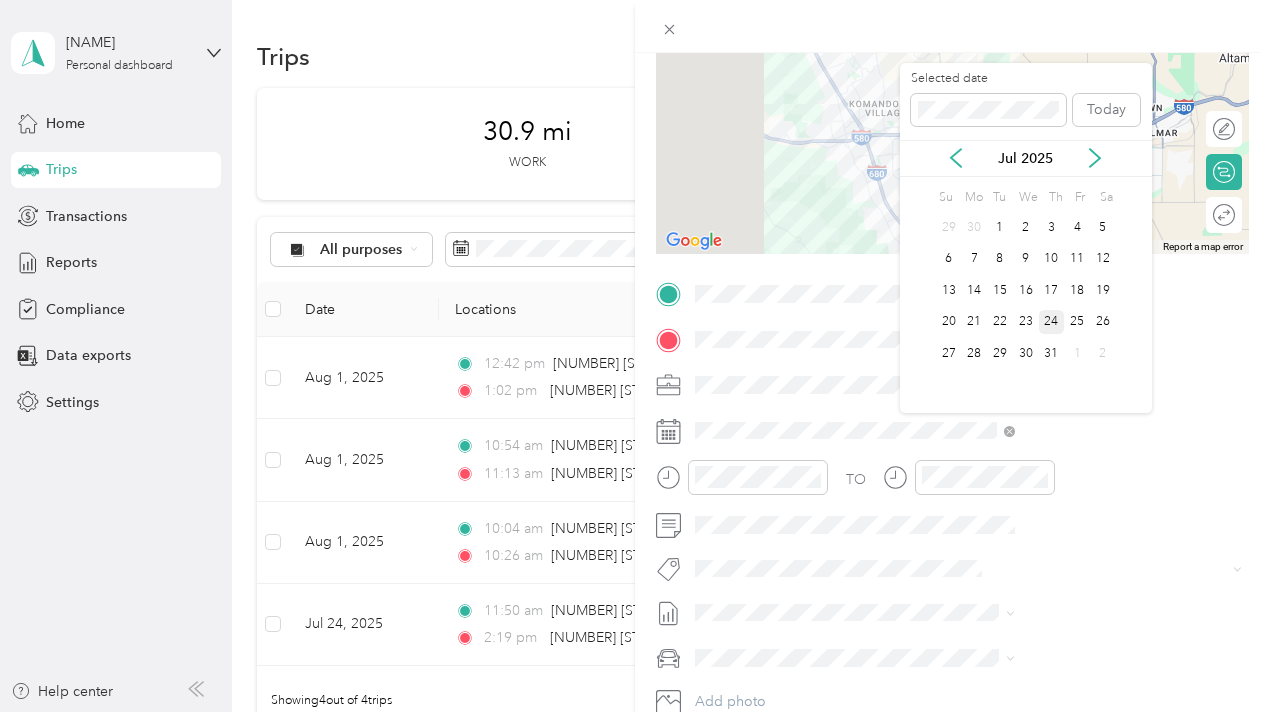click on "24" at bounding box center [1052, 322] 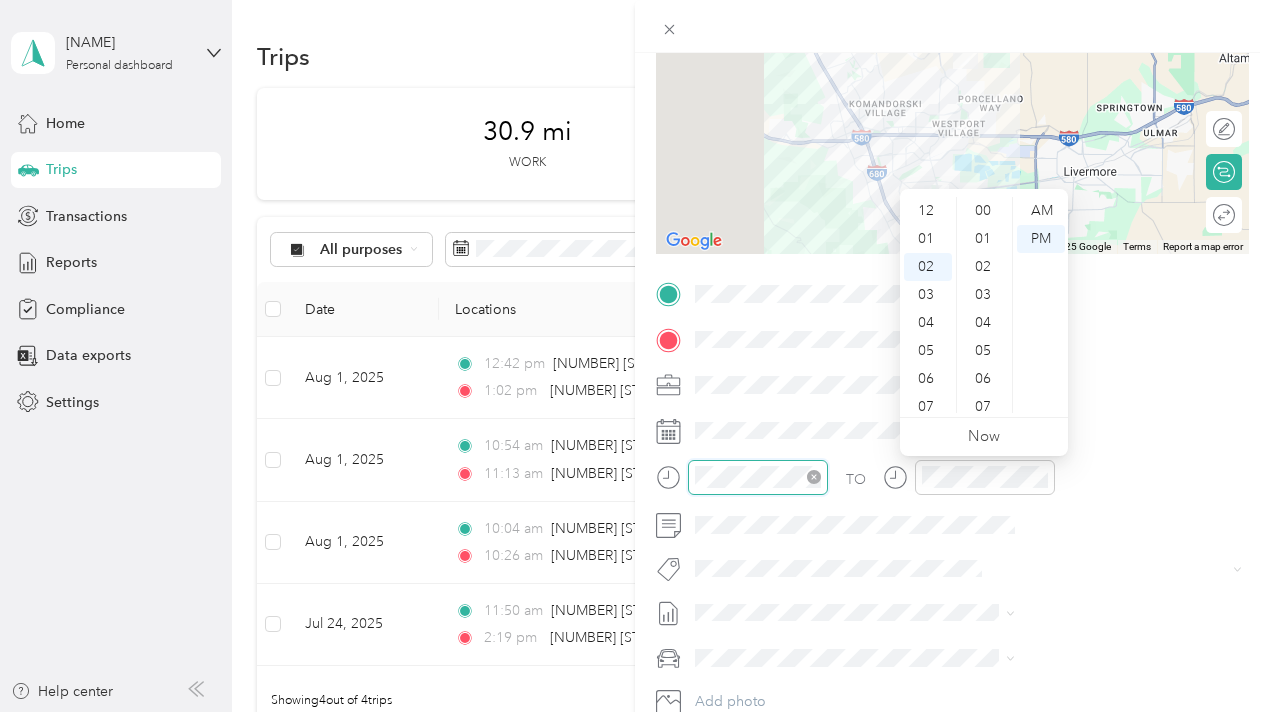 scroll, scrollTop: 56, scrollLeft: 0, axis: vertical 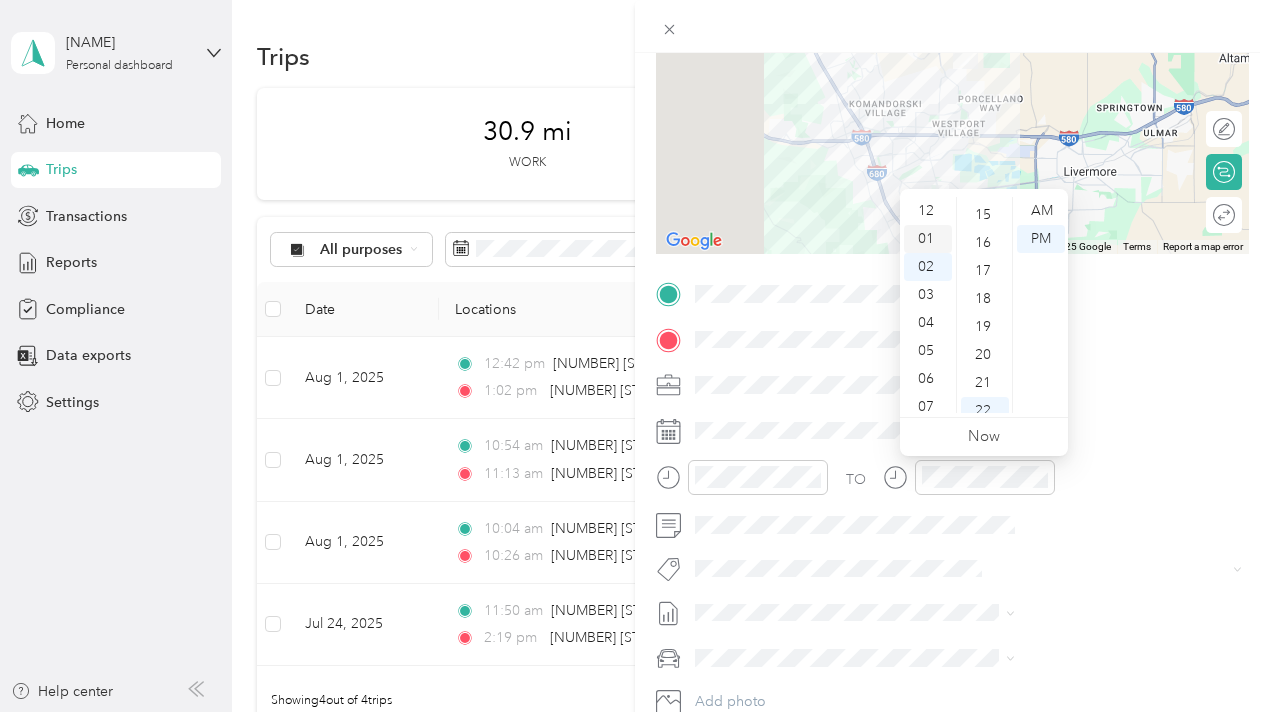 click on "01" at bounding box center (928, 239) 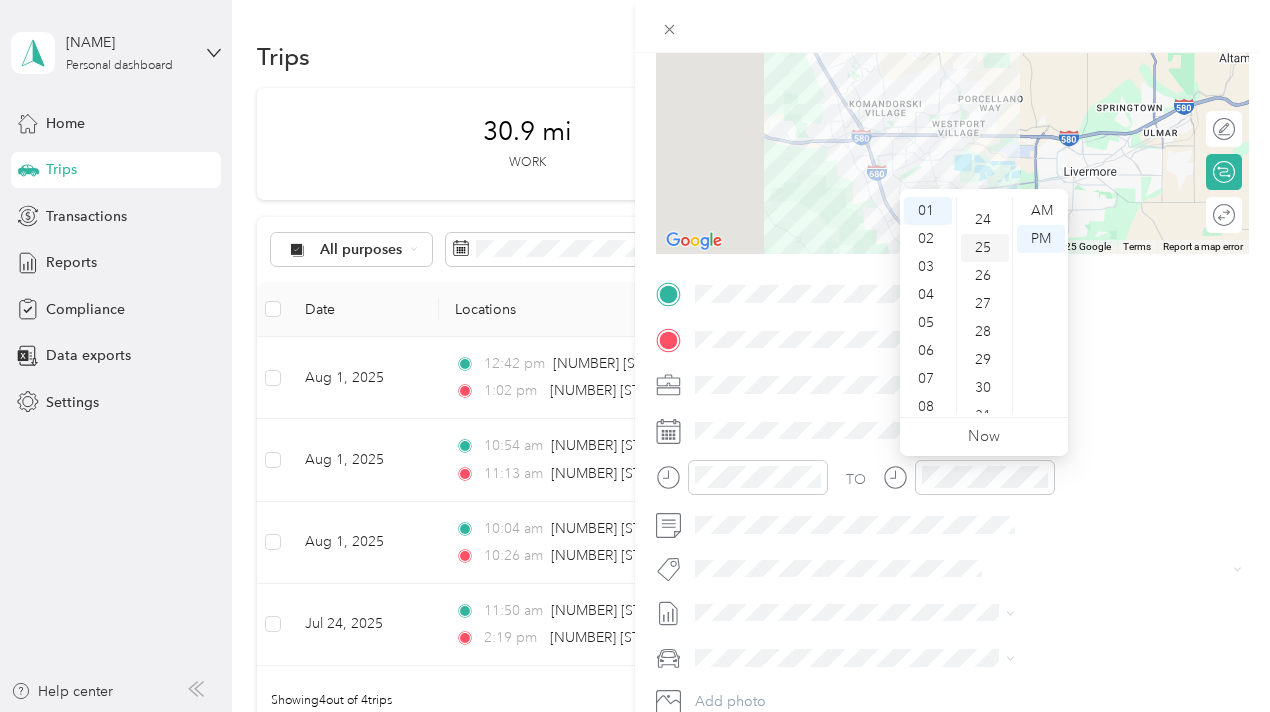 scroll, scrollTop: 716, scrollLeft: 0, axis: vertical 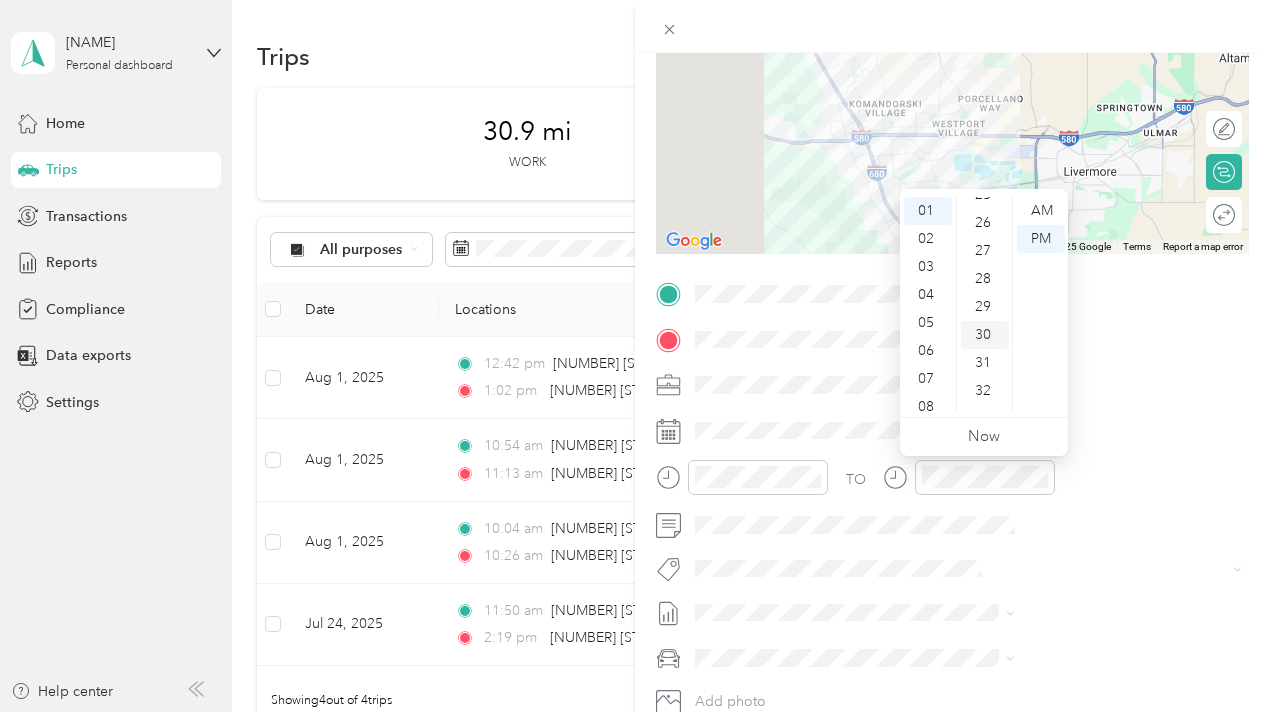 click on "30" at bounding box center [985, 335] 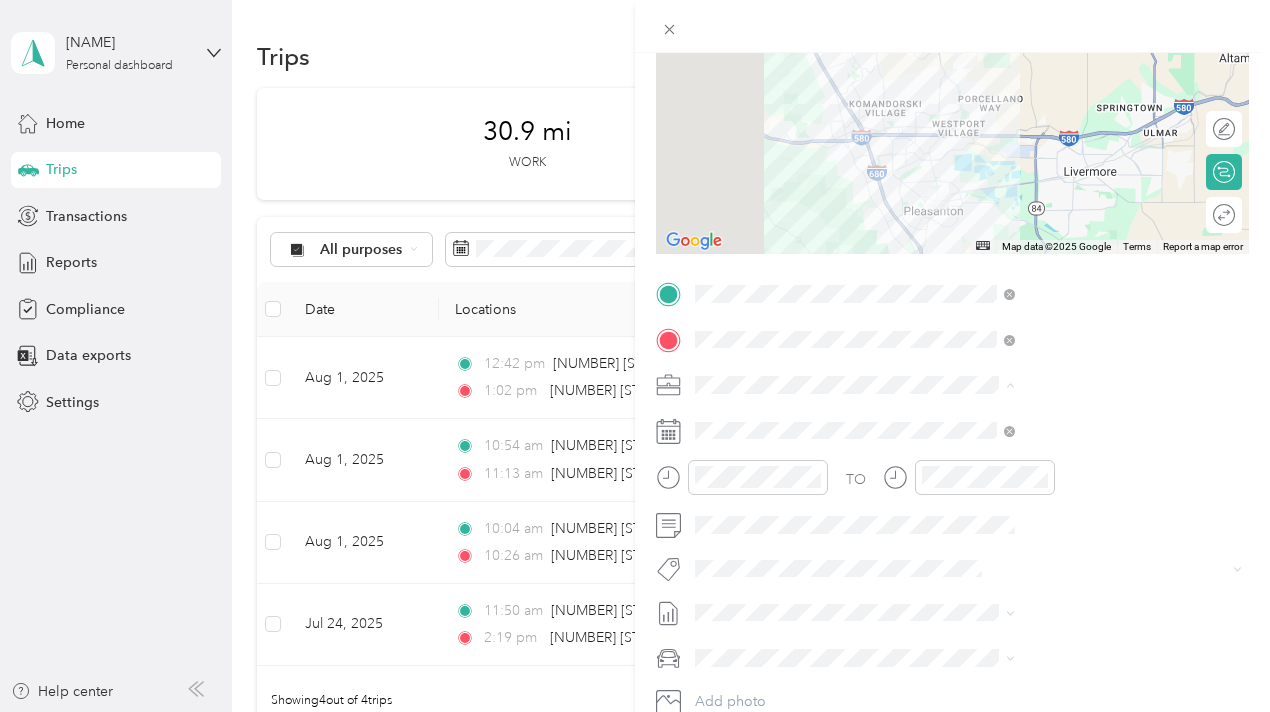 click on "World Class Window Coverings" at bounding box center [1056, 420] 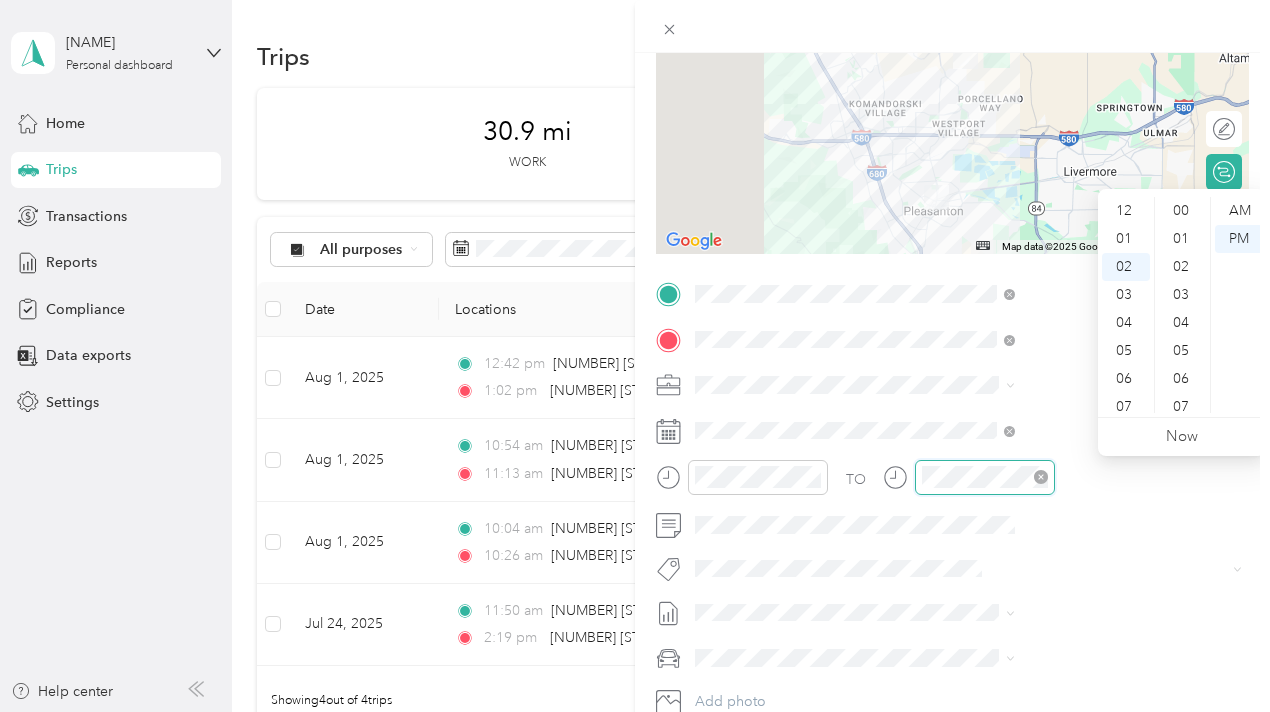 scroll, scrollTop: 56, scrollLeft: 0, axis: vertical 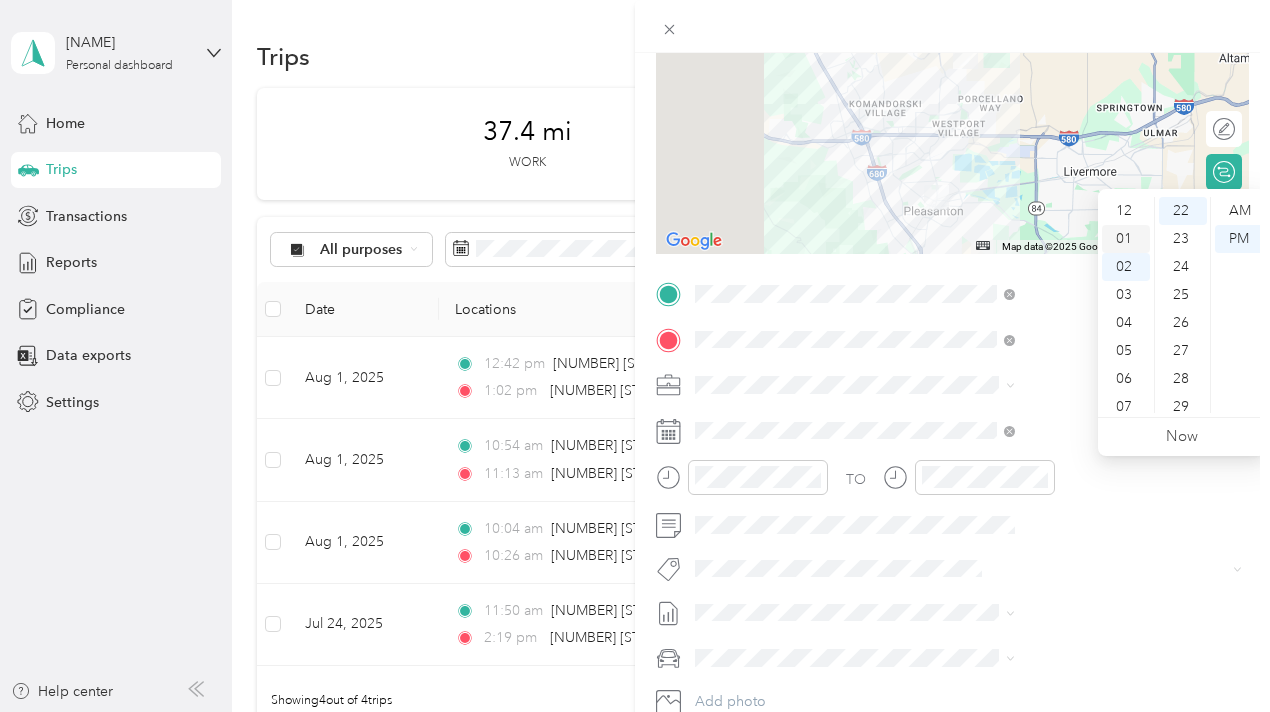 click on "01" at bounding box center (1126, 239) 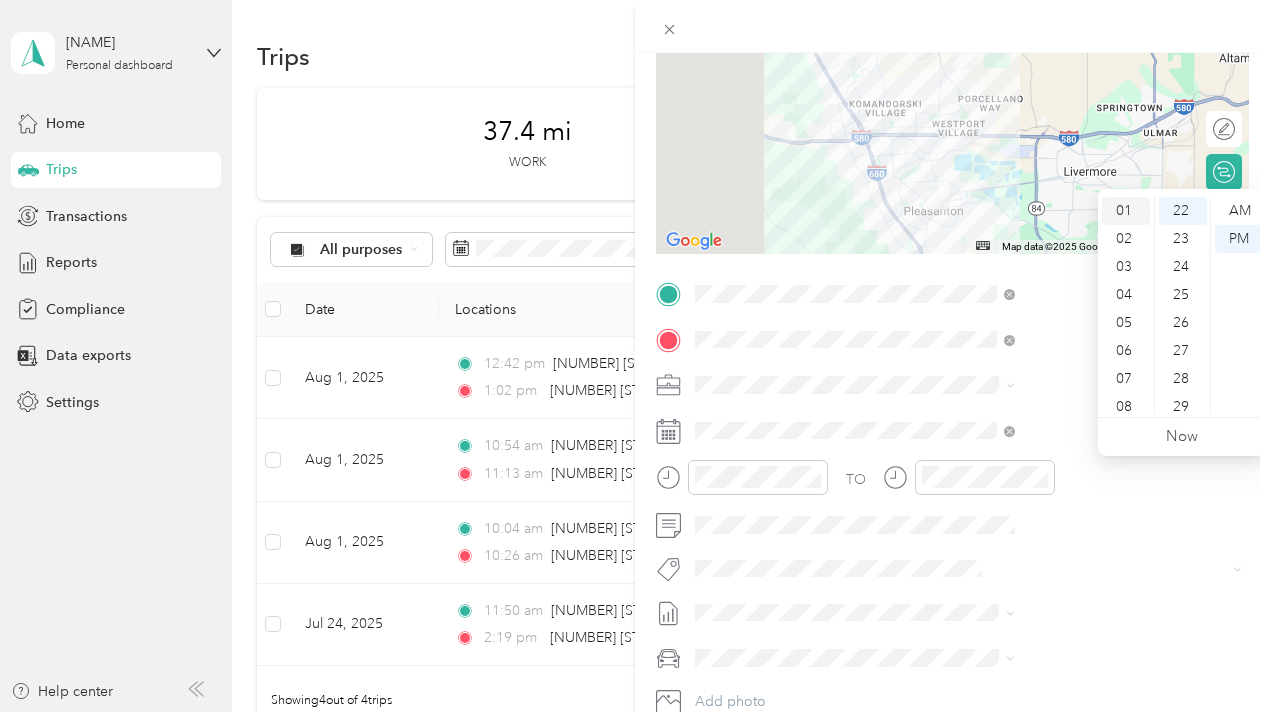 scroll, scrollTop: 28, scrollLeft: 0, axis: vertical 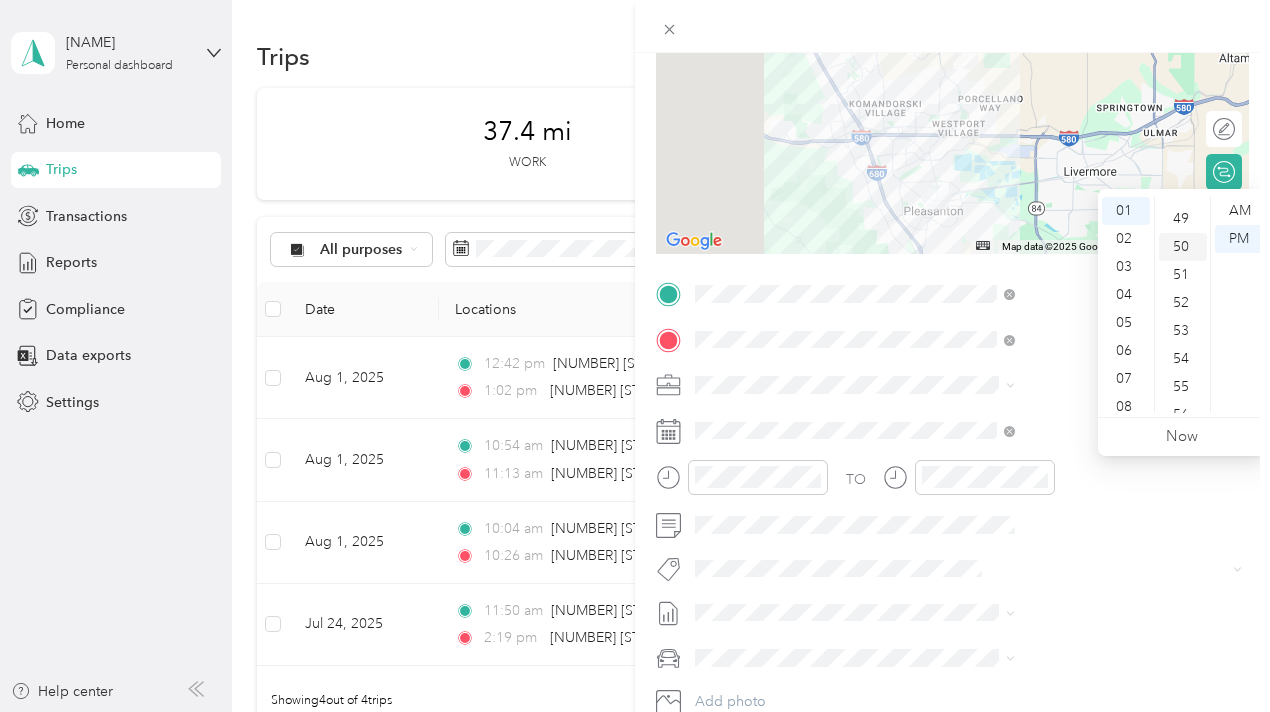 click on "50" at bounding box center [1183, 247] 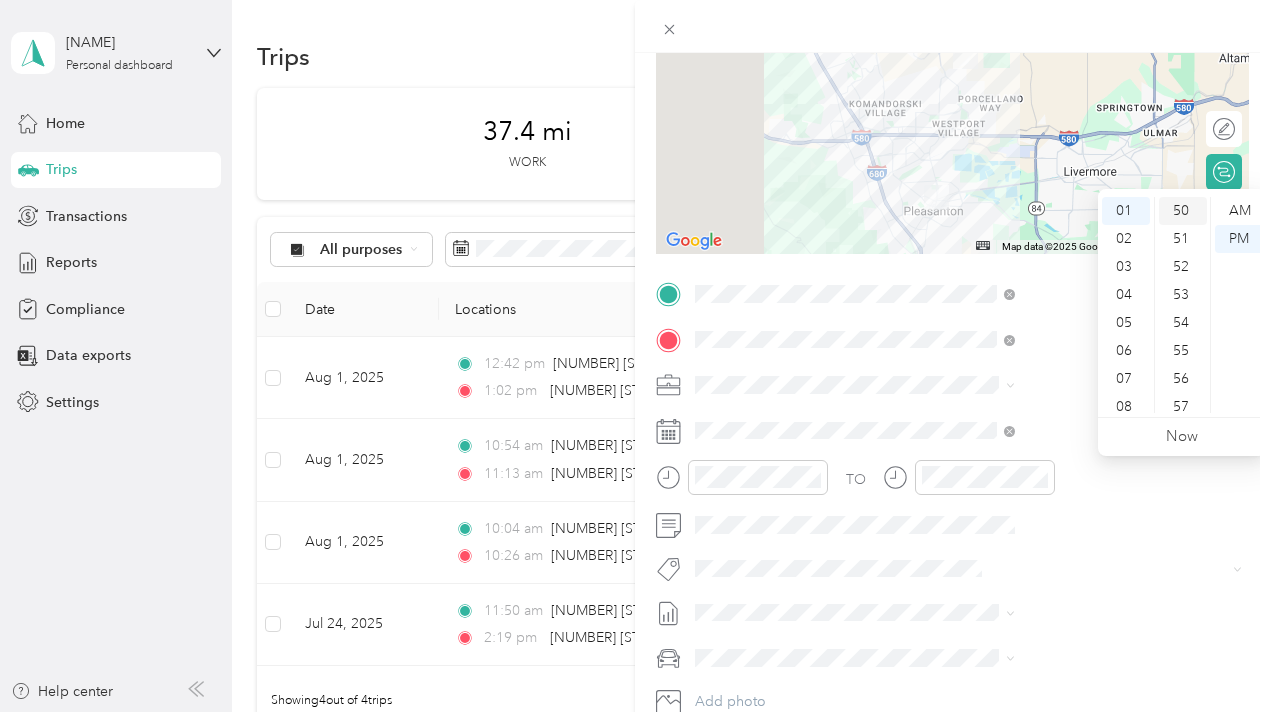 scroll, scrollTop: 1400, scrollLeft: 0, axis: vertical 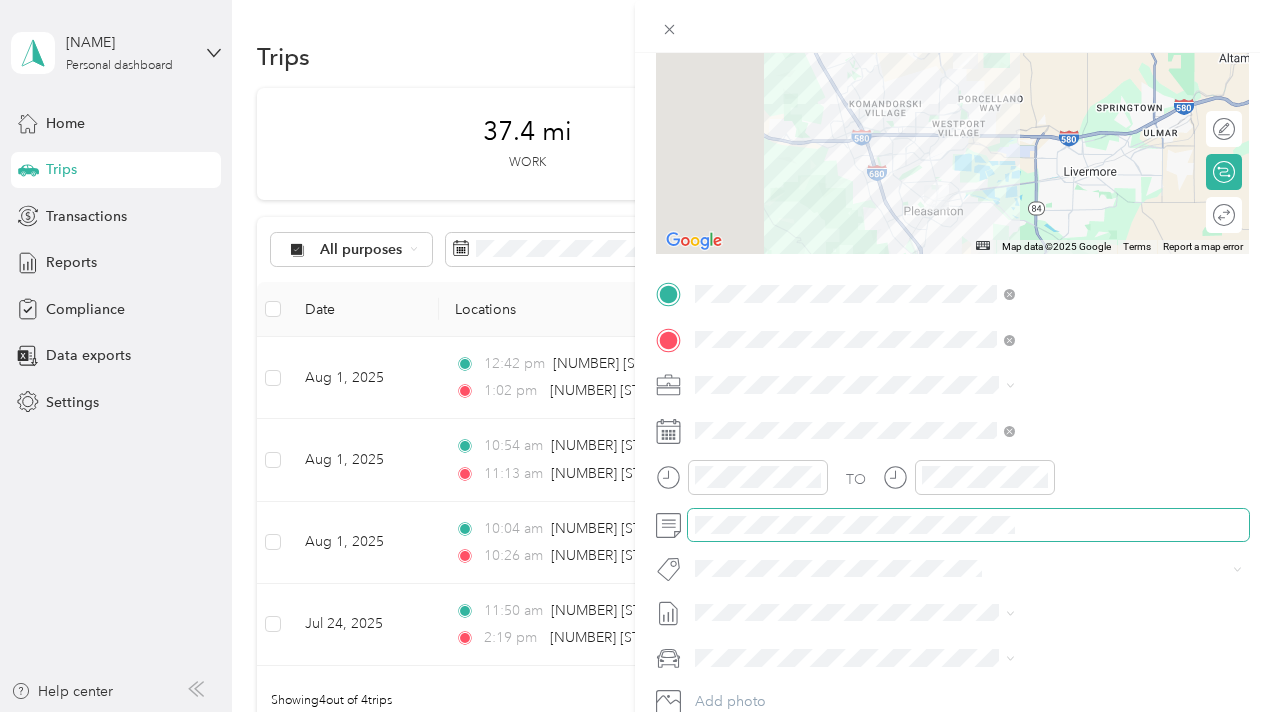 click at bounding box center (968, 525) 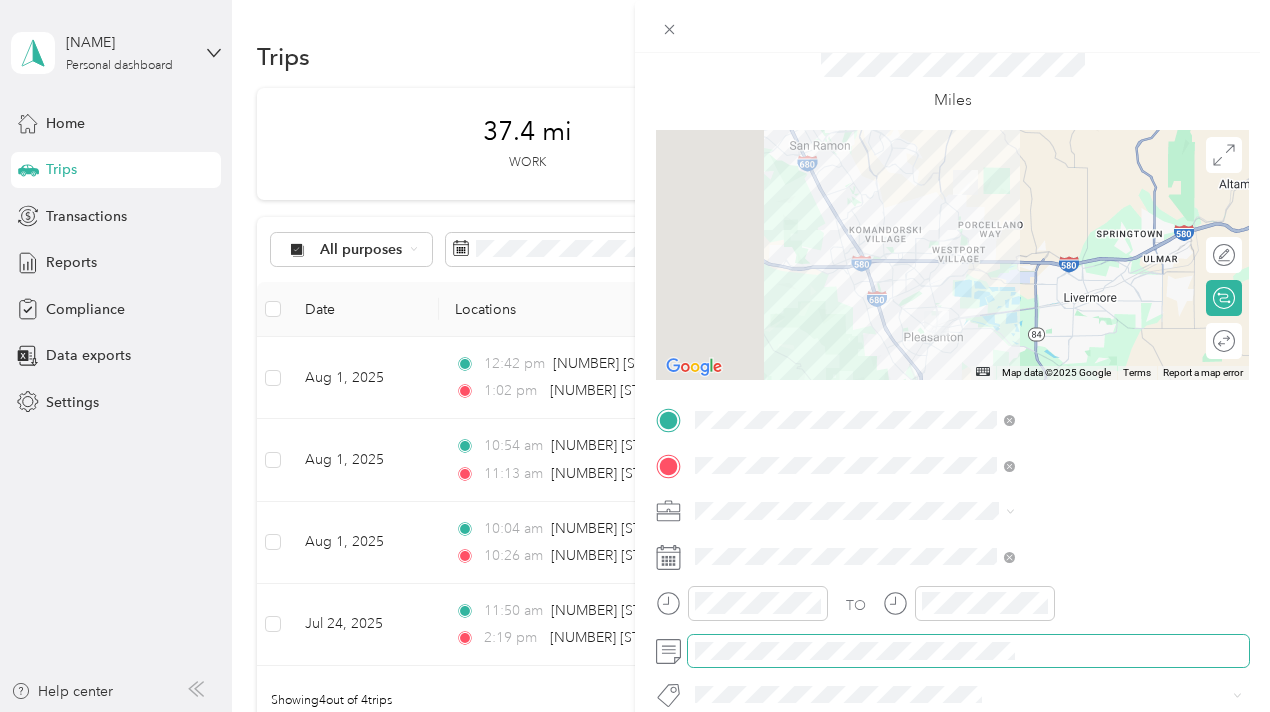 scroll, scrollTop: 0, scrollLeft: 0, axis: both 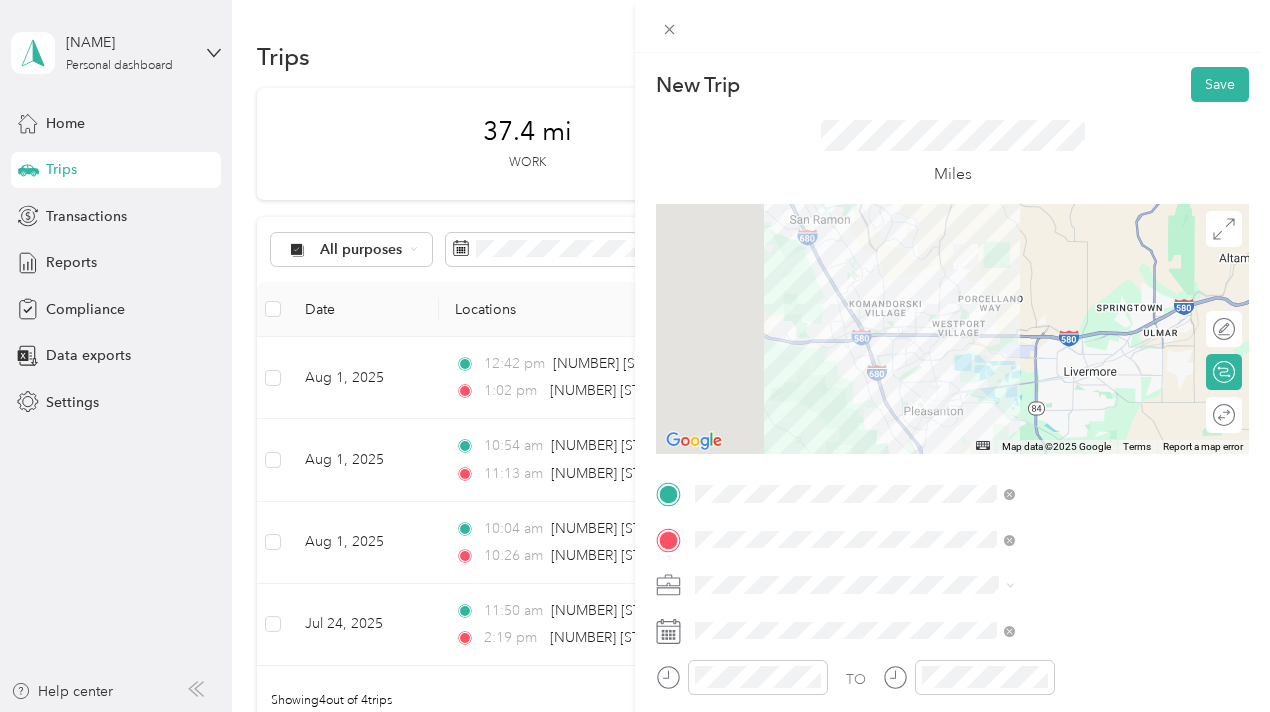 drag, startPoint x: 1213, startPoint y: 93, endPoint x: 1201, endPoint y: 155, distance: 63.15061 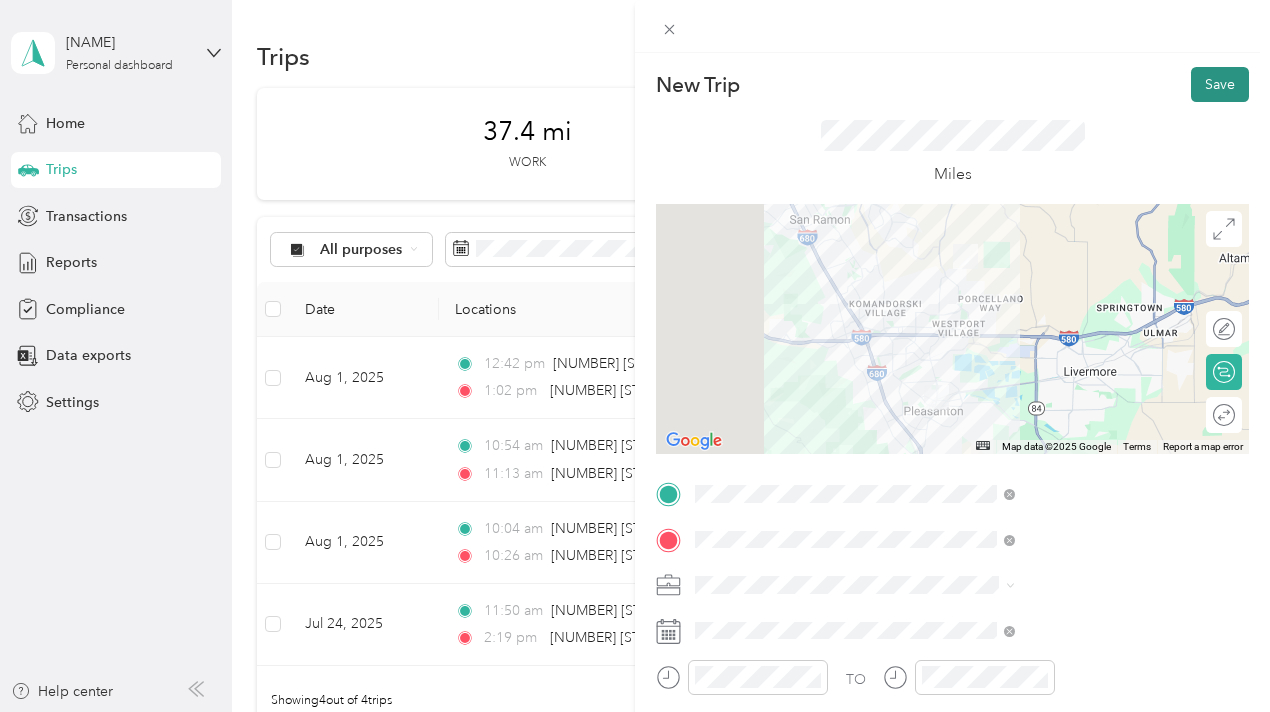 click on "Save" at bounding box center (1220, 84) 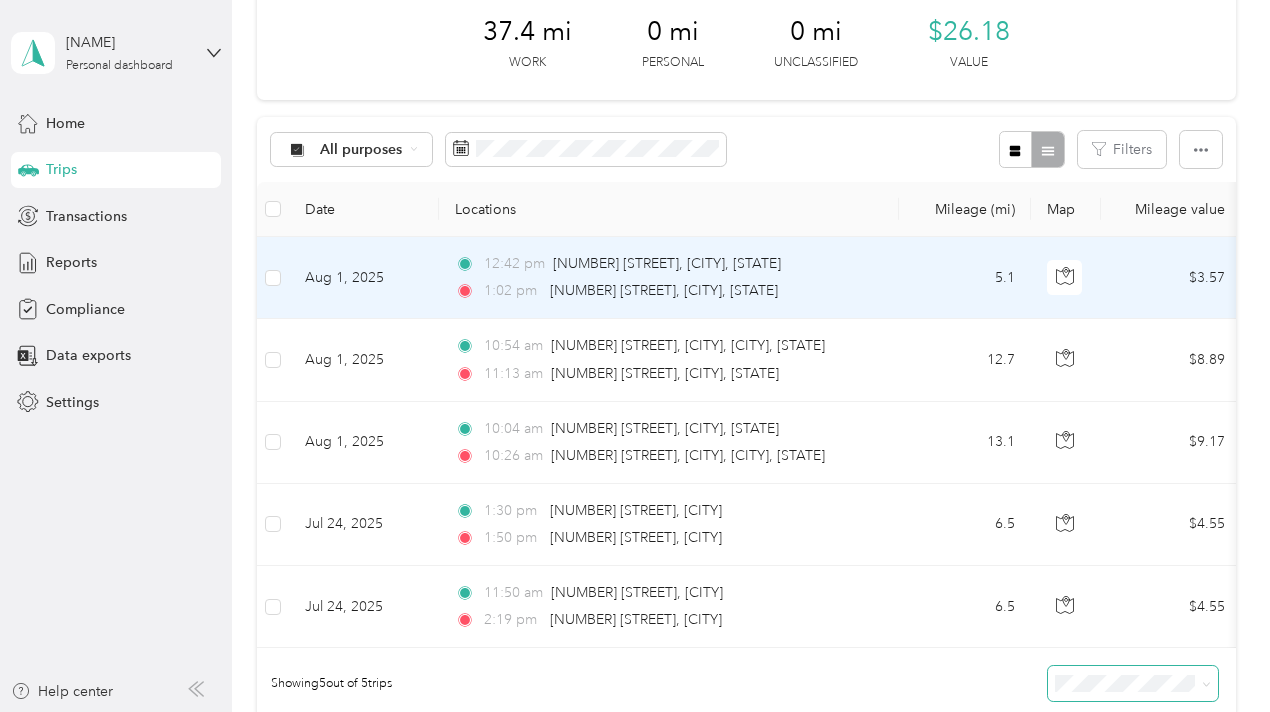 scroll, scrollTop: 0, scrollLeft: 0, axis: both 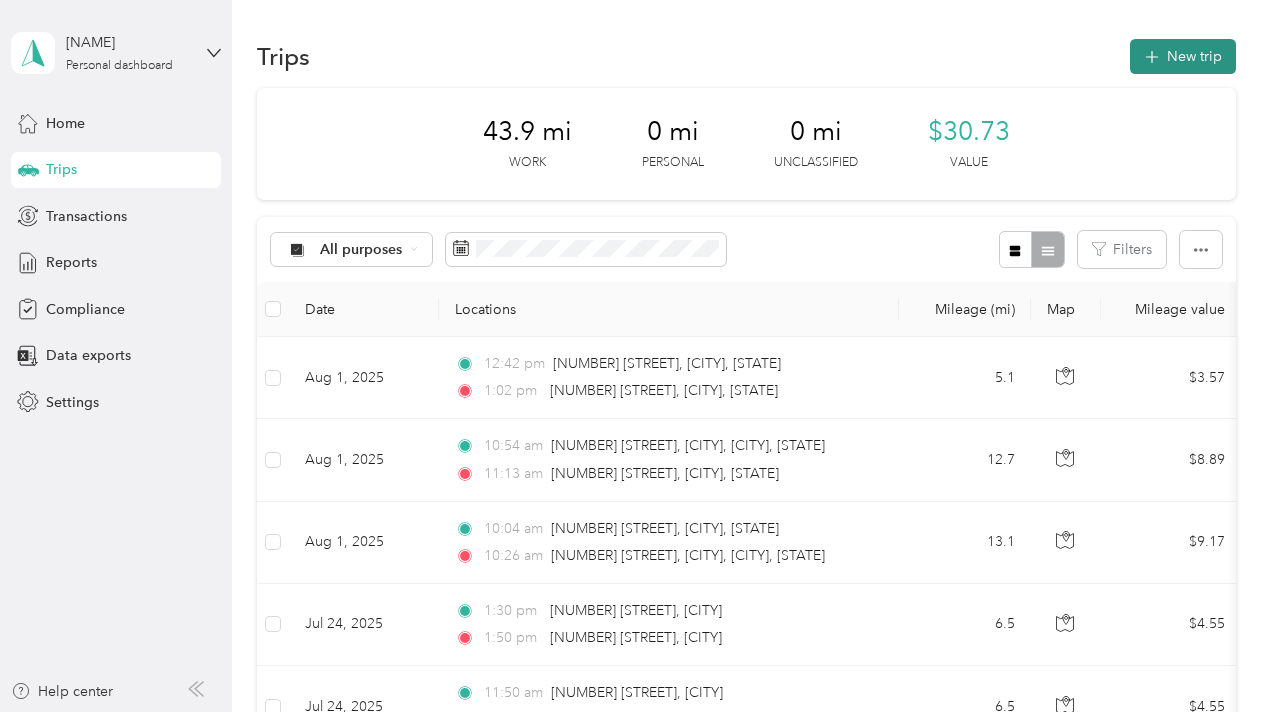 click on "New trip" at bounding box center (1183, 56) 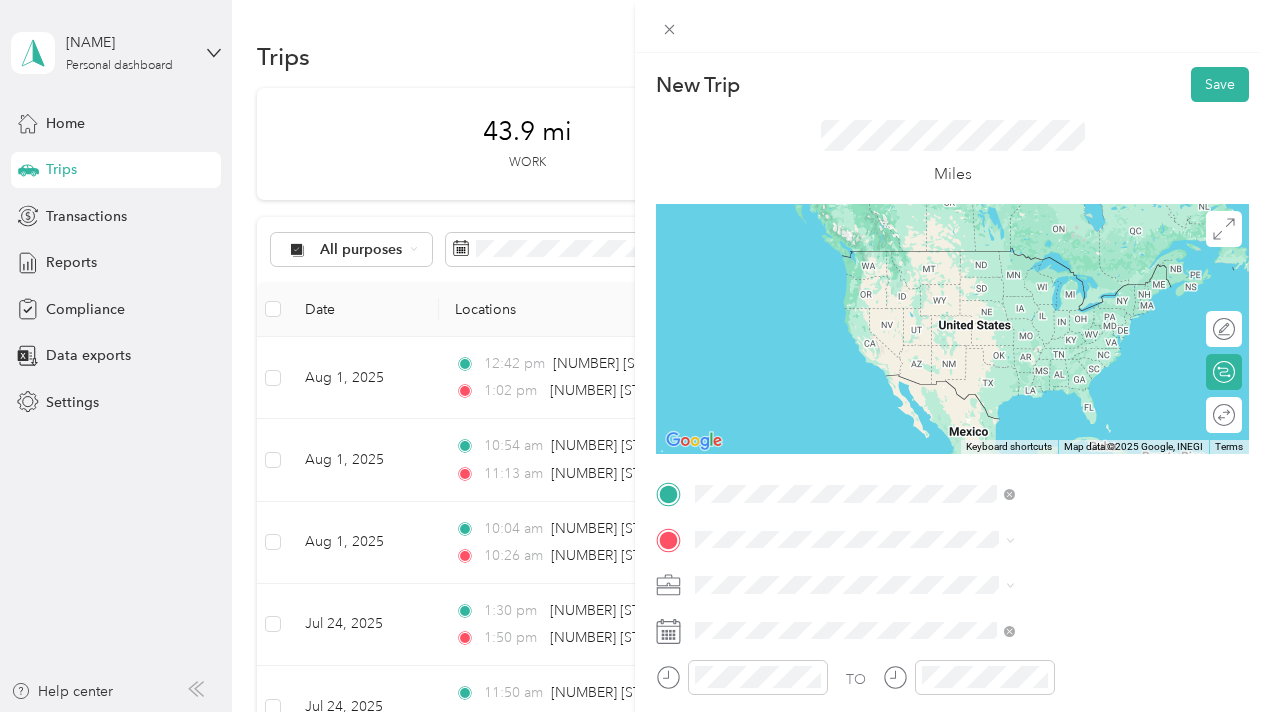 click on "[NUMBER] [STREET], [CITY], [CITY], [STATE]" at bounding box center (1081, 251) 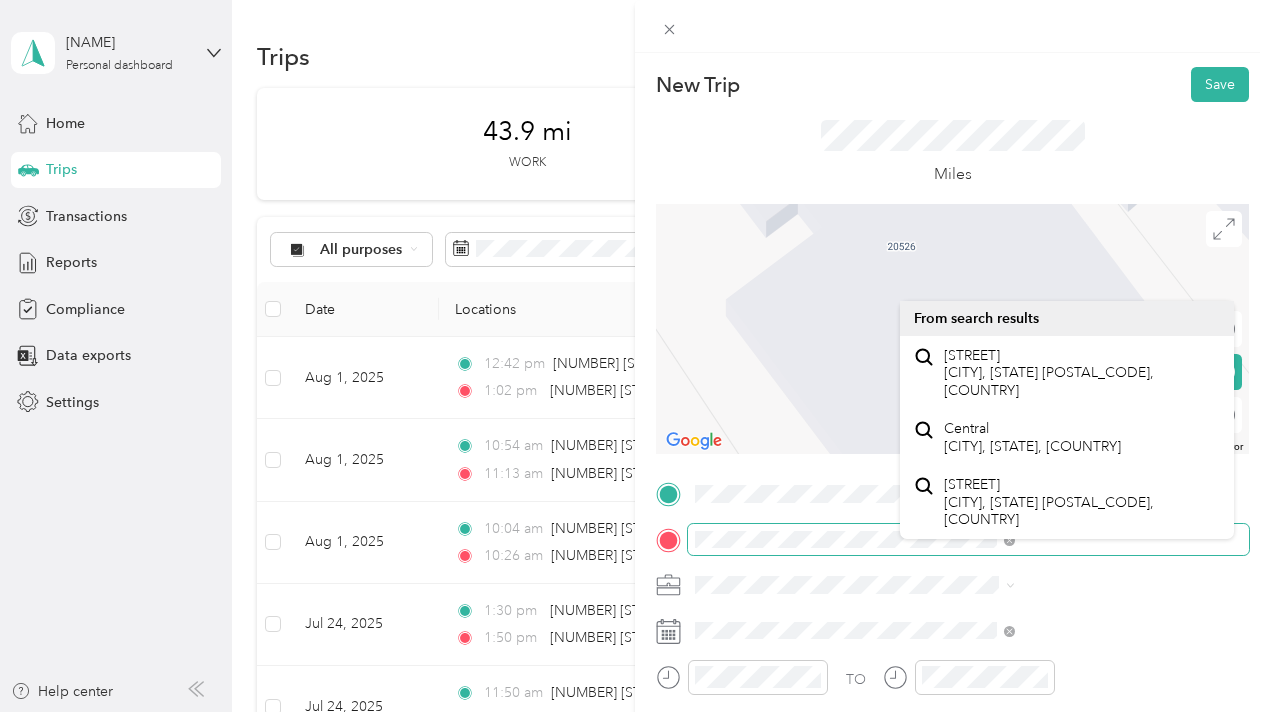 scroll, scrollTop: 0, scrollLeft: 10, axis: horizontal 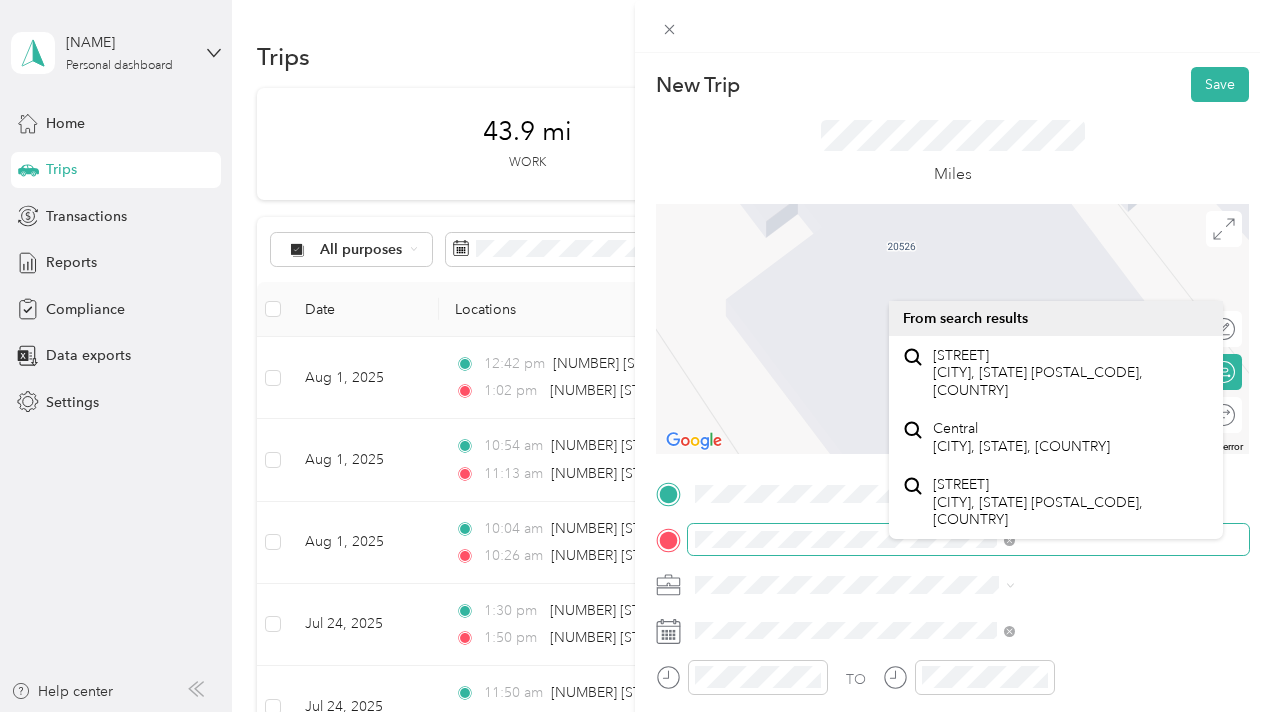 click on "New Trip Save This trip cannot be edited because it is either under review, approved, or paid. Contact your Team Manager to edit it. Miles ← Move left → Move right ↑ Move up ↓ Move down + Zoom in - Zoom out Home Jump left by 75% End Jump right by 75% Page Up Jump up by 75% Page Down Jump down by 75% Map Data Map data ©2025 Map data ©2025 2 m  Click to toggle between metric and imperial units Terms Report a map error Edit route Calculate route Round trip TO Add photo" at bounding box center [952, 409] 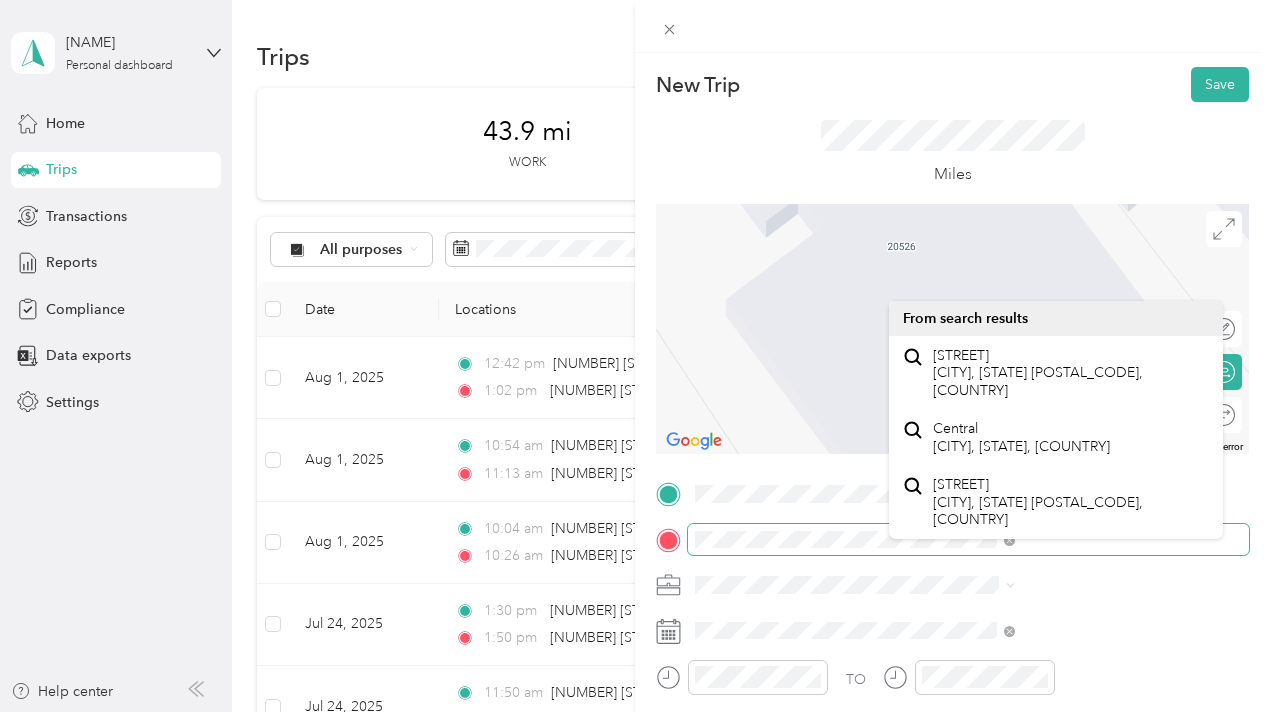 scroll, scrollTop: 0, scrollLeft: 0, axis: both 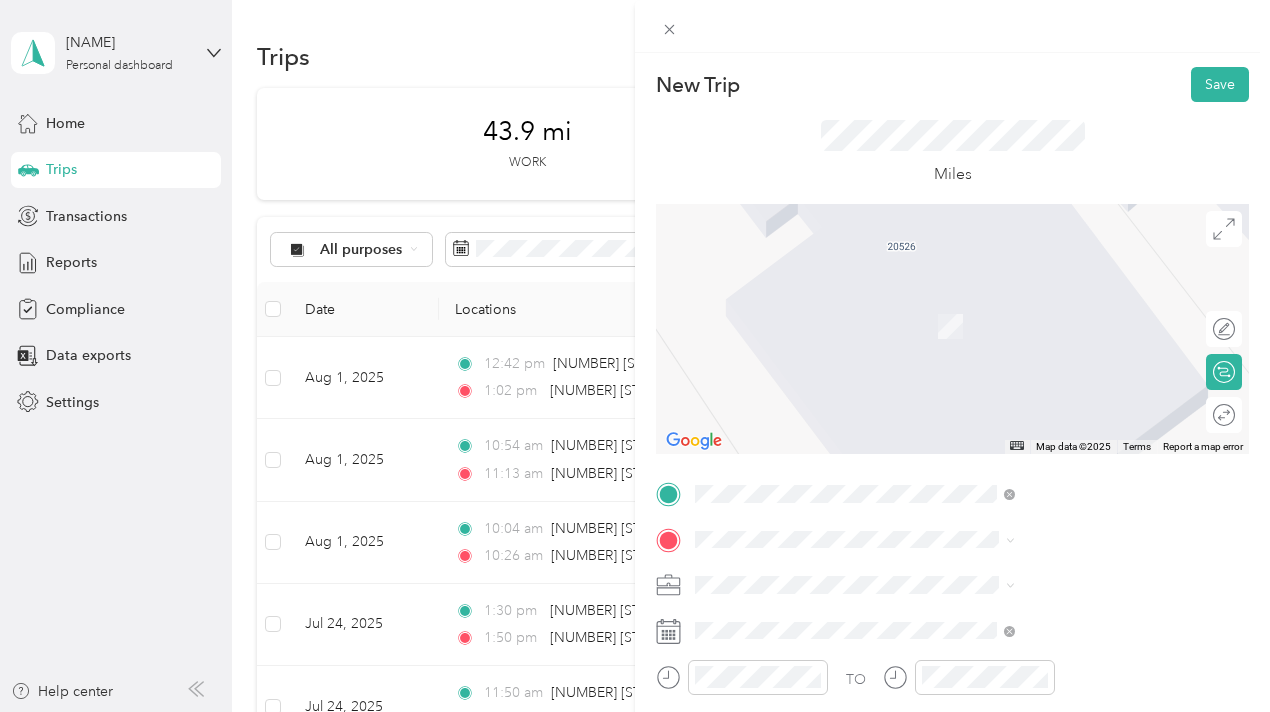 click on "[NUMBER] [STREET]
[CITY], [STATE] [POSTAL_CODE], [COUNTRY]" at bounding box center [1071, 311] 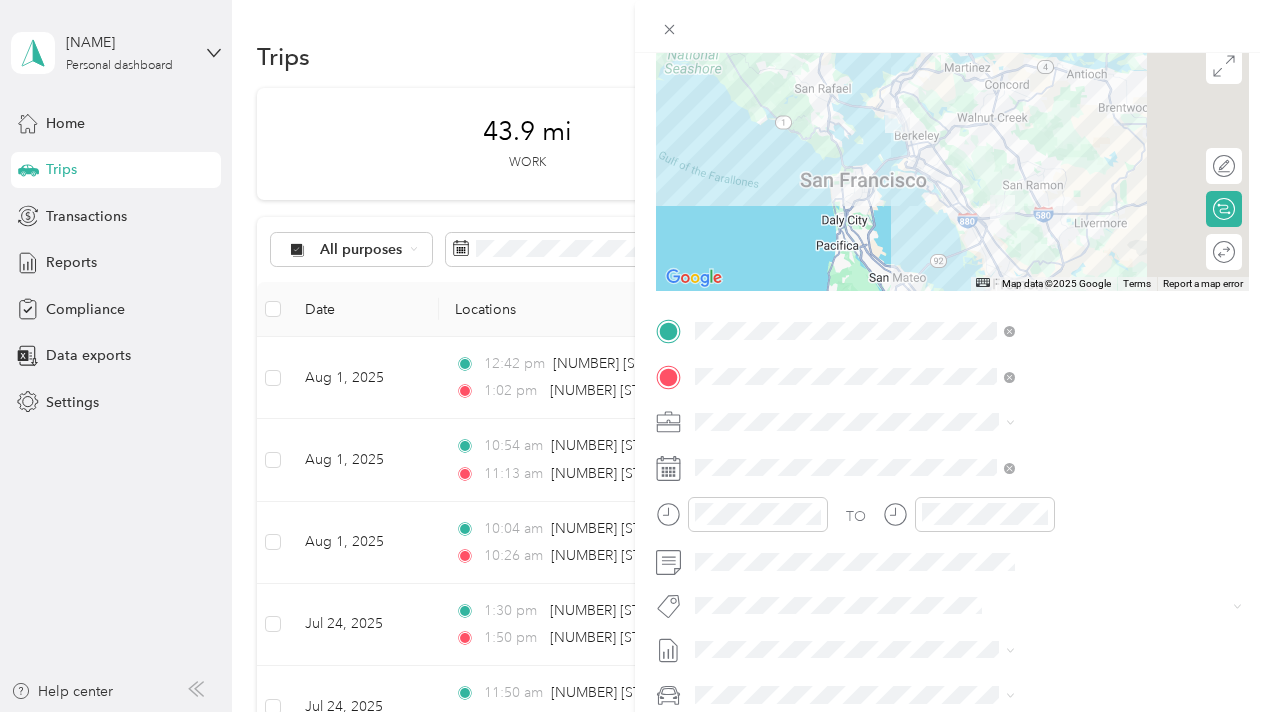 scroll, scrollTop: 200, scrollLeft: 11, axis: both 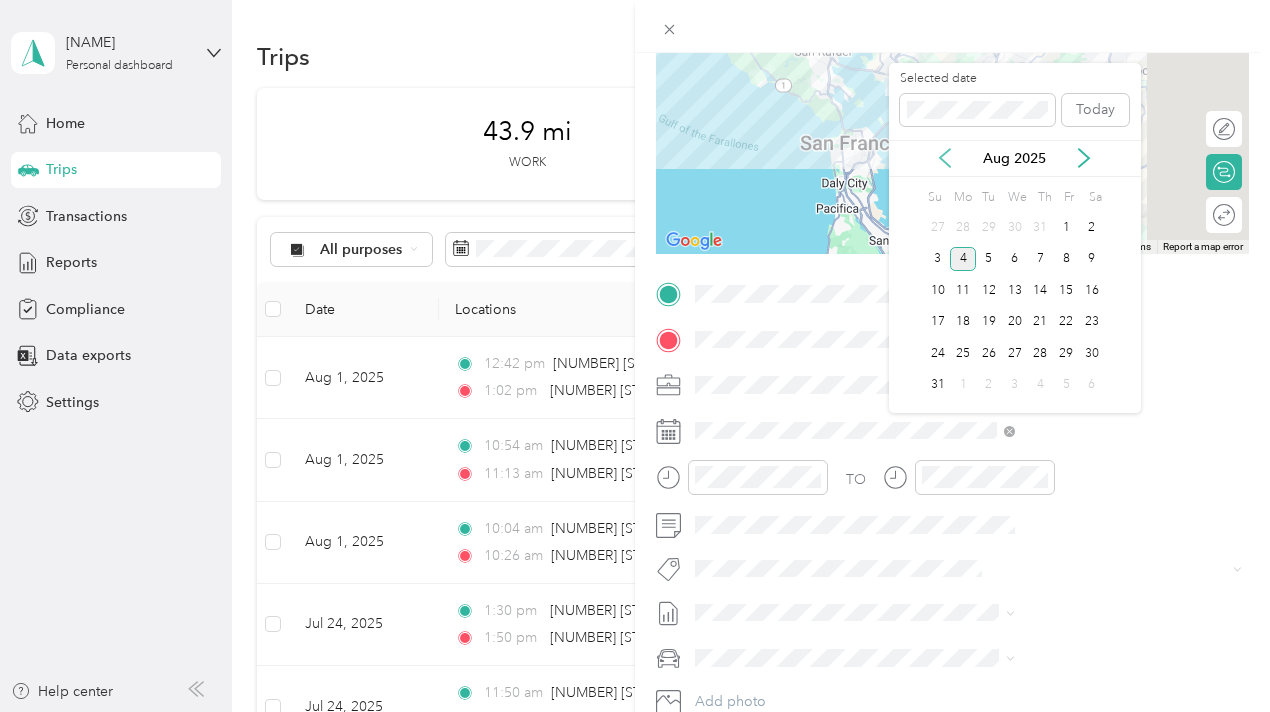 click 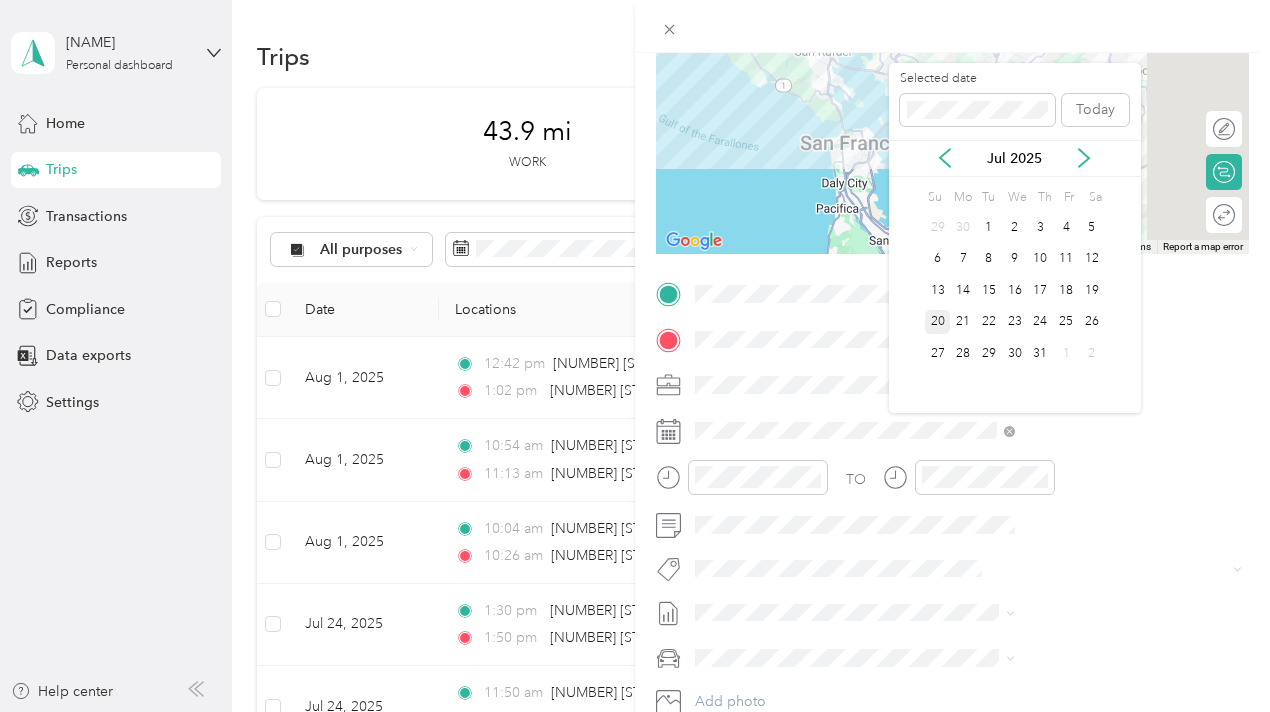 click on "20" at bounding box center (938, 322) 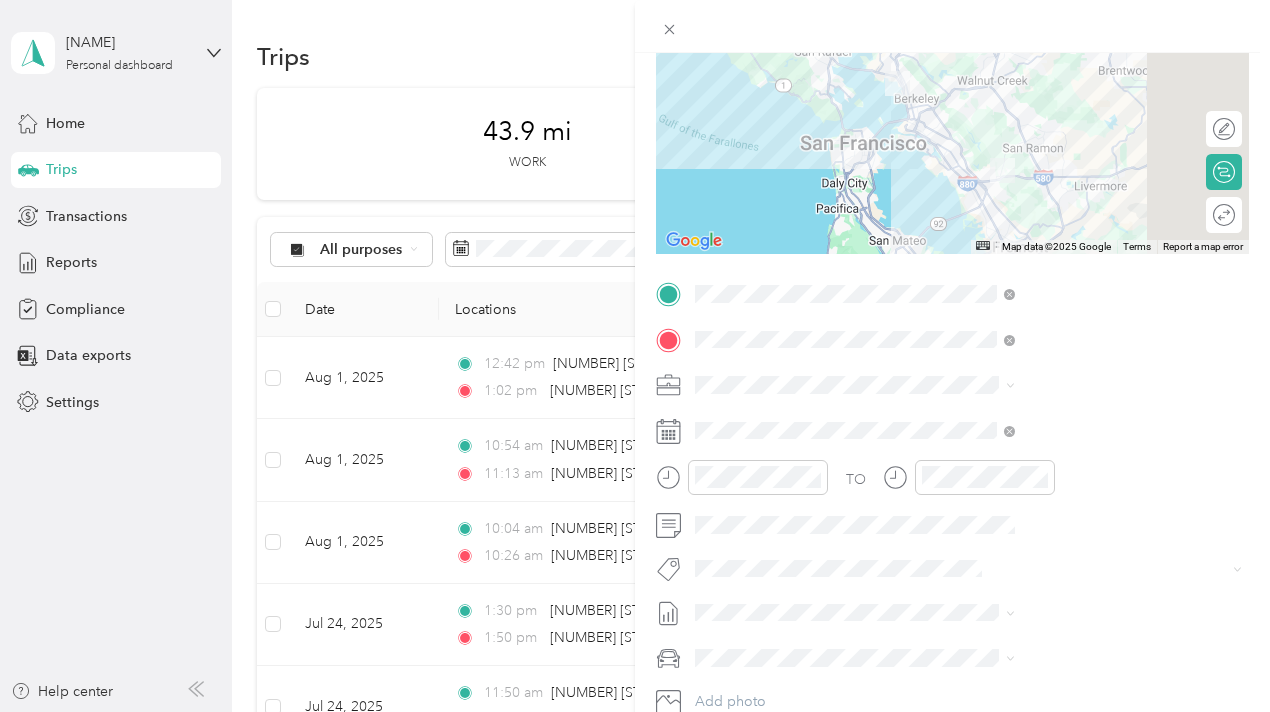 drag, startPoint x: 745, startPoint y: 482, endPoint x: 346, endPoint y: 524, distance: 401.20444 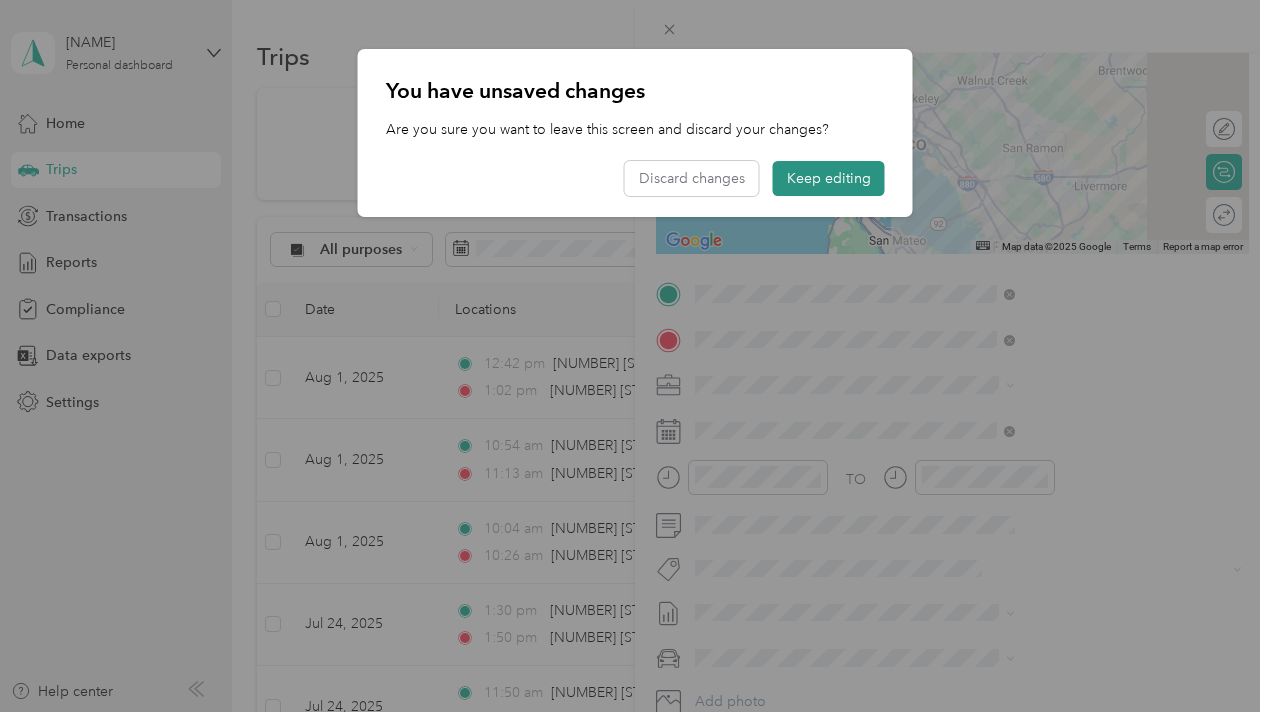 click on "Keep editing" at bounding box center (829, 178) 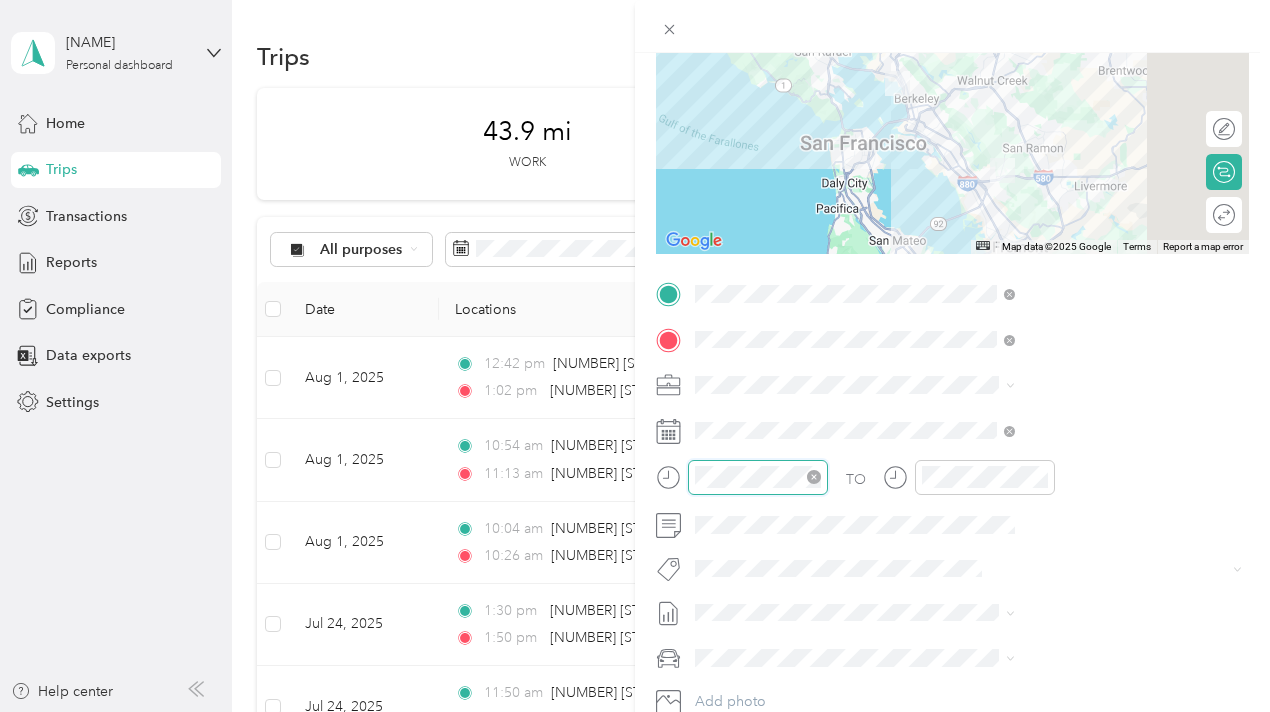 scroll, scrollTop: 56, scrollLeft: 0, axis: vertical 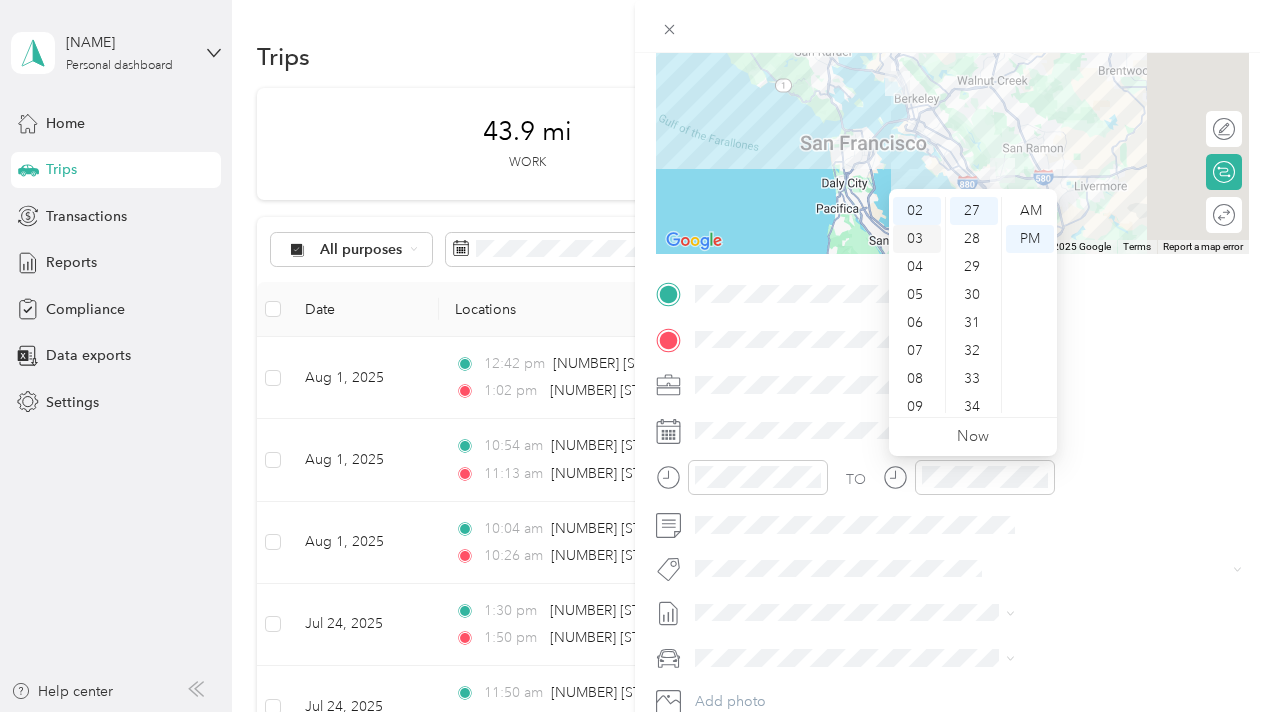 click on "03" at bounding box center [917, 239] 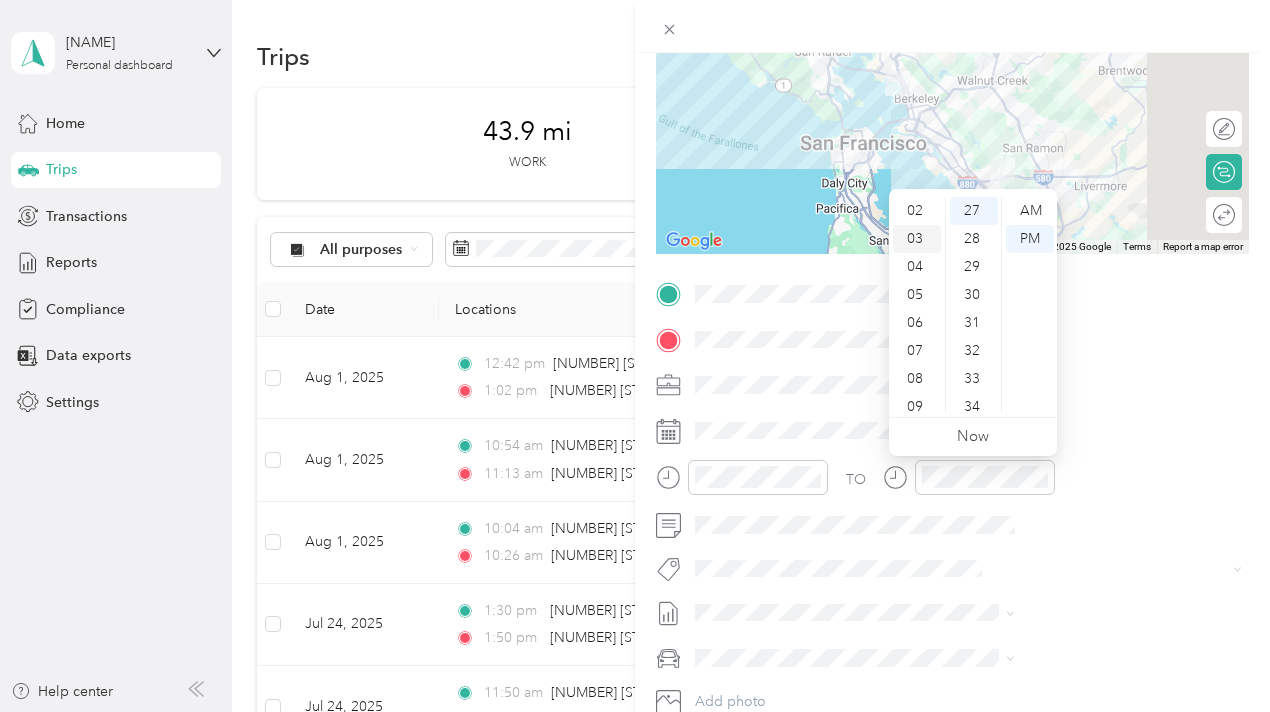 scroll, scrollTop: 84, scrollLeft: 0, axis: vertical 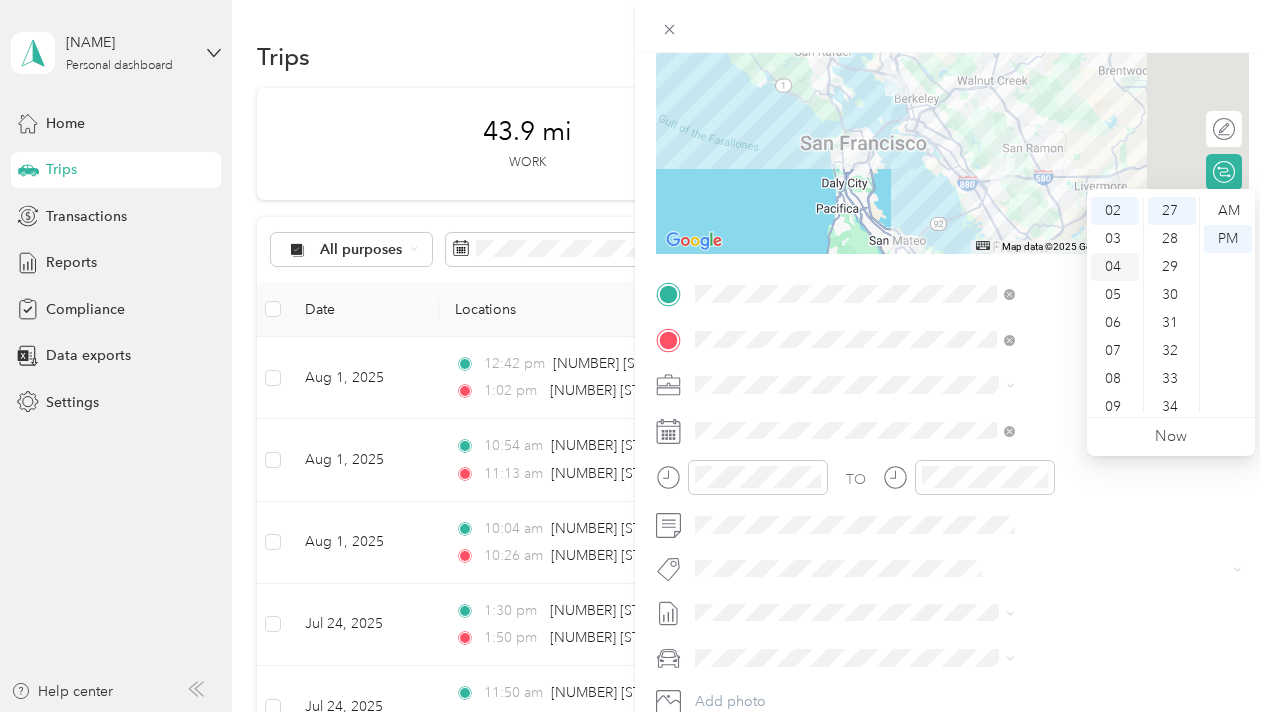 click on "04" at bounding box center [1115, 267] 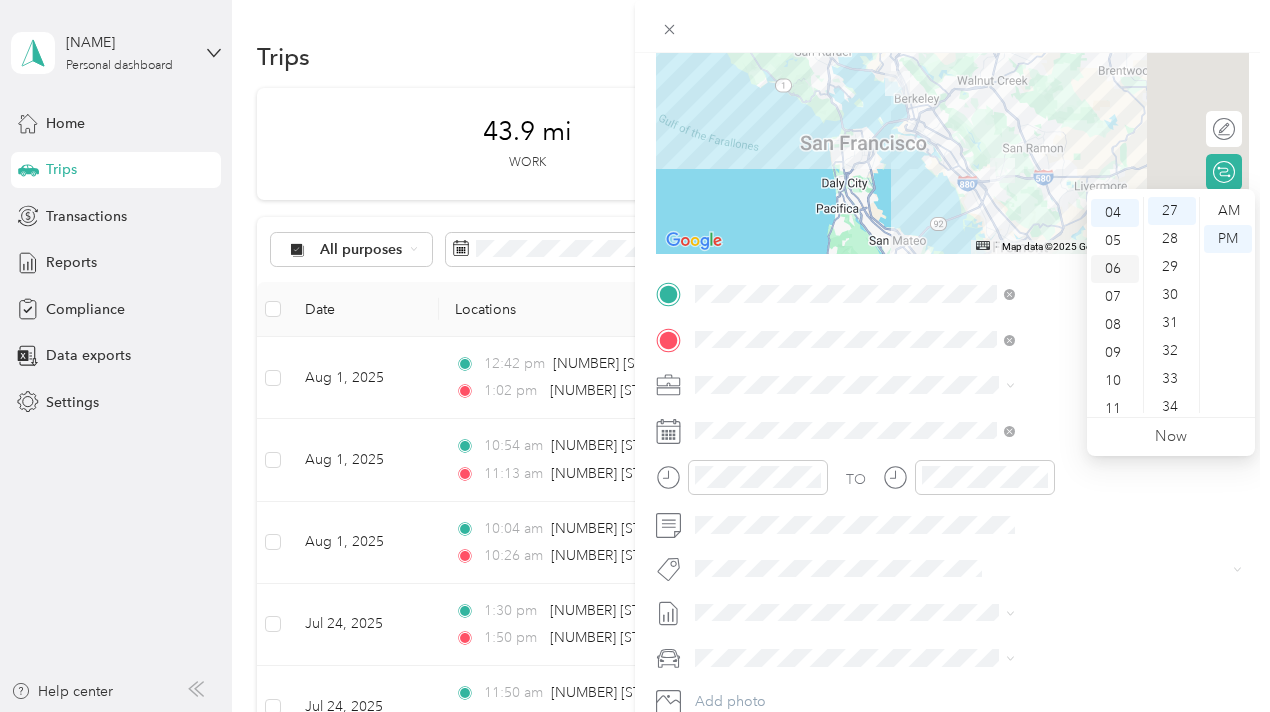 scroll, scrollTop: 112, scrollLeft: 0, axis: vertical 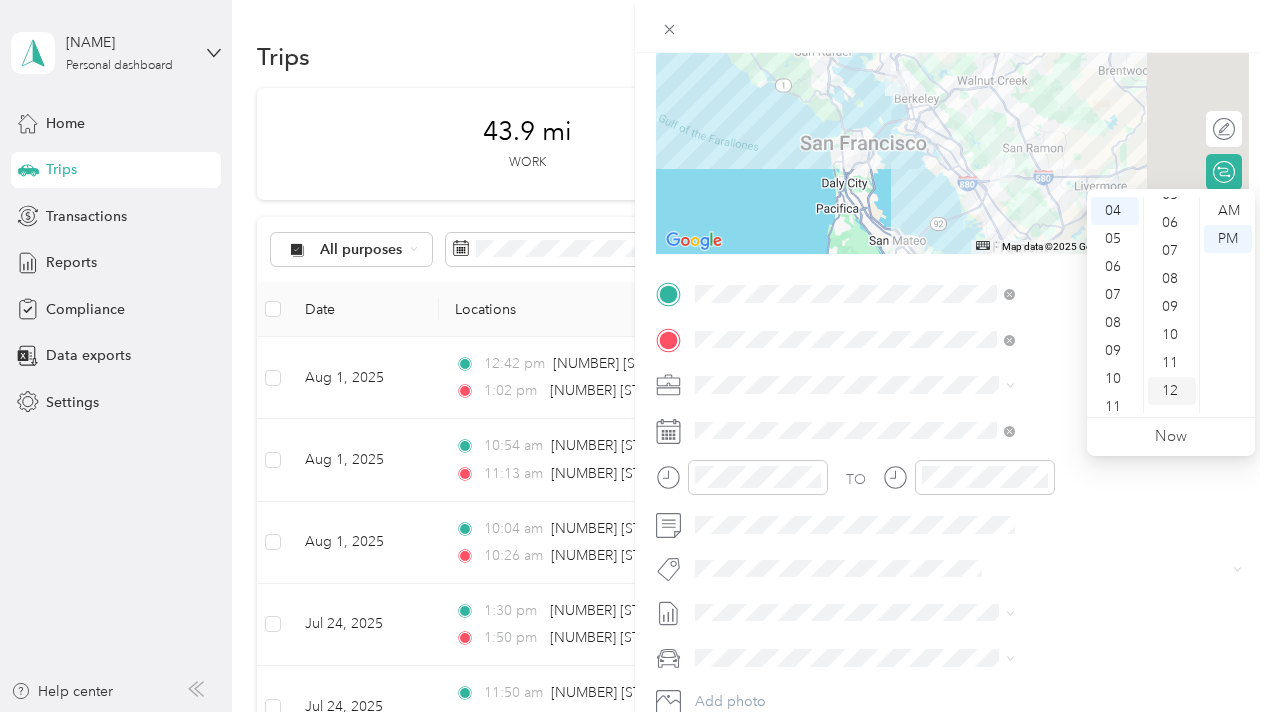 click on "12" at bounding box center [1172, 391] 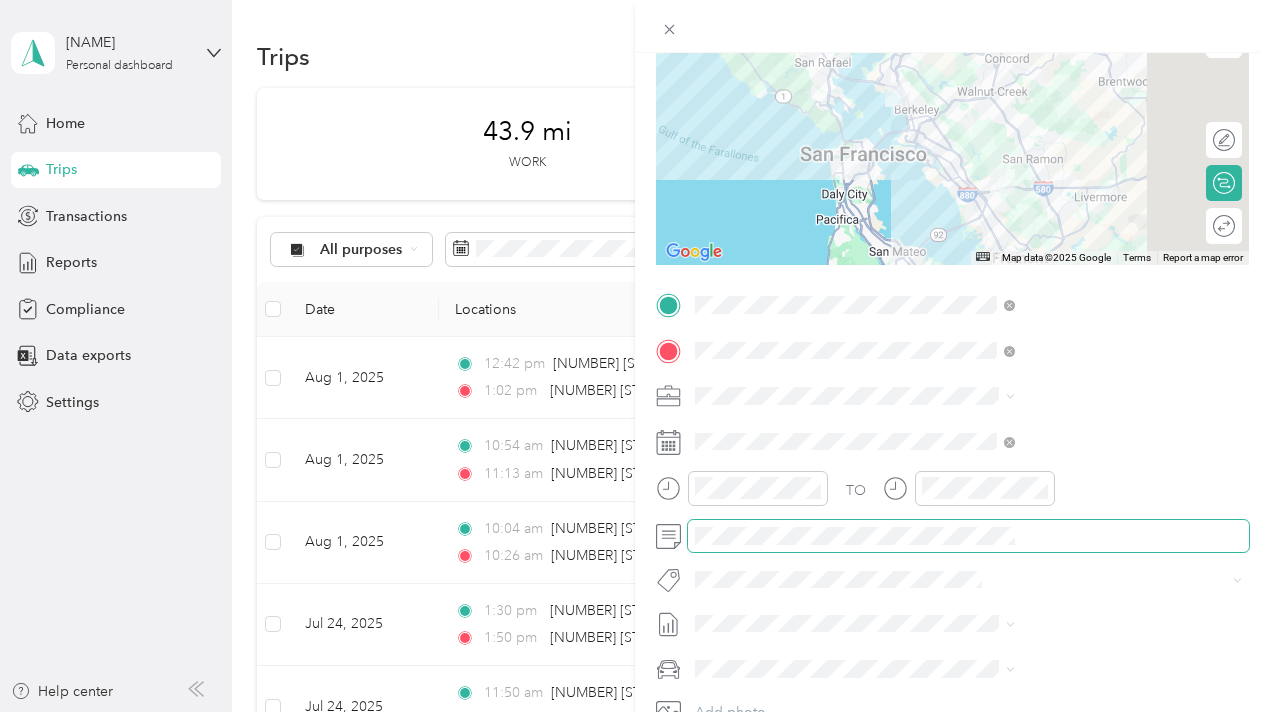 scroll, scrollTop: 0, scrollLeft: 11, axis: horizontal 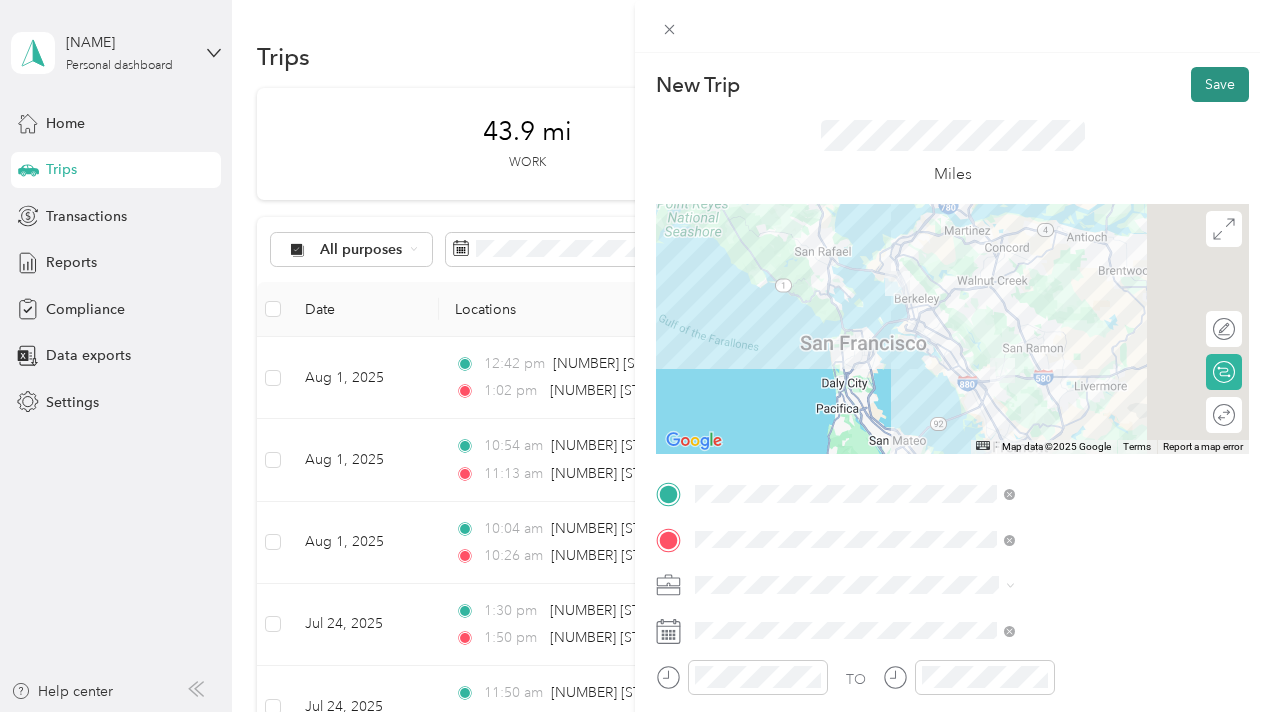 click on "Save" at bounding box center (1220, 84) 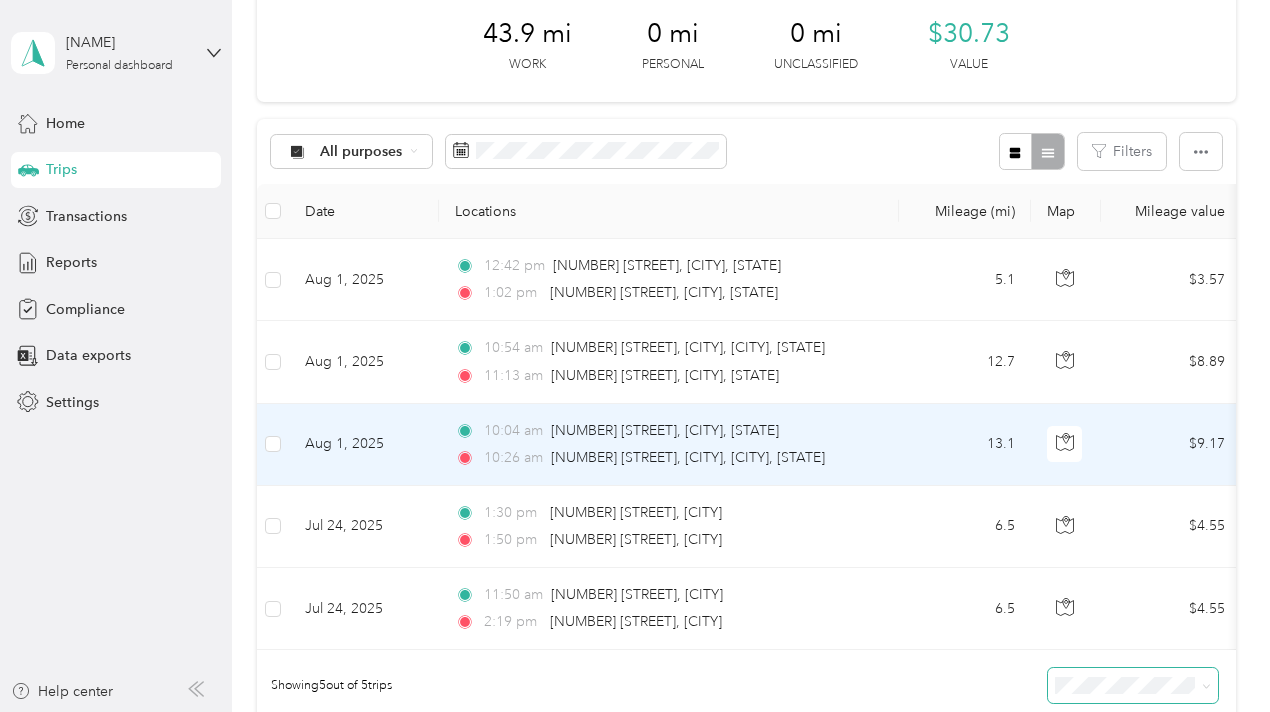 scroll, scrollTop: 0, scrollLeft: 0, axis: both 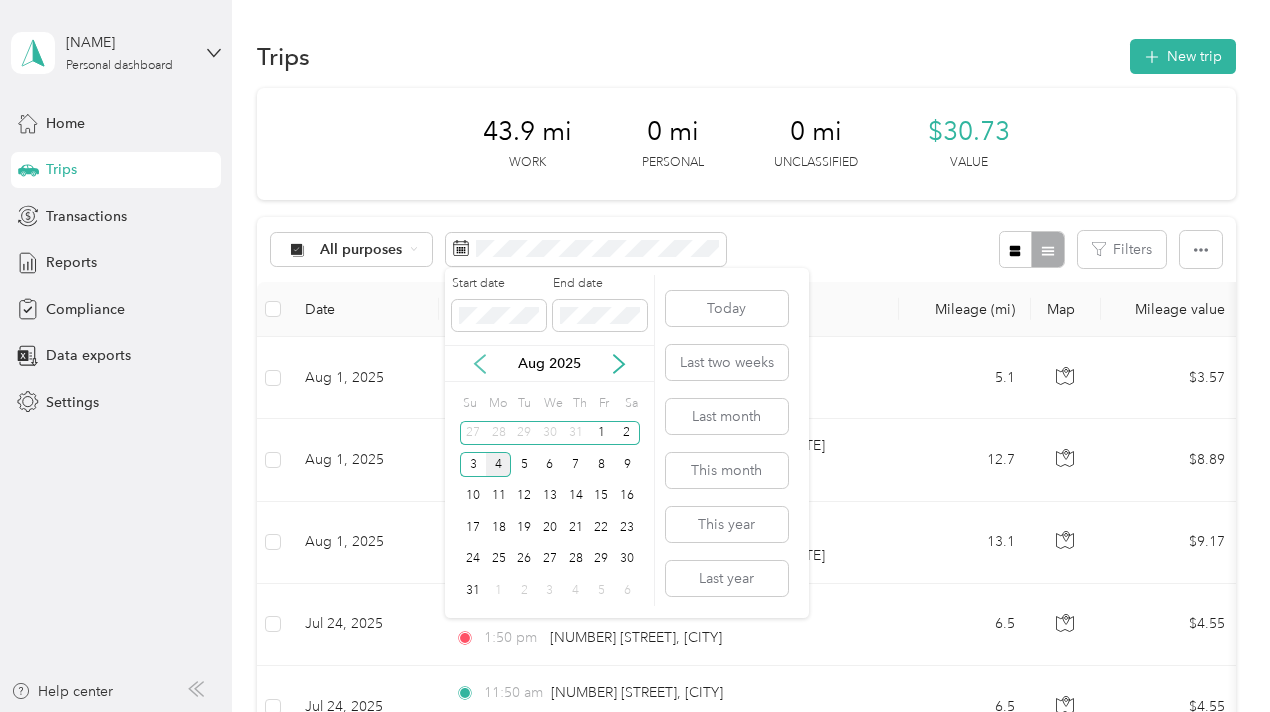 click 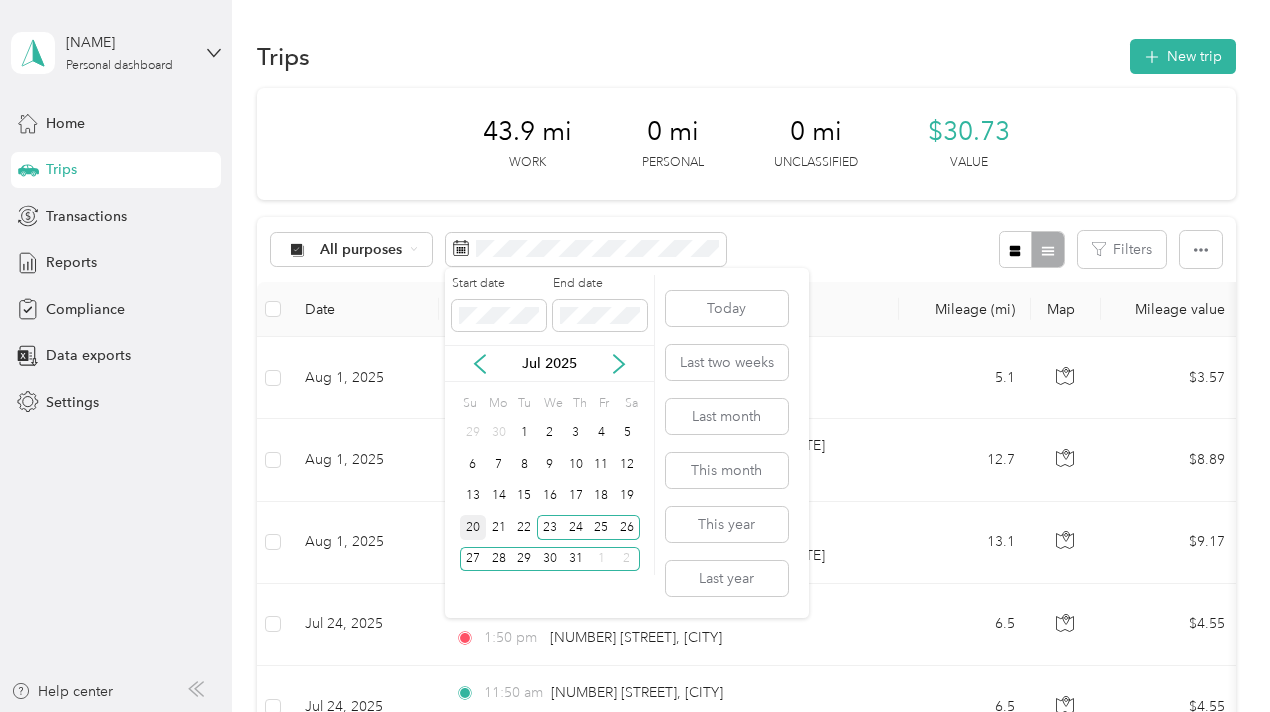 click on "20" at bounding box center (473, 527) 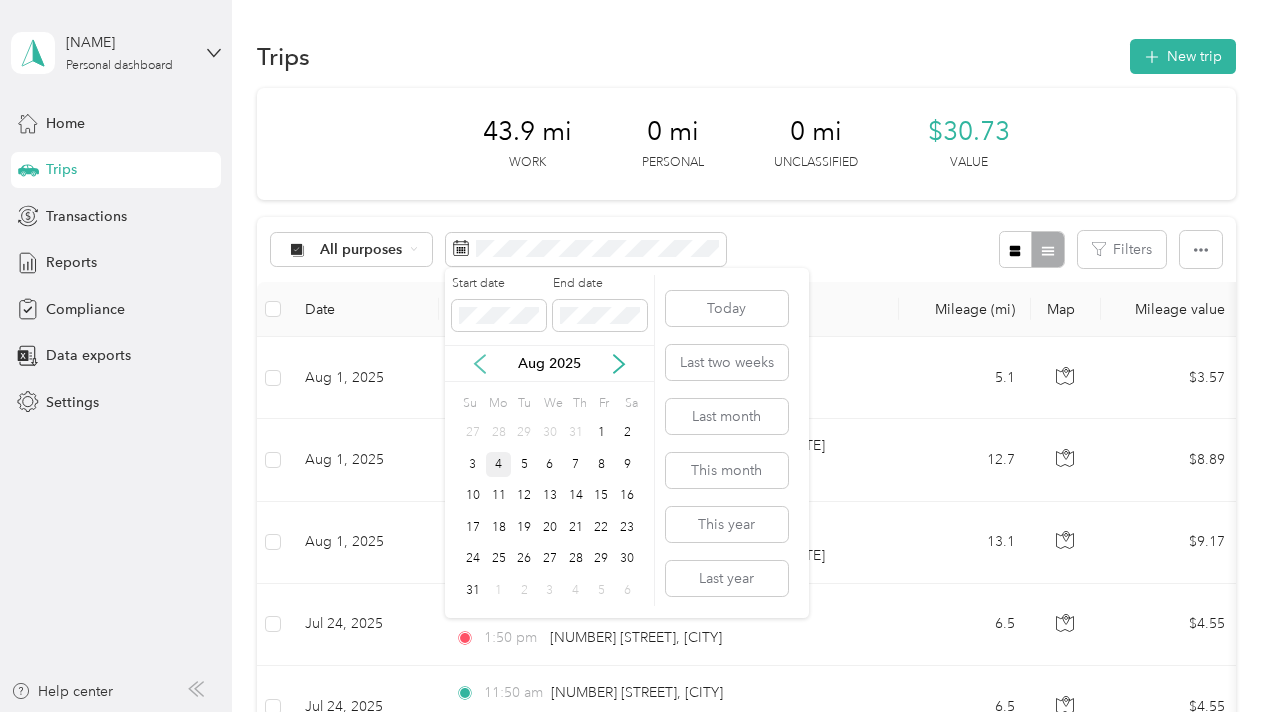 click 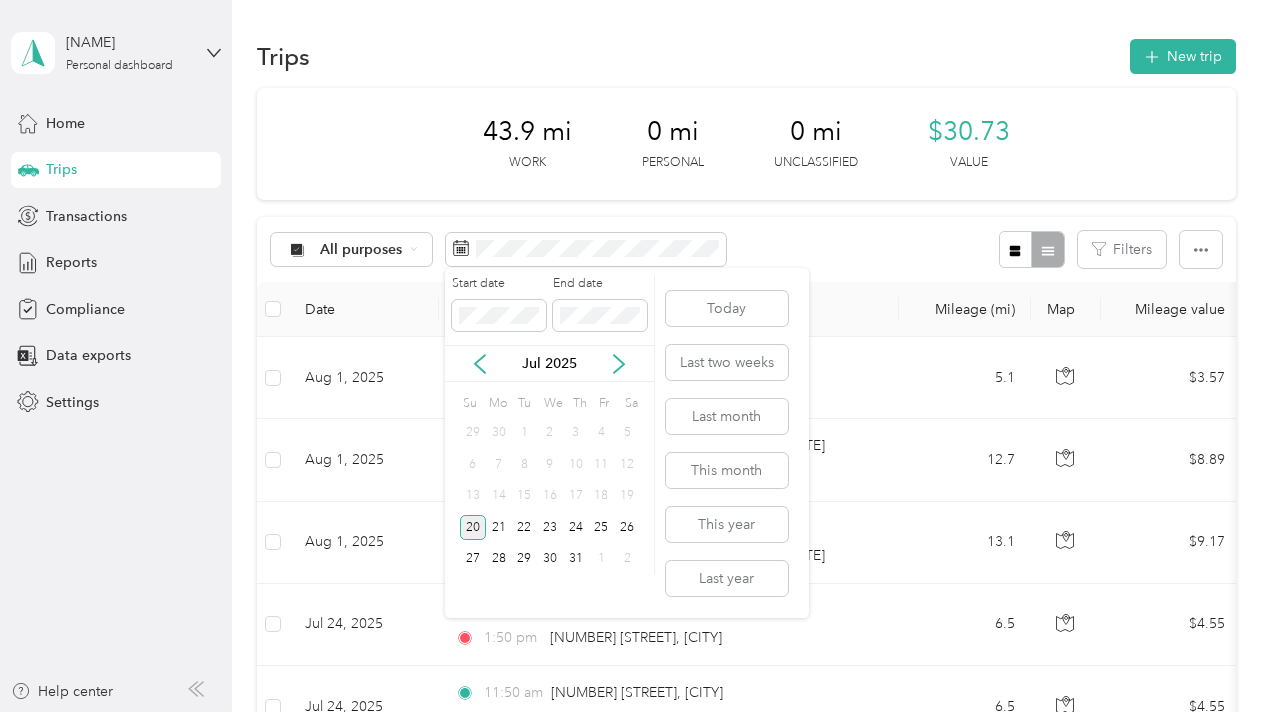 click on "20" at bounding box center (473, 527) 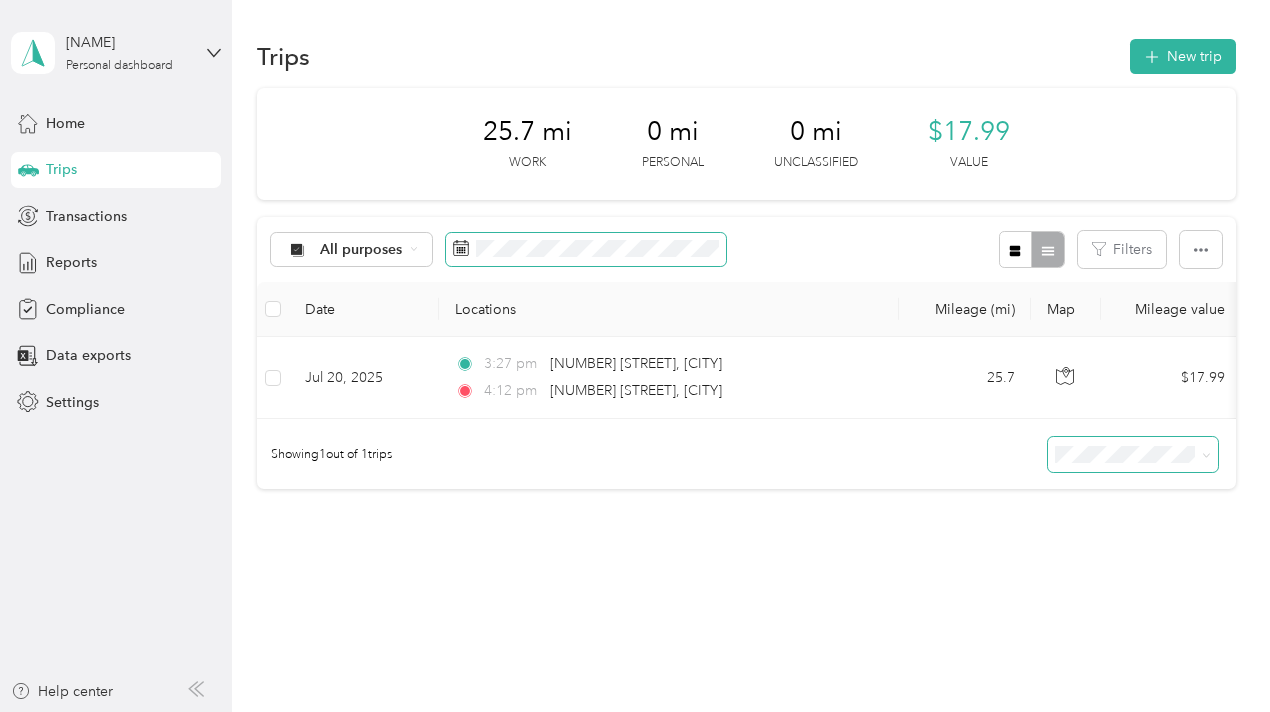click at bounding box center (586, 250) 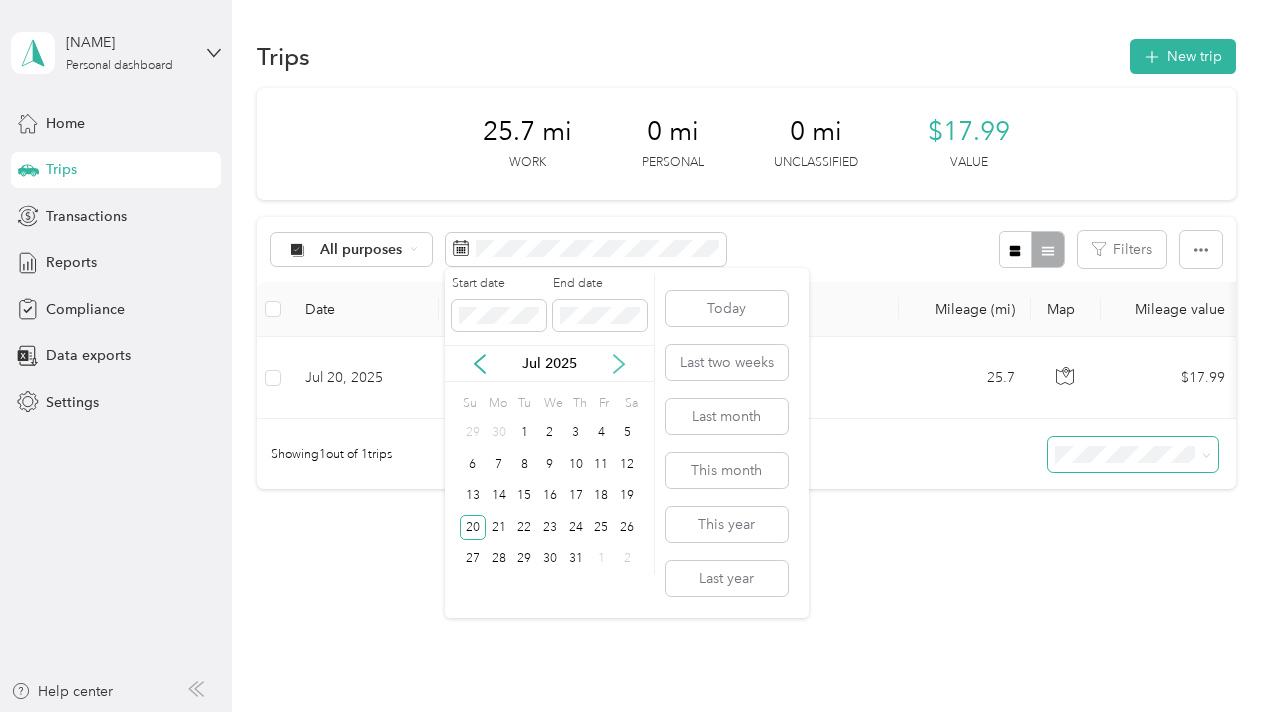 click 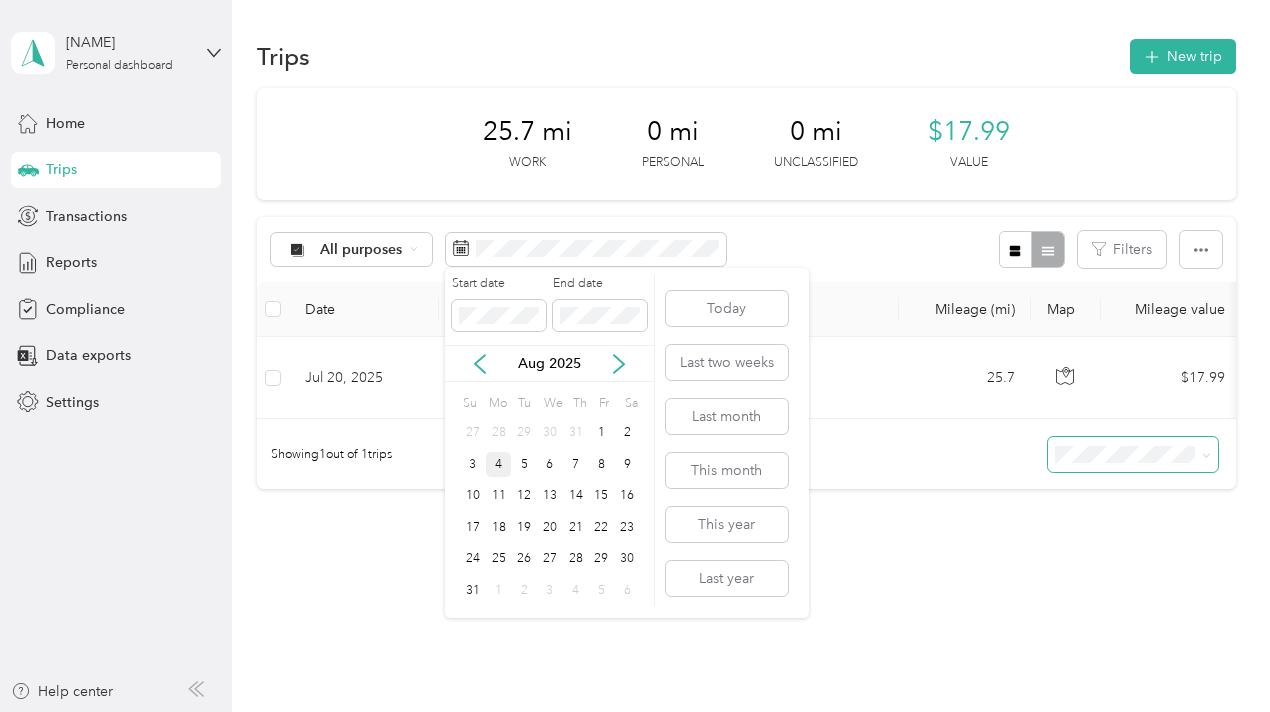 click on "4" at bounding box center [499, 464] 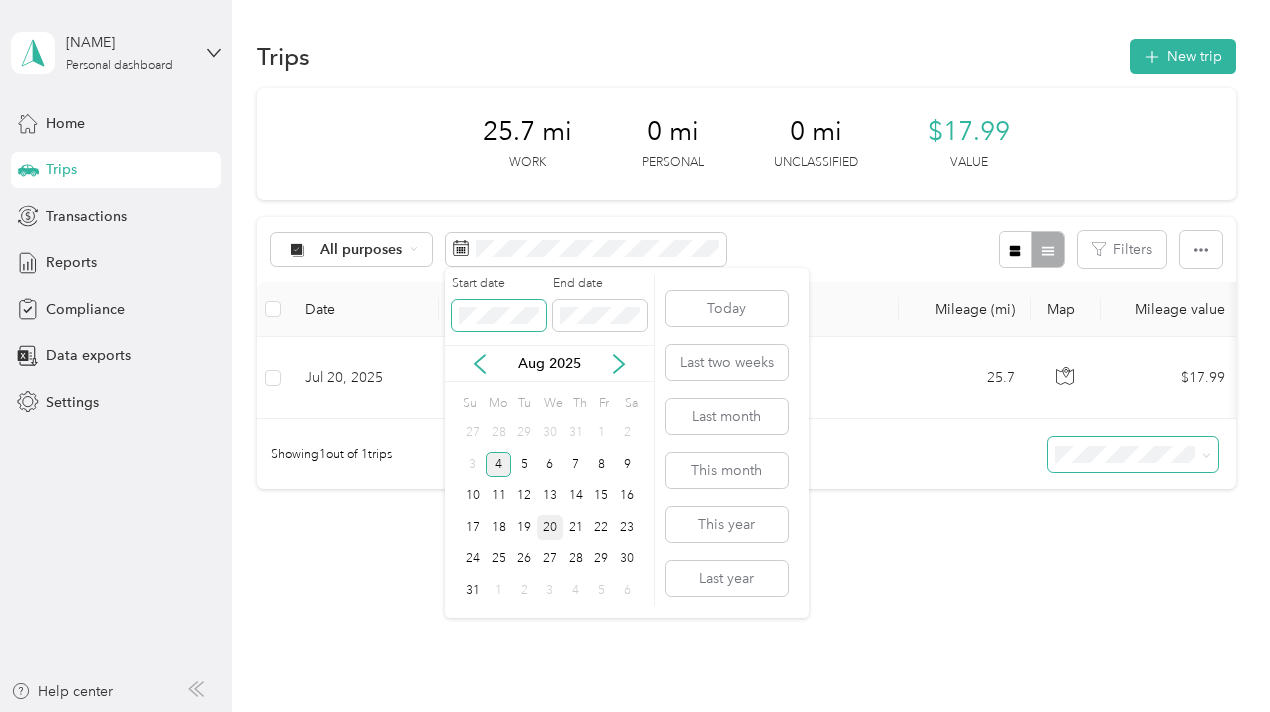 click on "Start date   End date   [DATE] Su Mo Tu We Th Fr Sa 27 28 29 30 31 1 2 3 4 5 6 7 8 9 10 11 12 13 14 15 16 17 18 19 20 21 22 23 24 25 26 27 28 29 30 31 1 2 3 4 5 6" at bounding box center [550, 440] 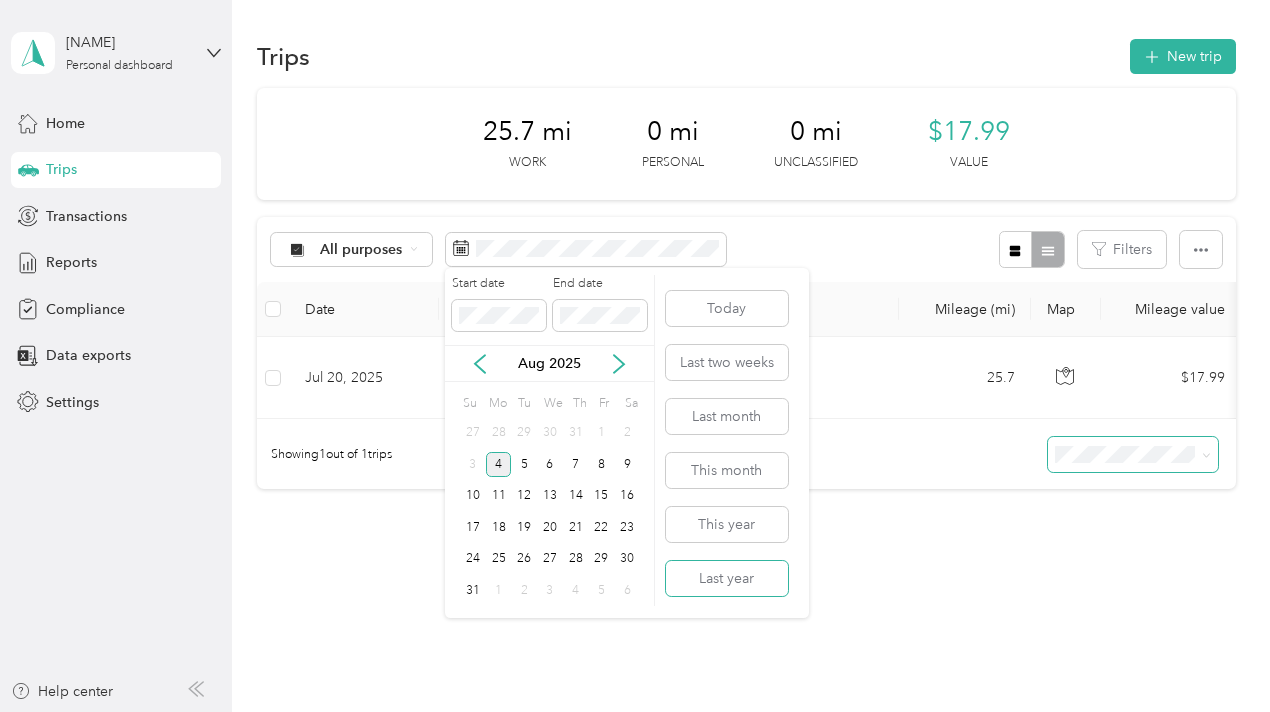 type 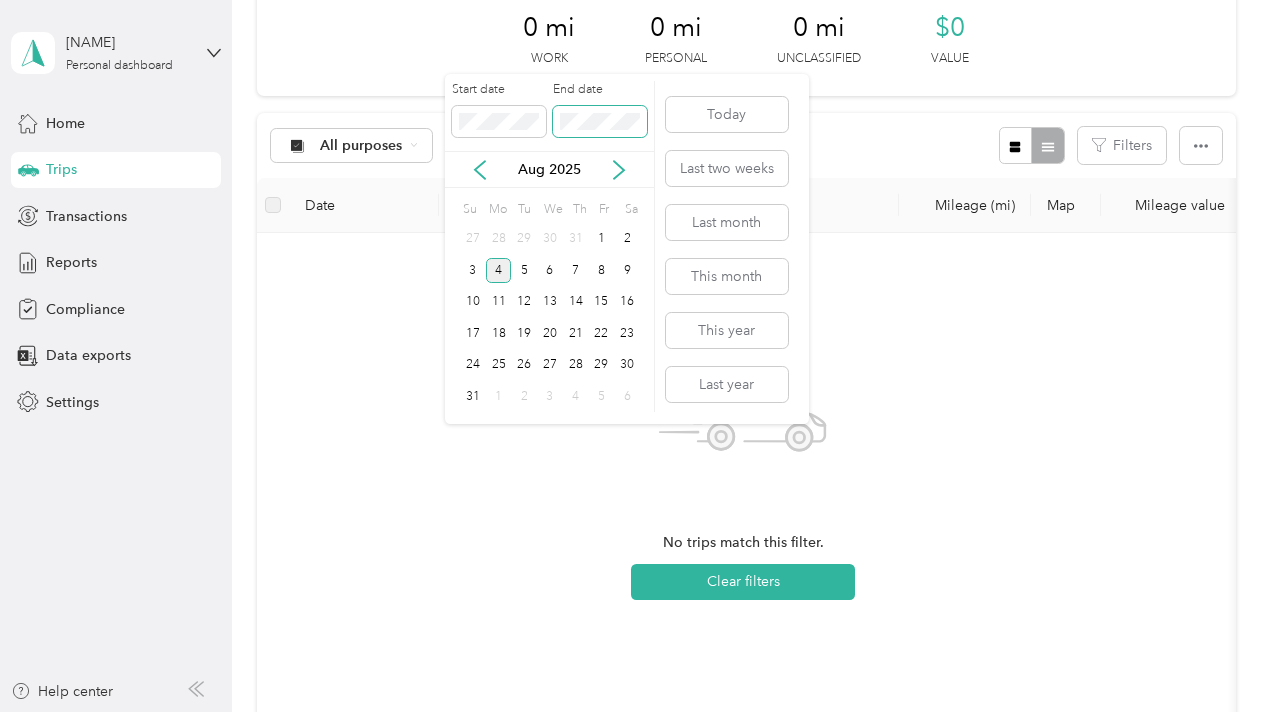 scroll, scrollTop: 200, scrollLeft: 0, axis: vertical 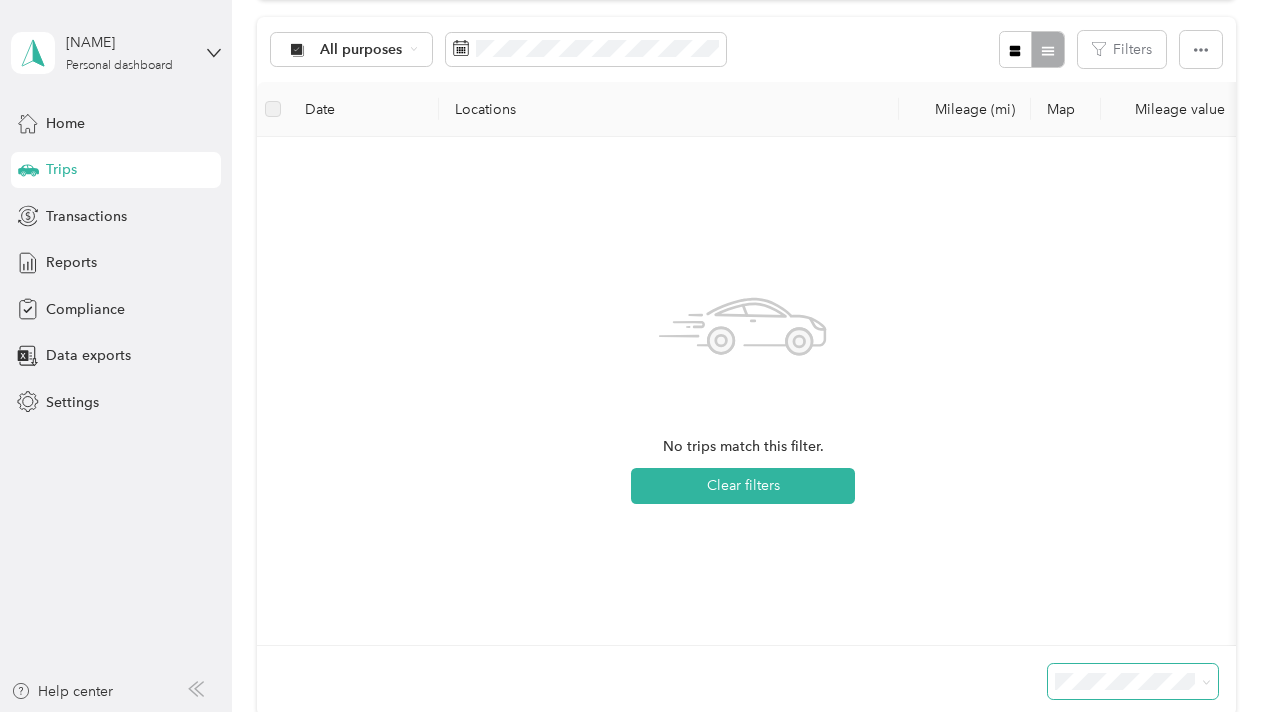 click on "No trips match this filter. Clear filters" at bounding box center [743, 391] 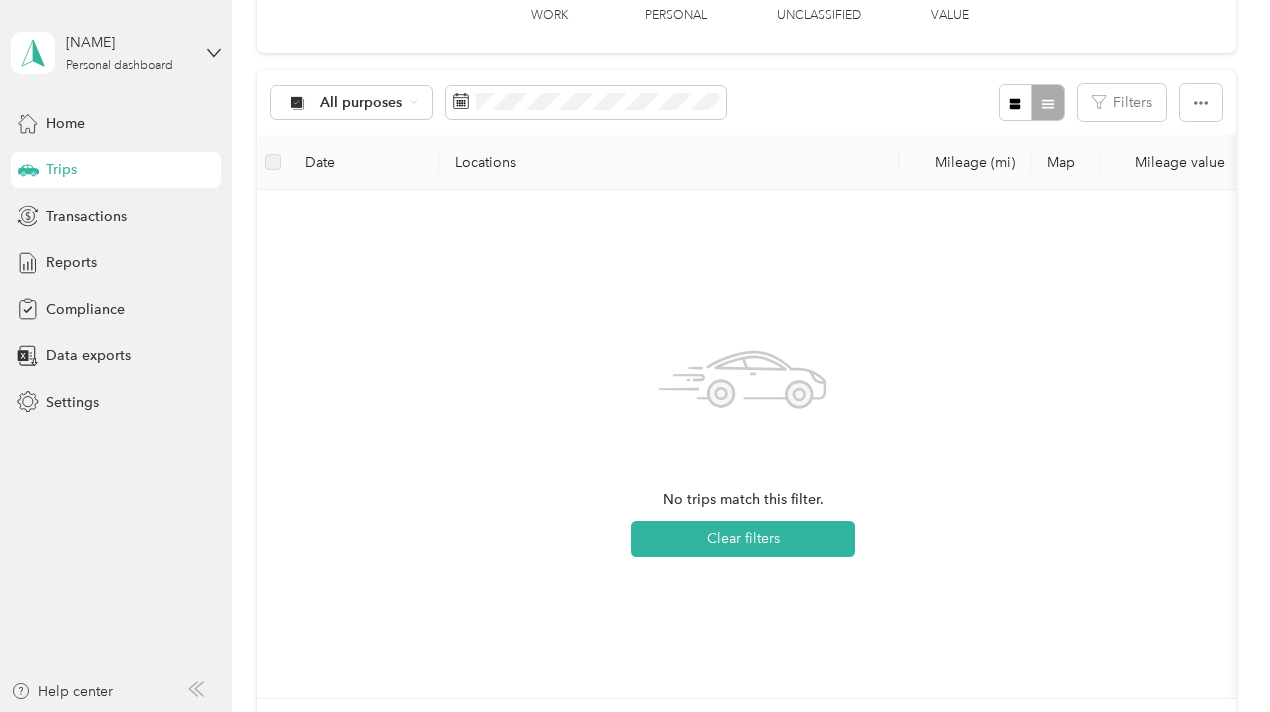 scroll, scrollTop: 0, scrollLeft: 0, axis: both 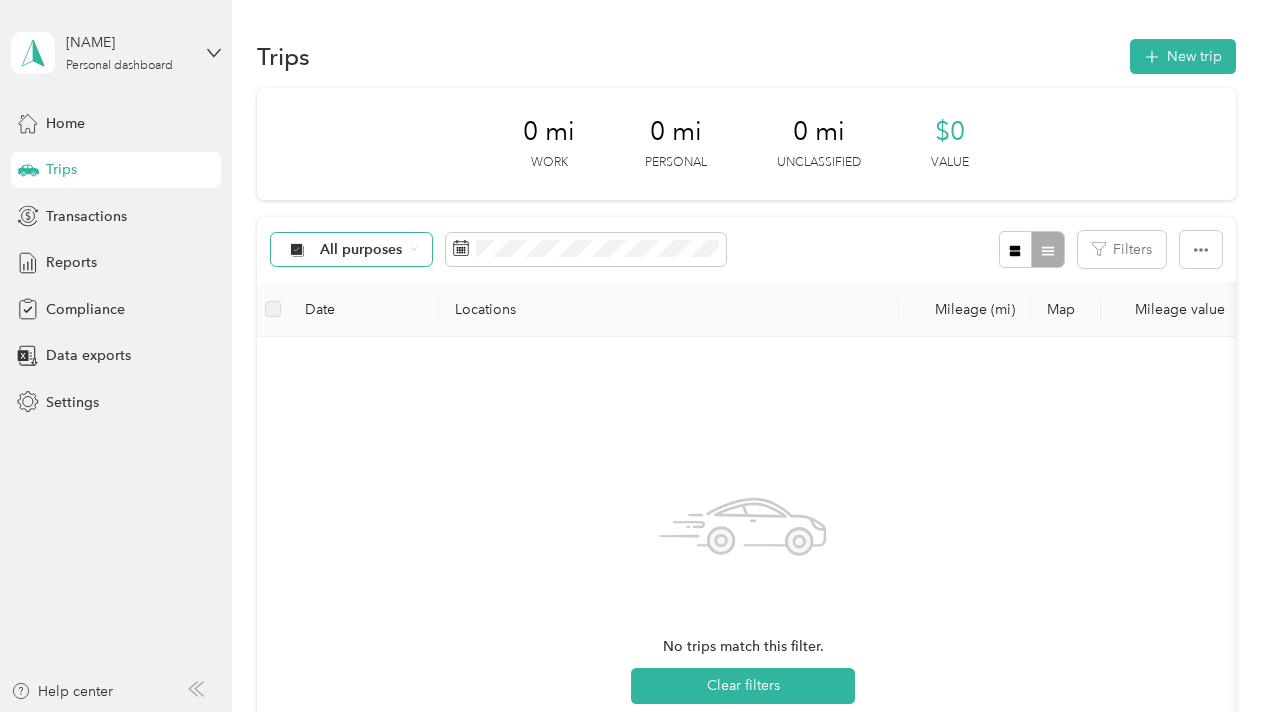 click 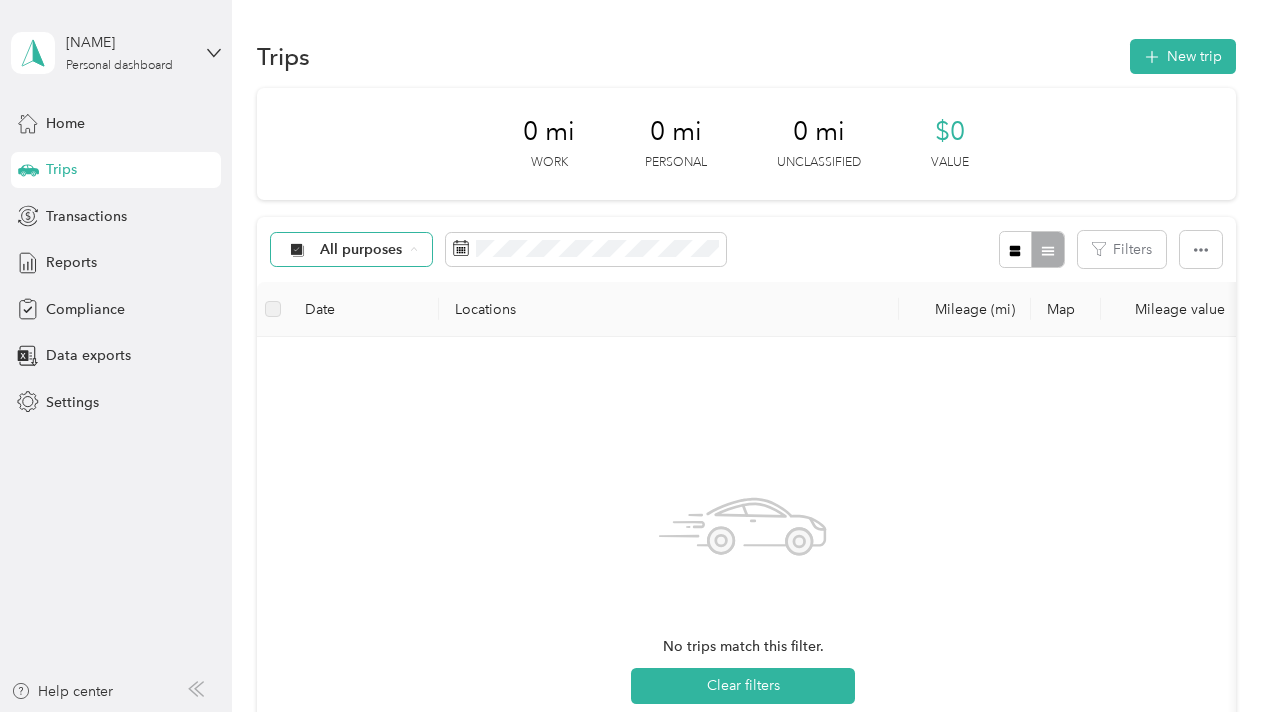click on "0   mi Work 0   mi Personal 0   mi Unclassified $0 Value" at bounding box center (746, 144) 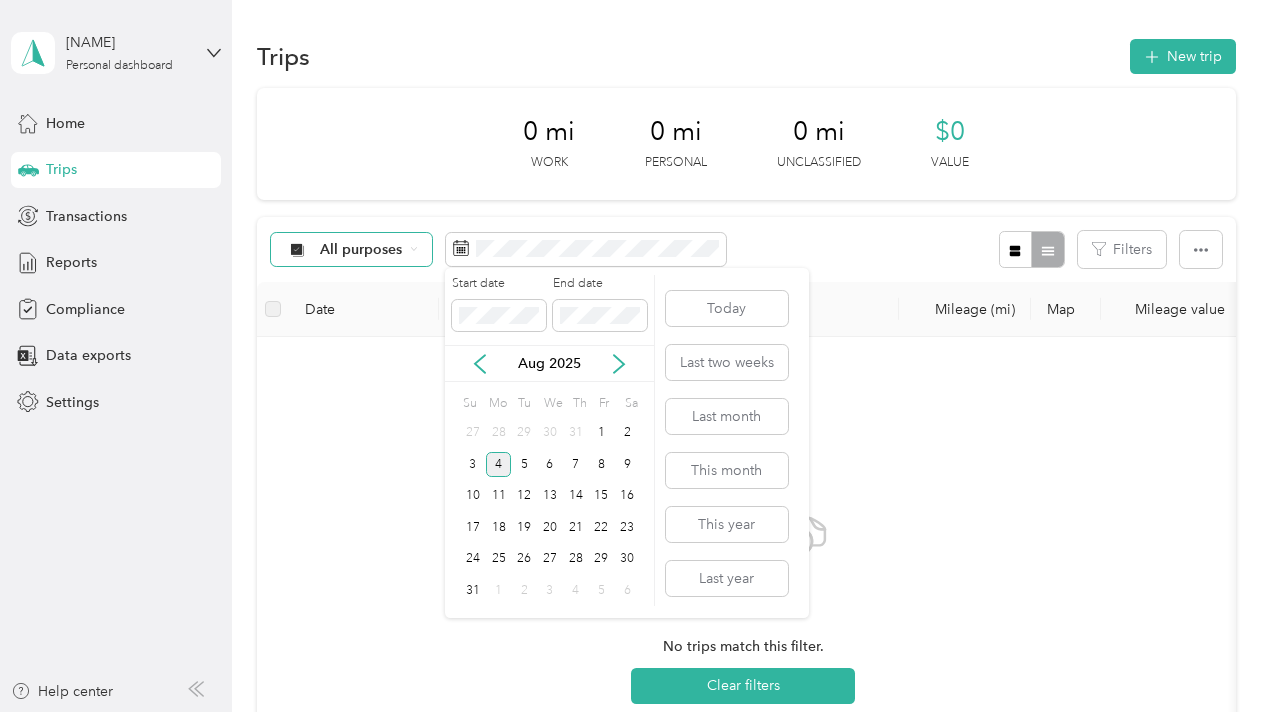 click on "Aug 2025" at bounding box center (549, 363) 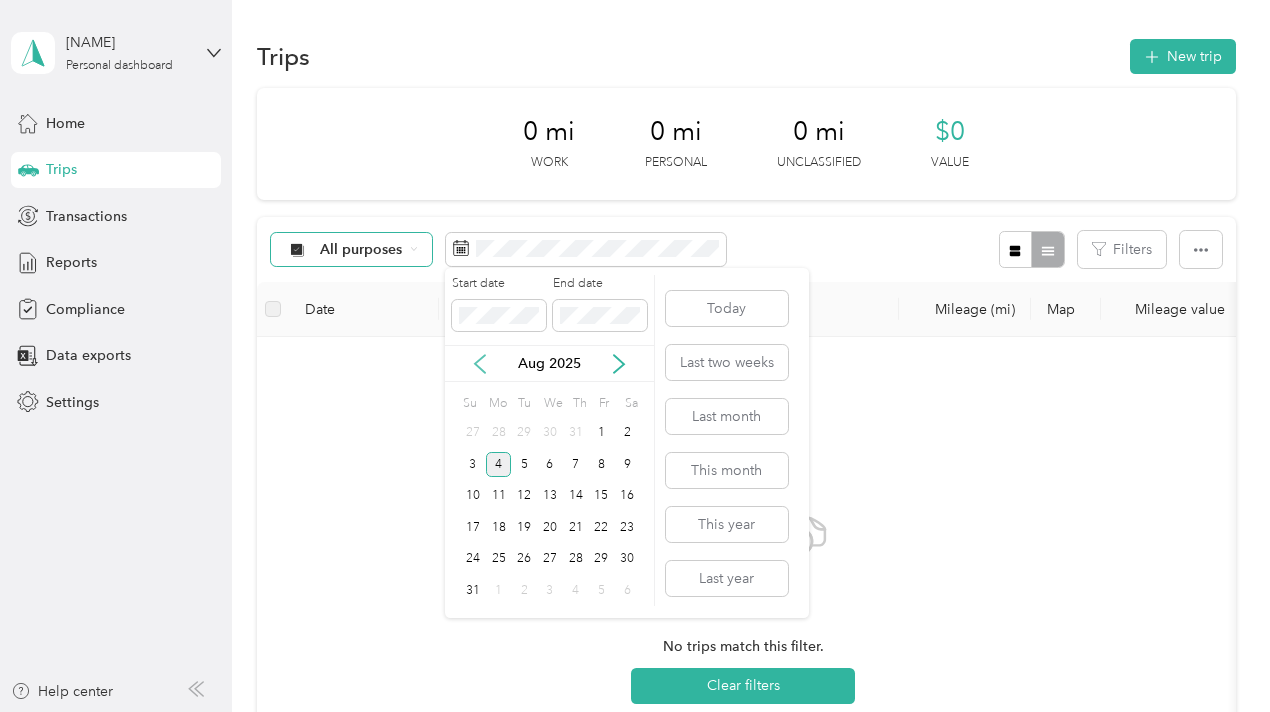 click 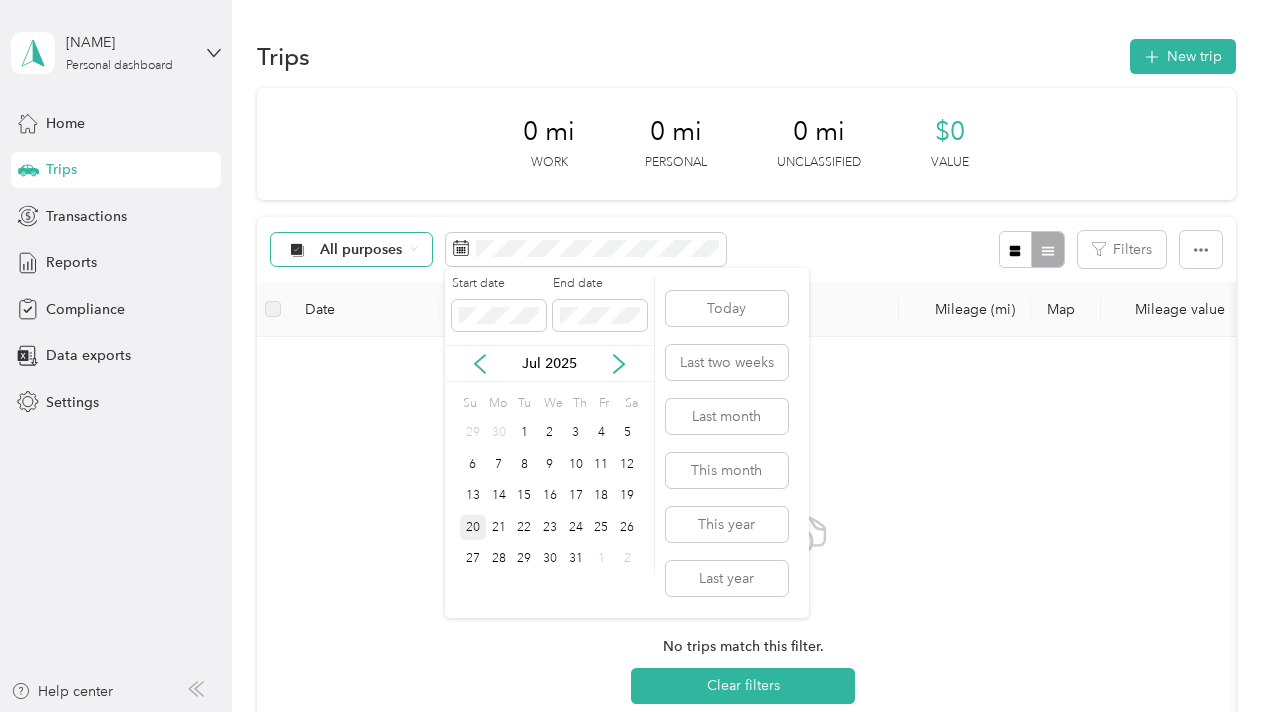 click on "20" at bounding box center [473, 527] 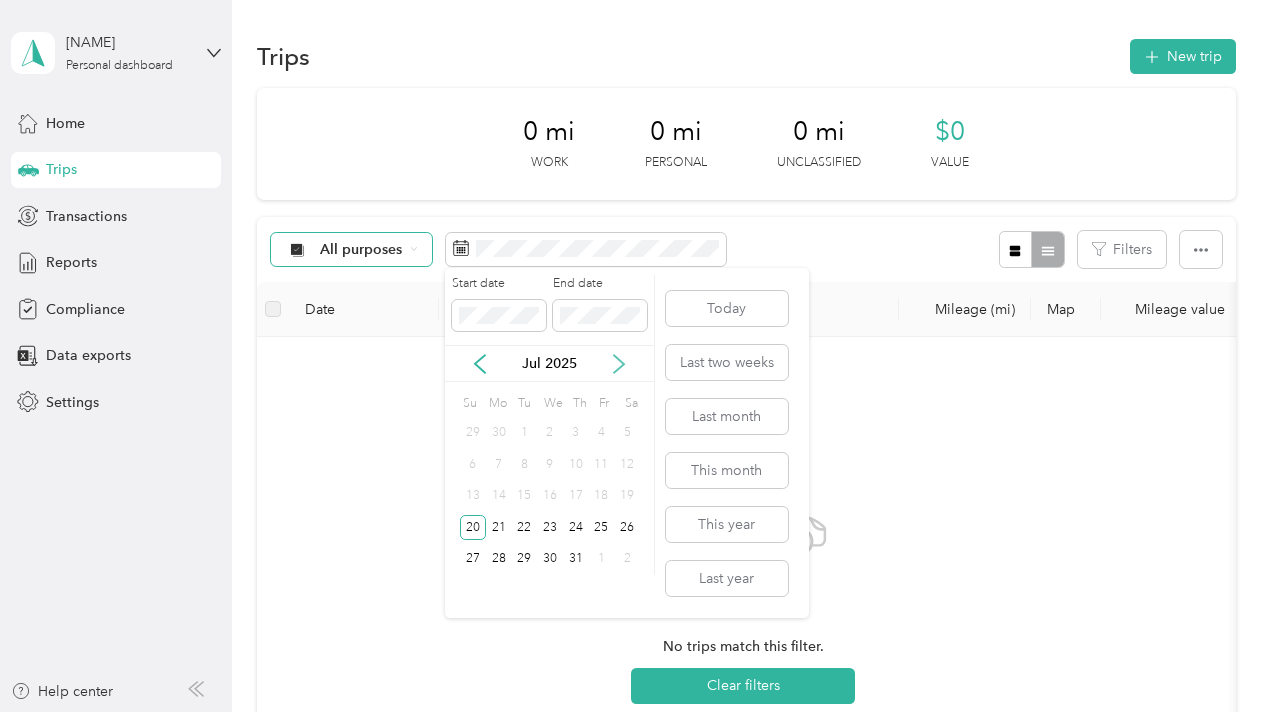click 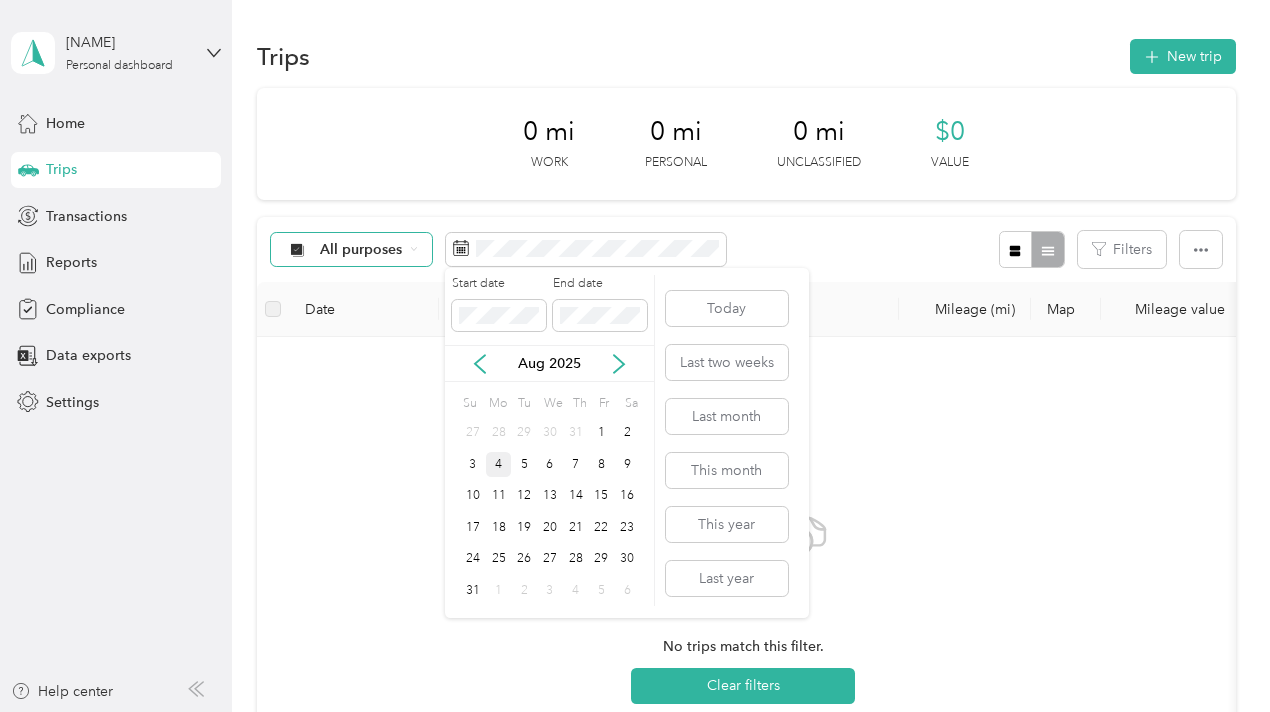 click on "4" at bounding box center [499, 464] 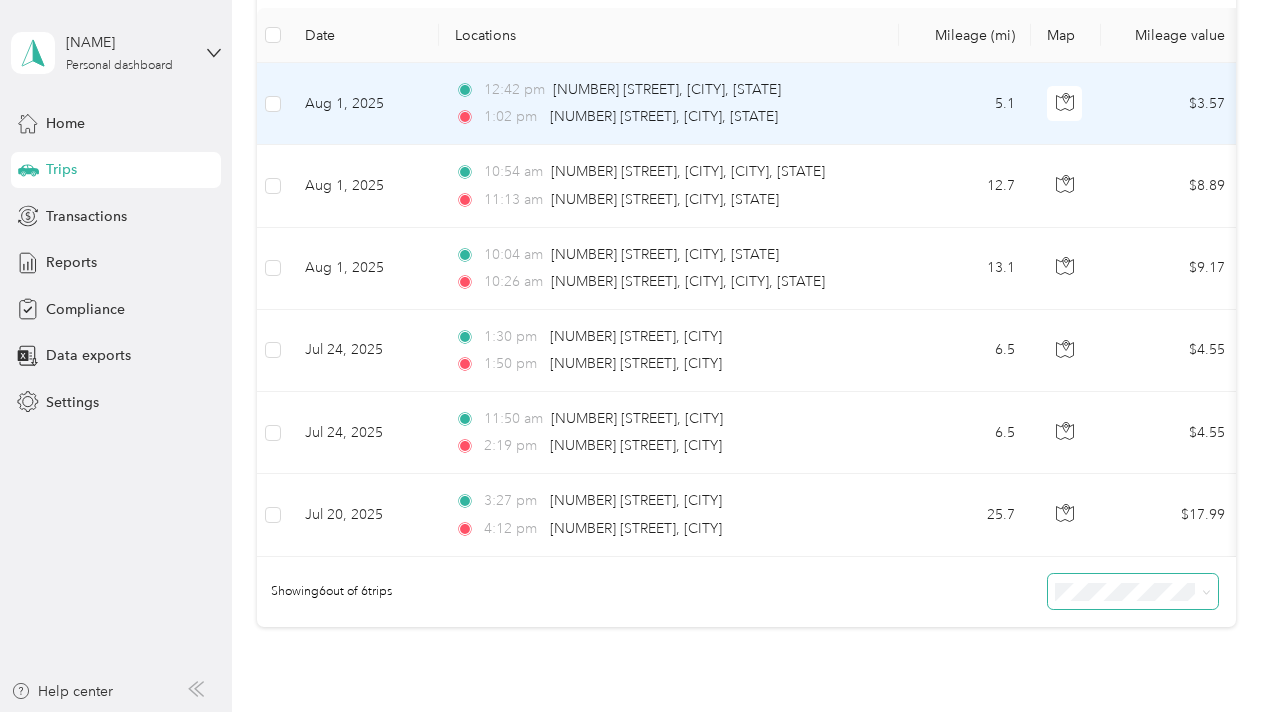scroll, scrollTop: 300, scrollLeft: 0, axis: vertical 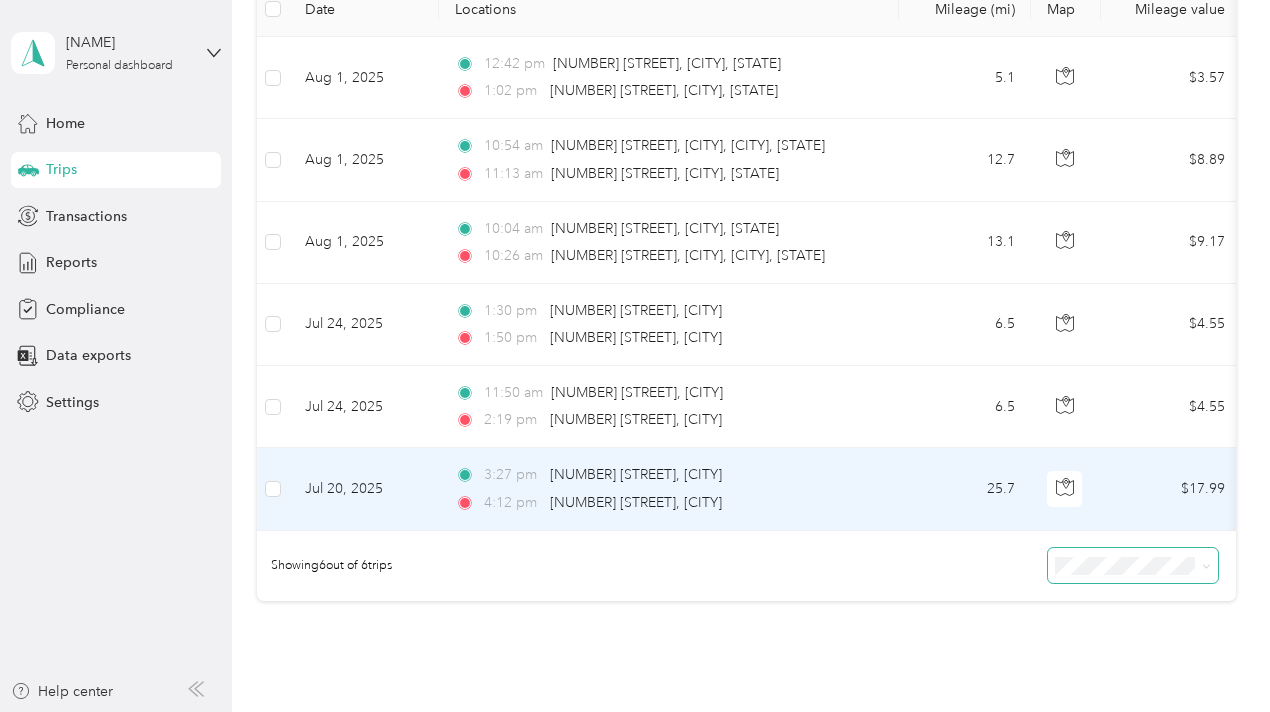 click on "[TIME] [NUMBER] [STREET], [CITY]" at bounding box center (665, 475) 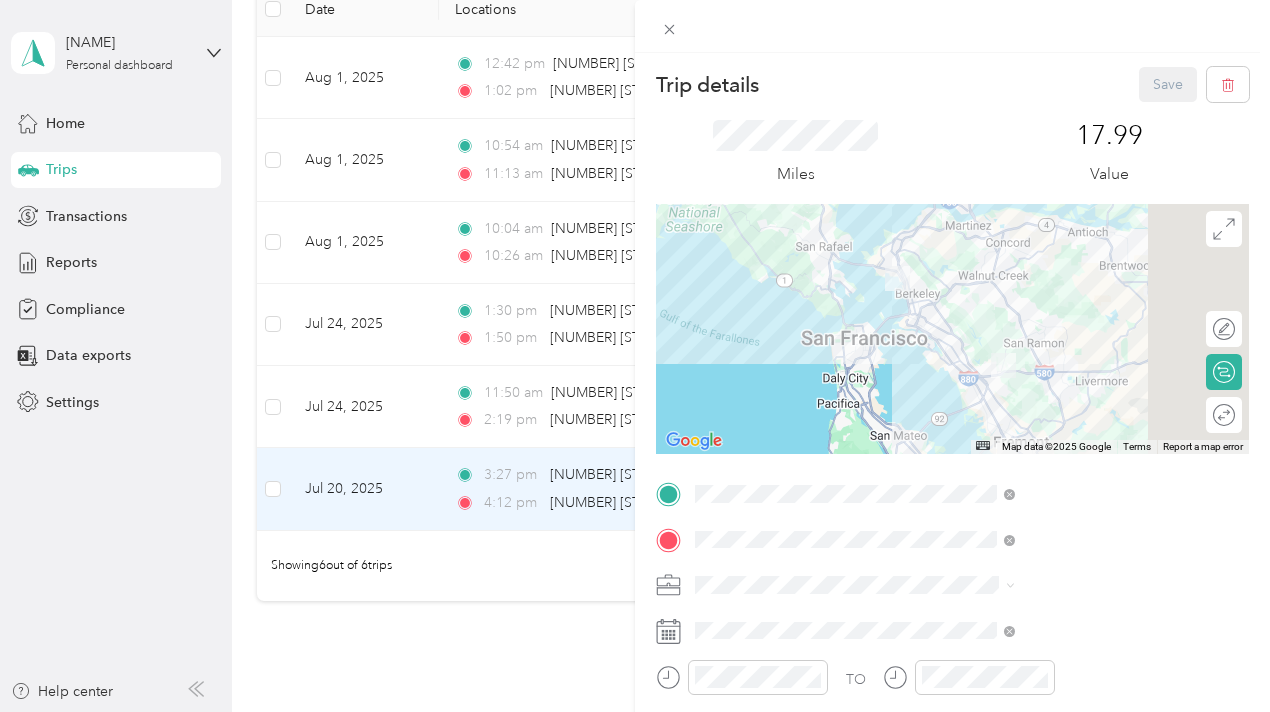 click on "Trip details Save This trip cannot be edited because it is either under review, approved, or paid. Contact your Team Manager to edit it. Miles [NUMBER] Value  ← Move left → Move right ↑ Move up ↓ Move down + Zoom in - Zoom out Home Jump left by 75% End Jump right by 75% Page Up Jump up by 75% Page Down Jump down by 75% Map Data Map data ©[YEAR] Google Map data ©[YEAR] Google [NUMBER] km  Click to toggle between metric and imperial units Terms Report a map error Edit route Calculate route Round trip TO Add photo" at bounding box center (635, 356) 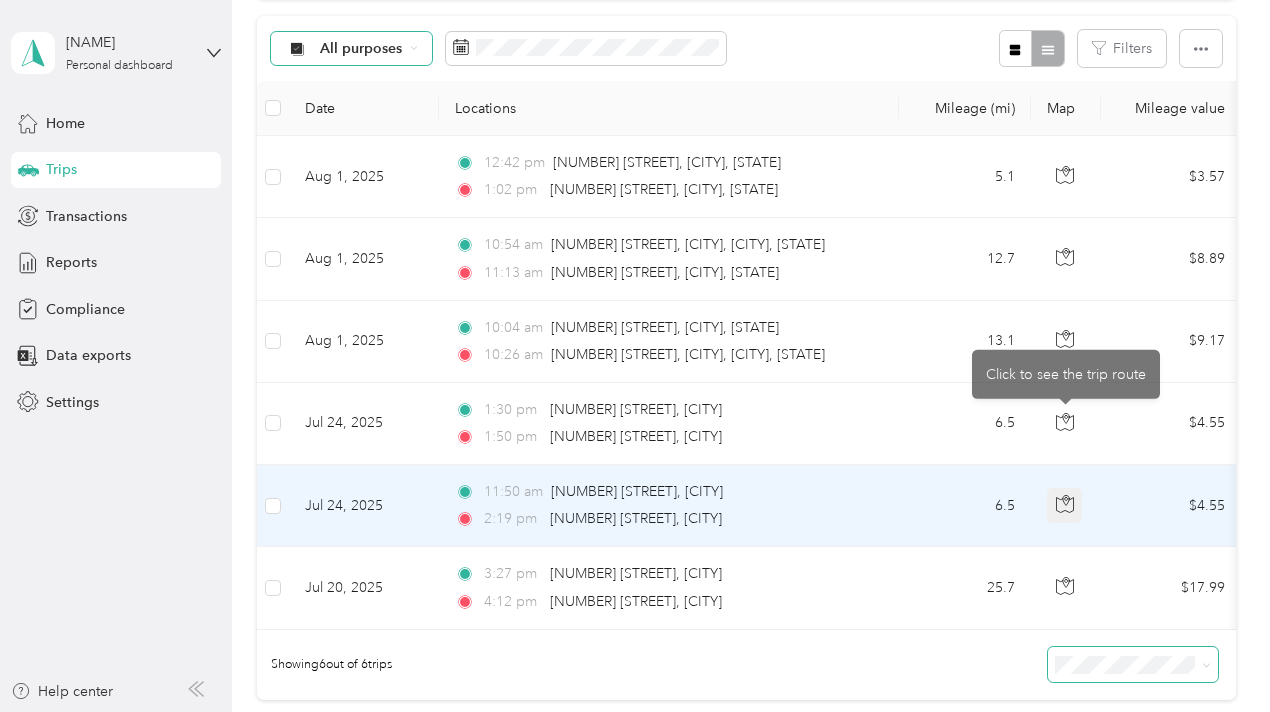scroll, scrollTop: 0, scrollLeft: 0, axis: both 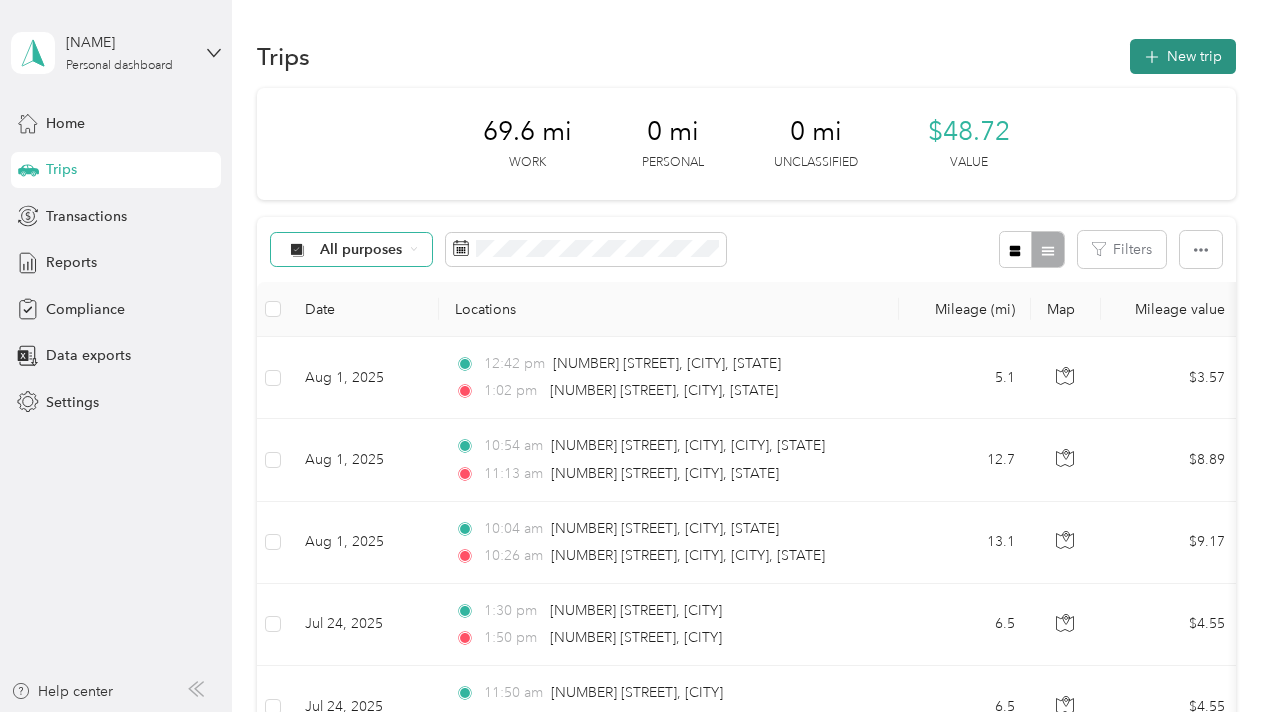 click 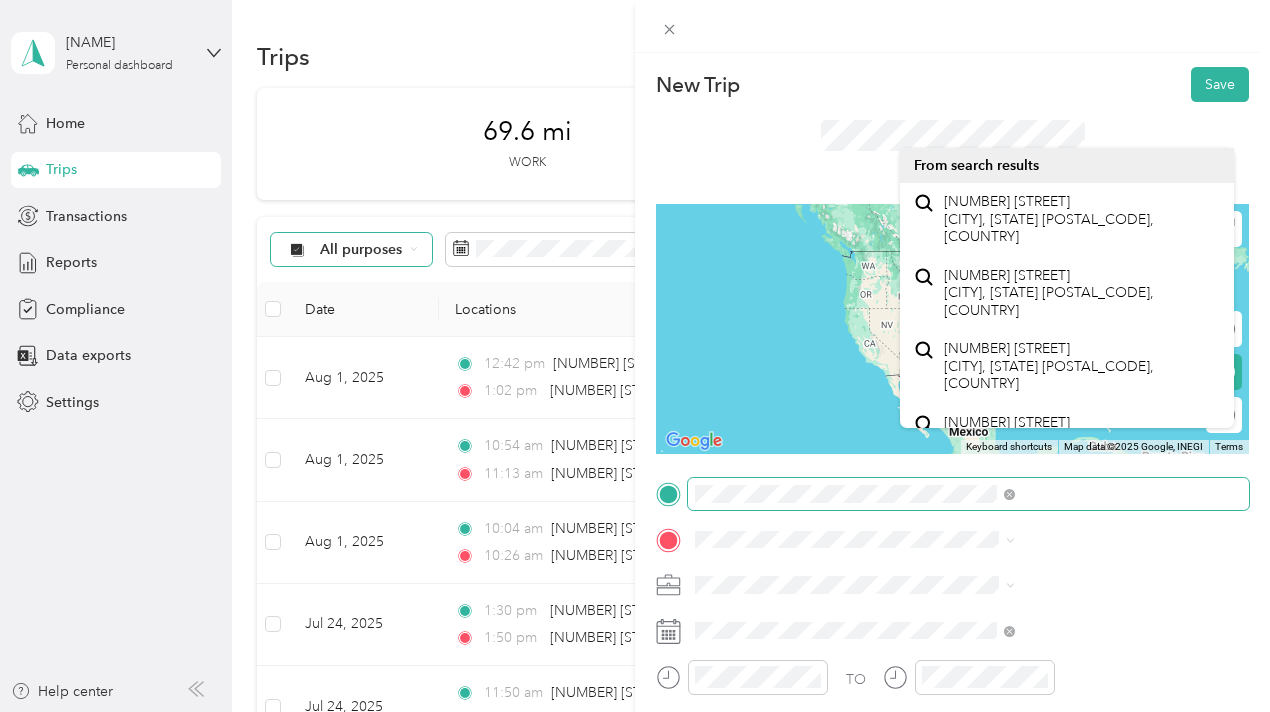 scroll, scrollTop: 100, scrollLeft: 0, axis: vertical 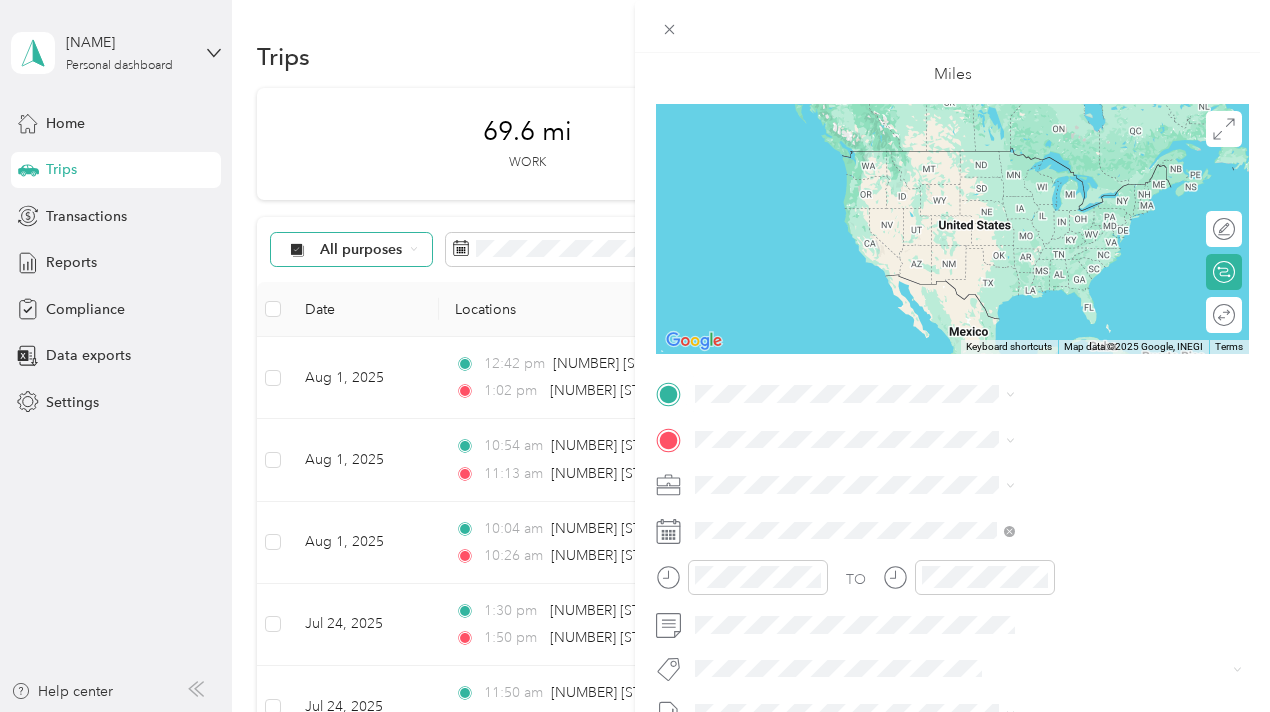 click on "[NUMBER] [STREET]
[CITY], [STATE] [POSTAL_CODE], [COUNTRY]" at bounding box center (1082, 548) 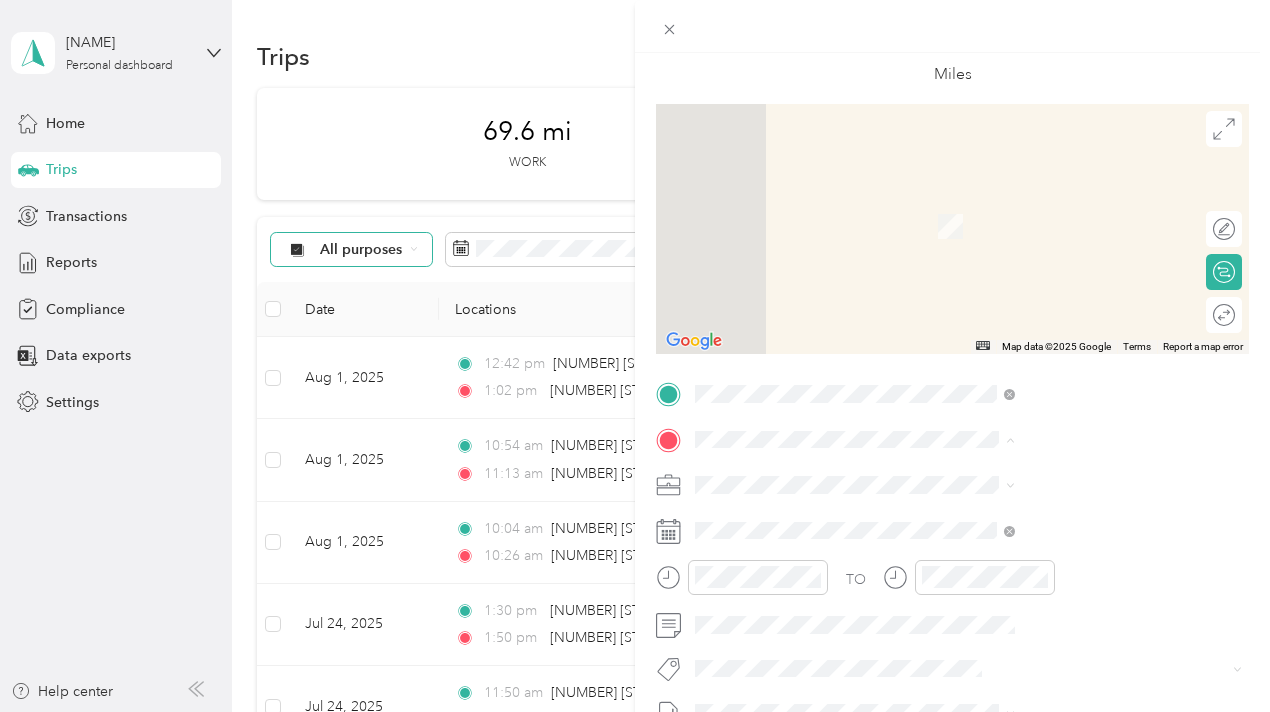 click on "[NUMBER] [STREET]
[CITY], [STATE] [POSTAL_CODE], [COUNTRY]" at bounding box center [1082, 213] 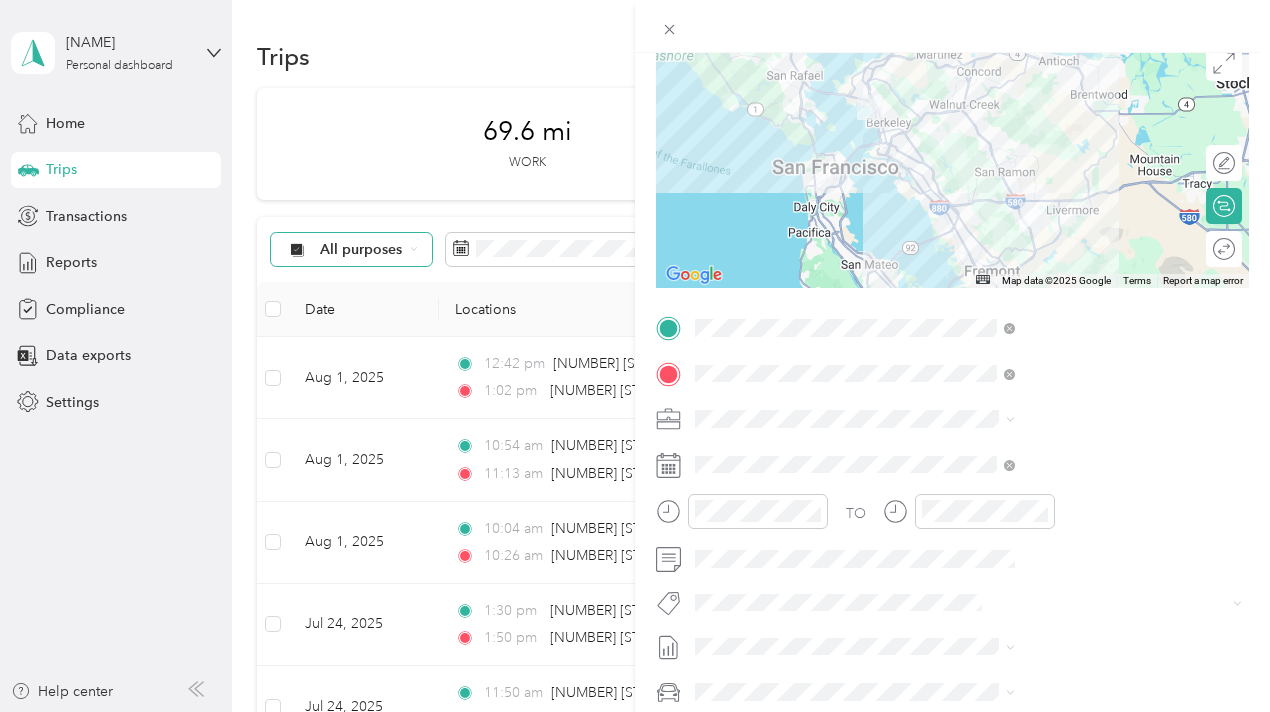 scroll, scrollTop: 200, scrollLeft: 0, axis: vertical 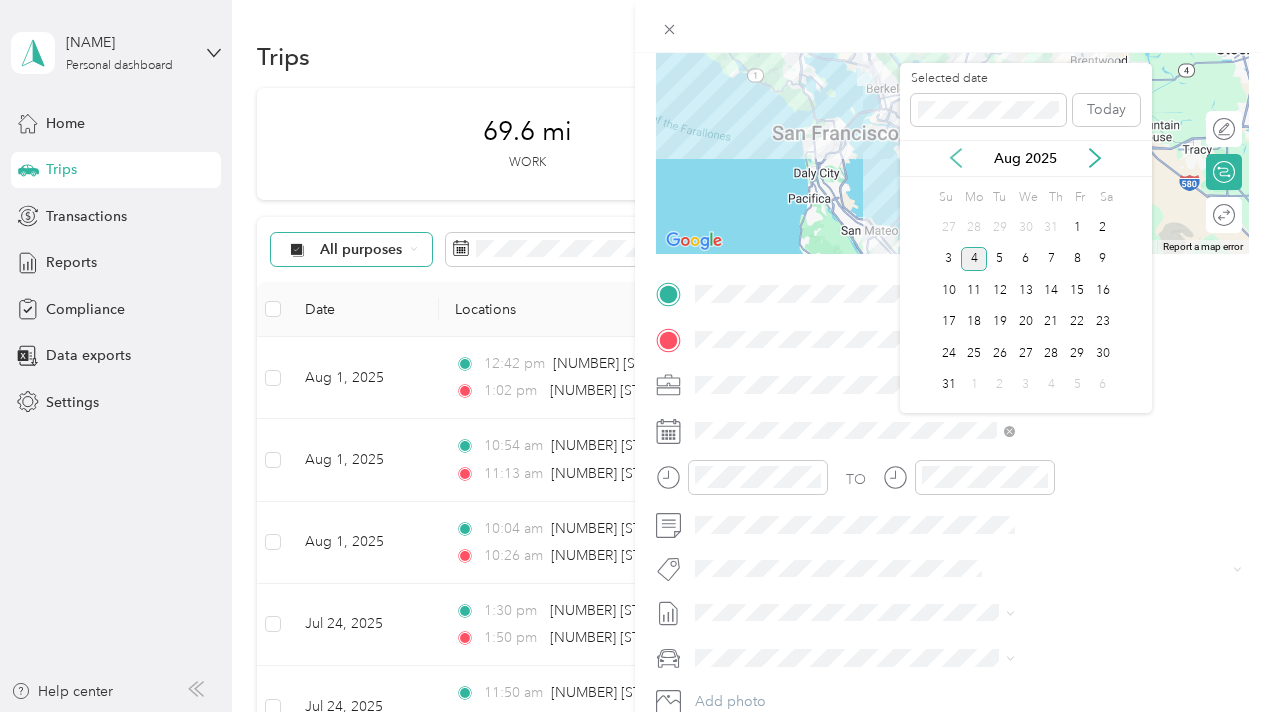 click 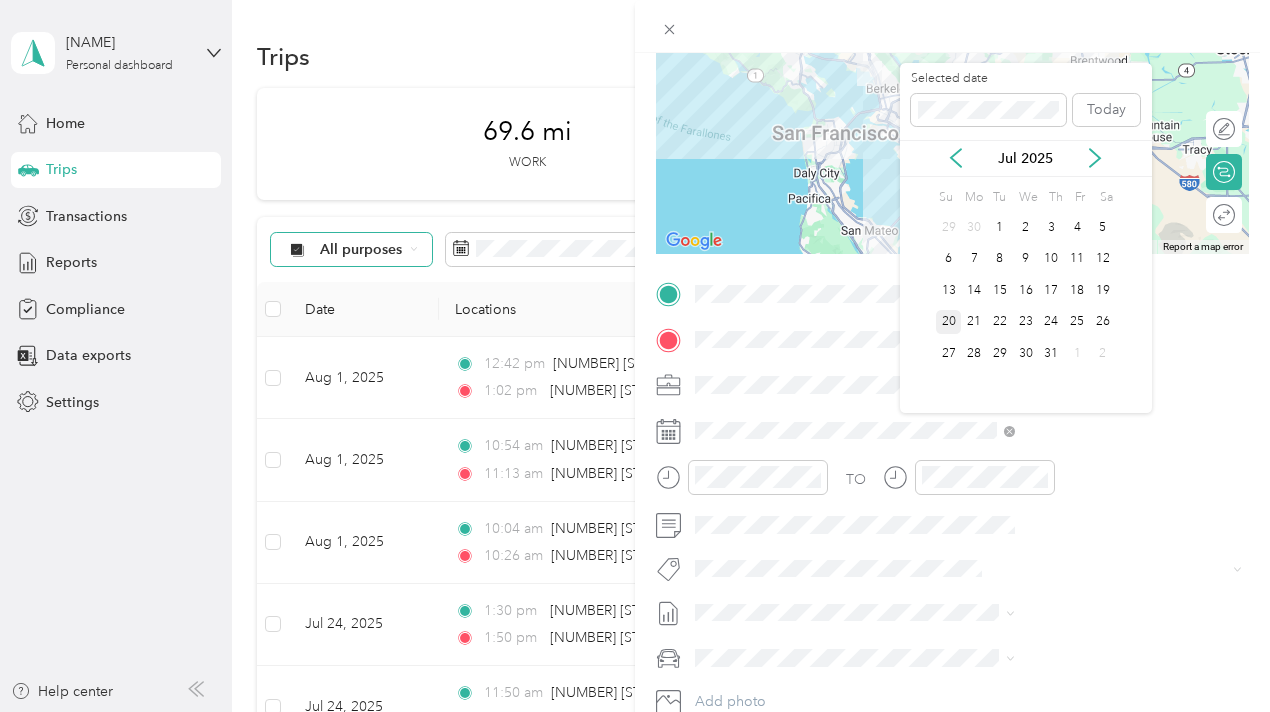 click on "20" at bounding box center [949, 322] 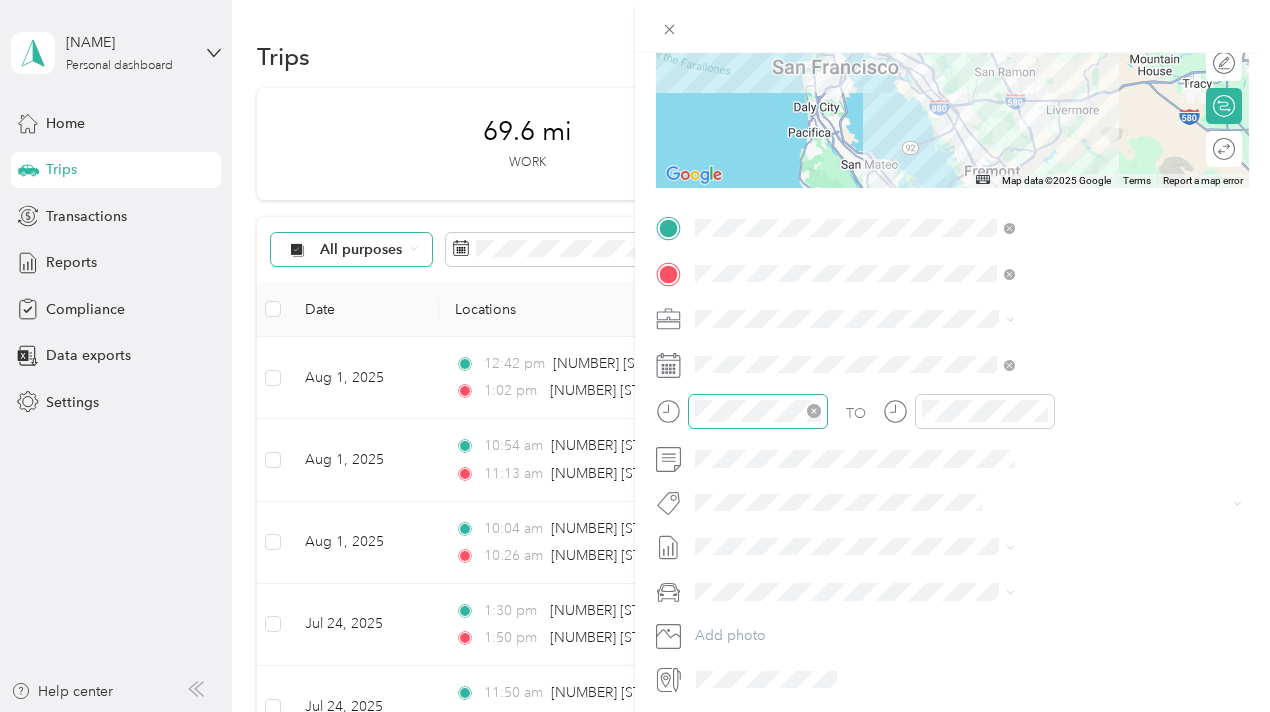 scroll, scrollTop: 300, scrollLeft: 0, axis: vertical 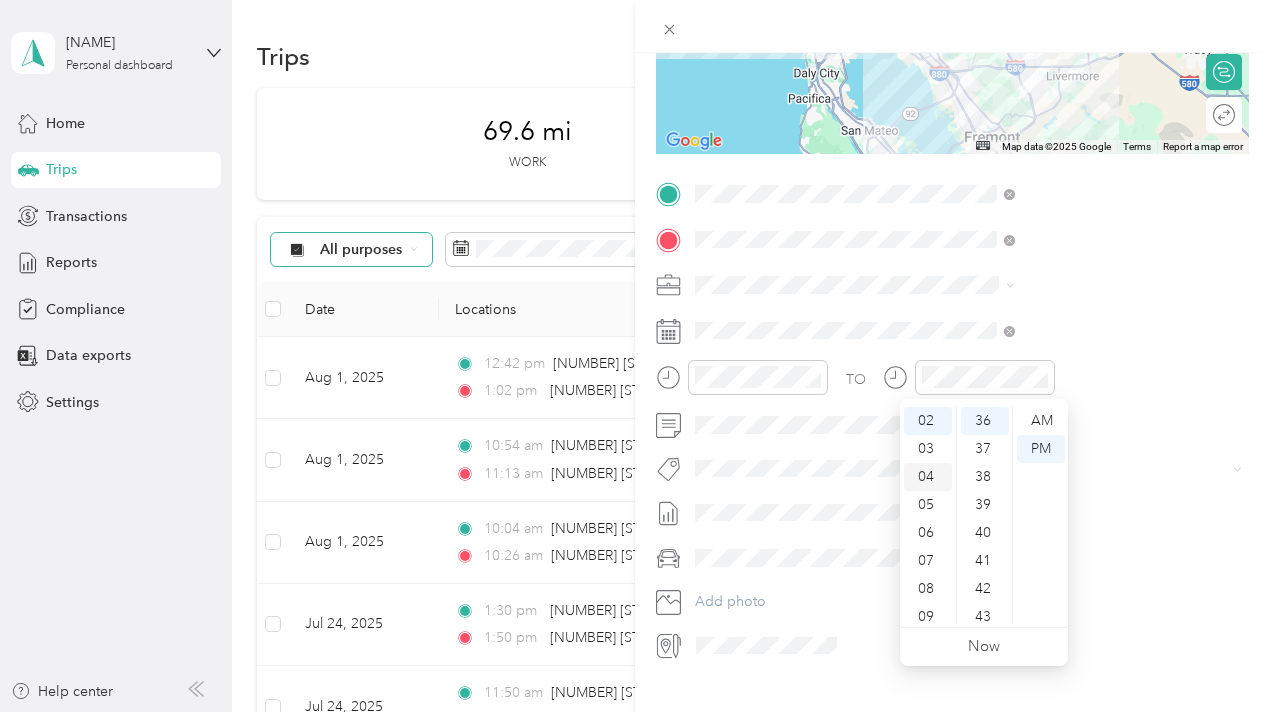 click on "04" at bounding box center [928, 477] 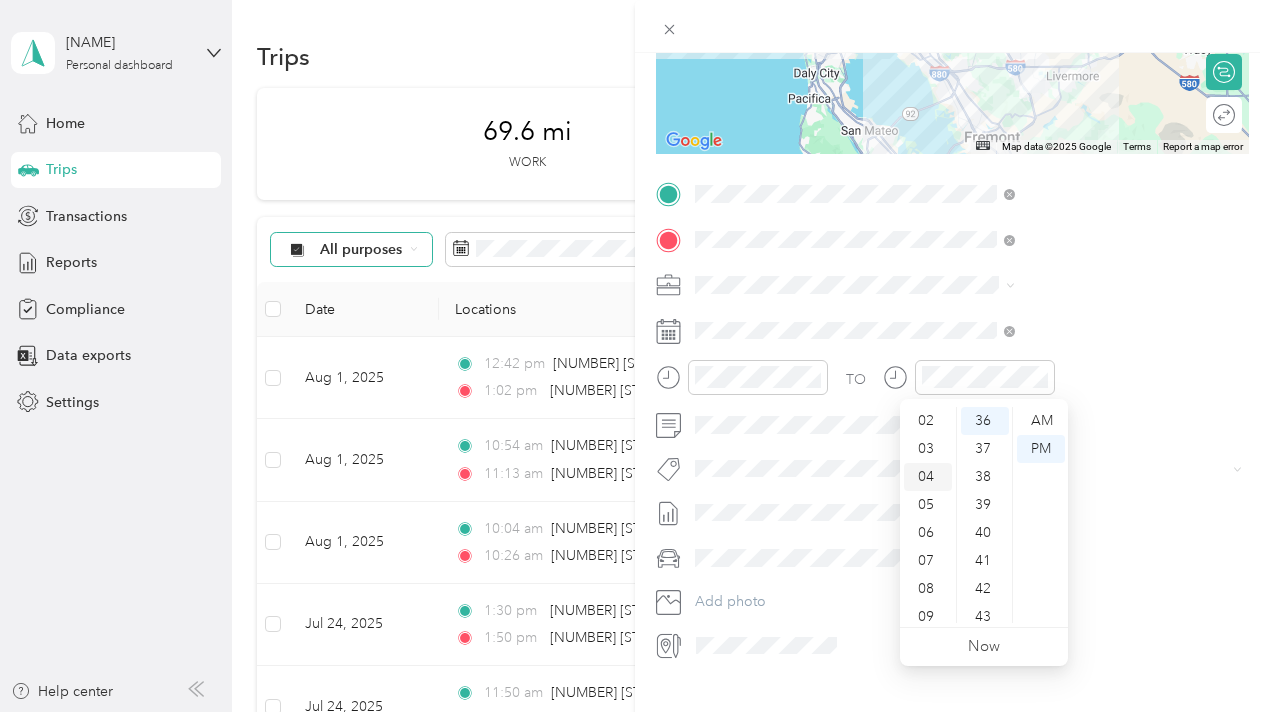 scroll, scrollTop: 112, scrollLeft: 0, axis: vertical 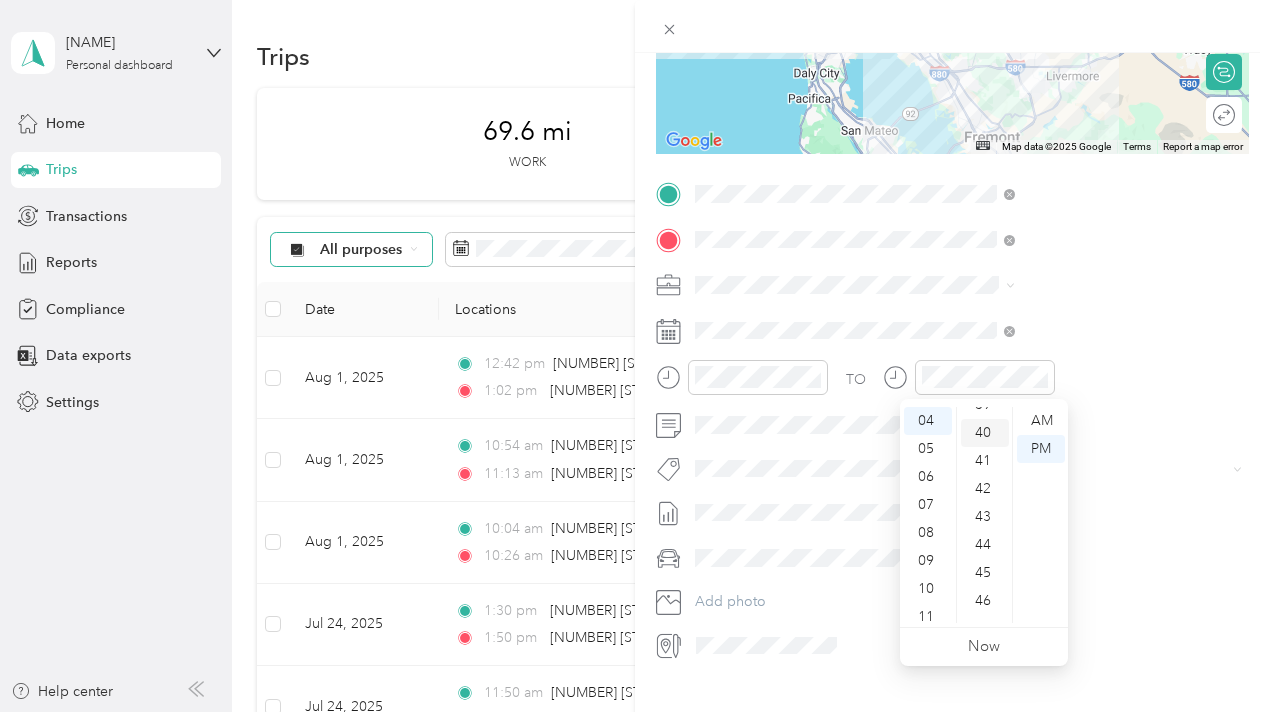 click on "40" at bounding box center (985, 433) 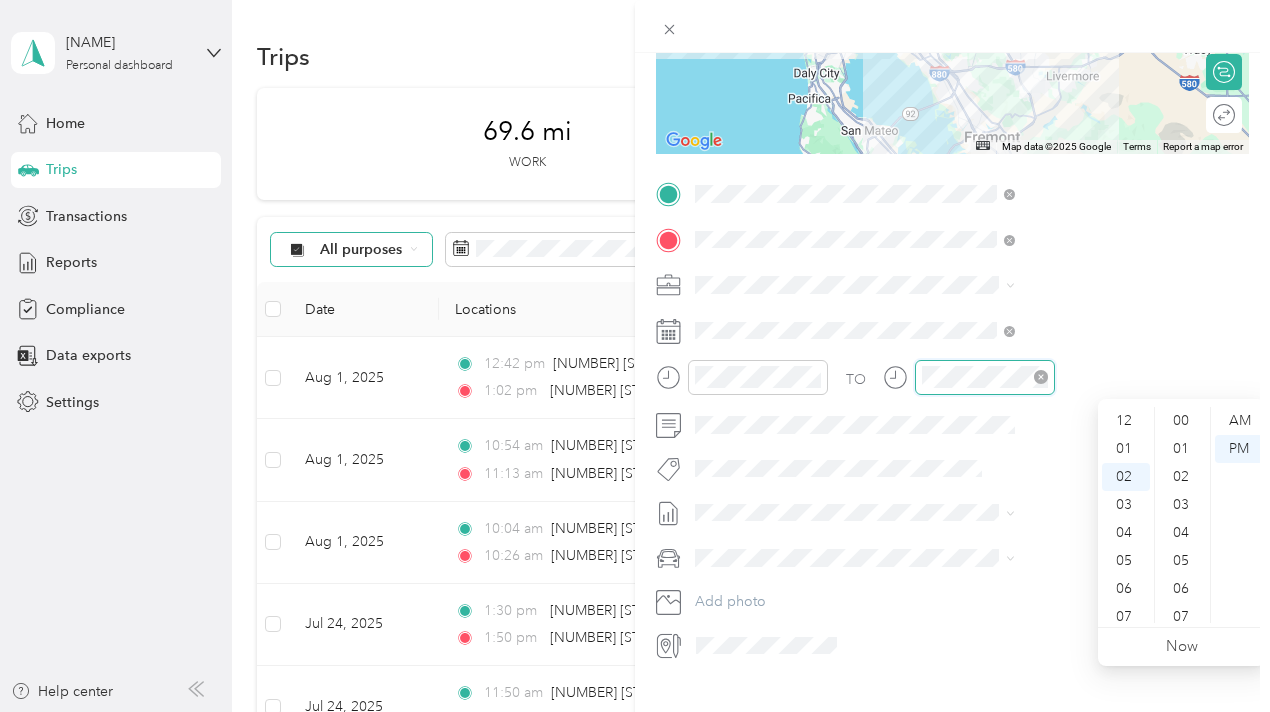 scroll, scrollTop: 1008, scrollLeft: 0, axis: vertical 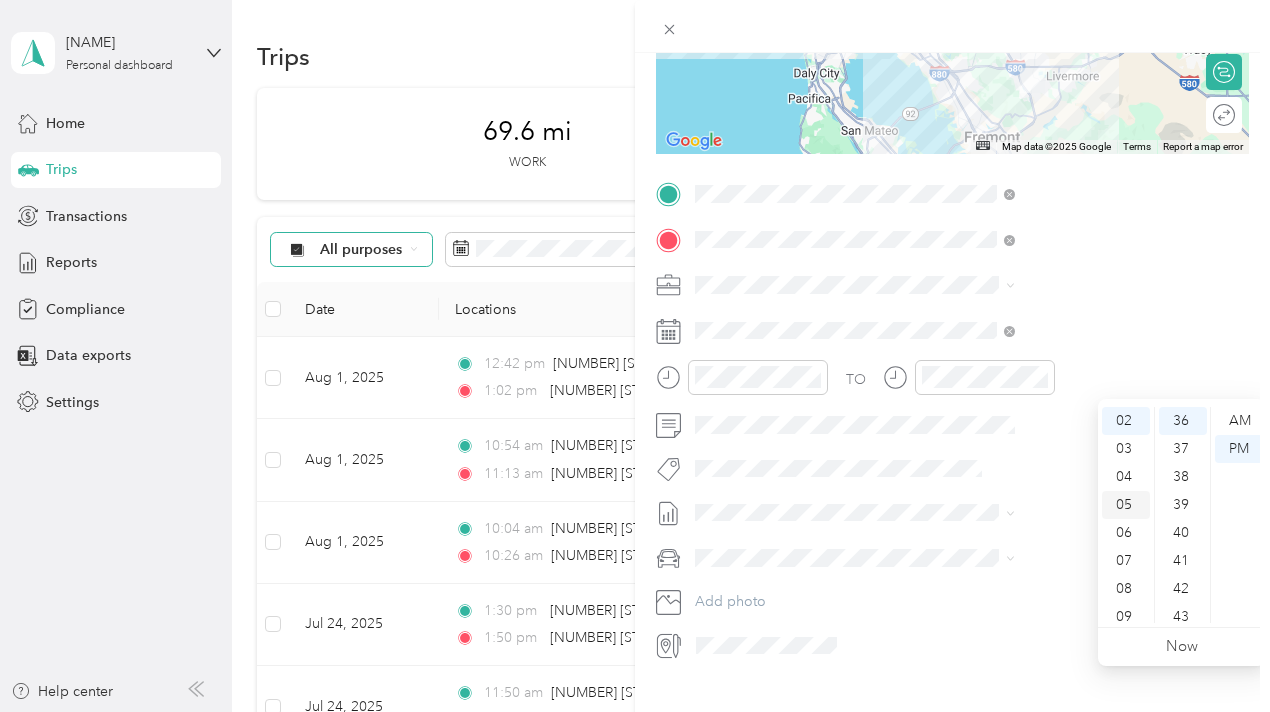 click on "05" at bounding box center (1126, 505) 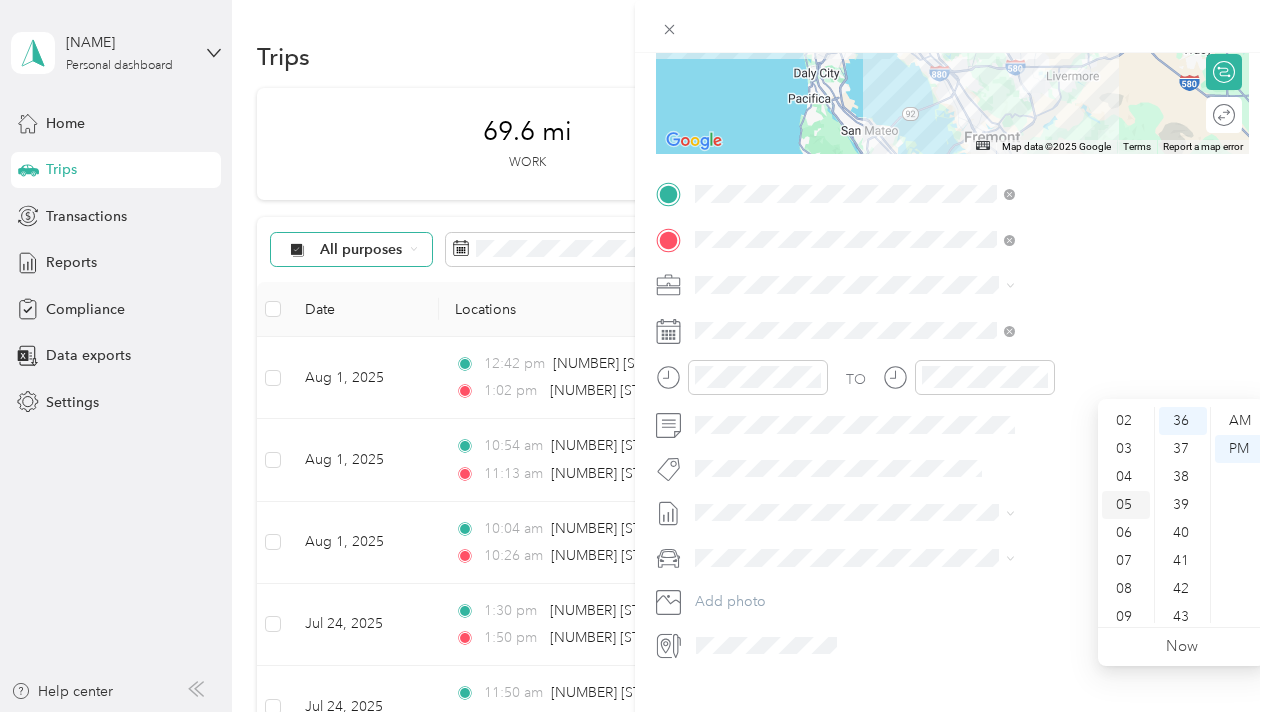 scroll, scrollTop: 120, scrollLeft: 0, axis: vertical 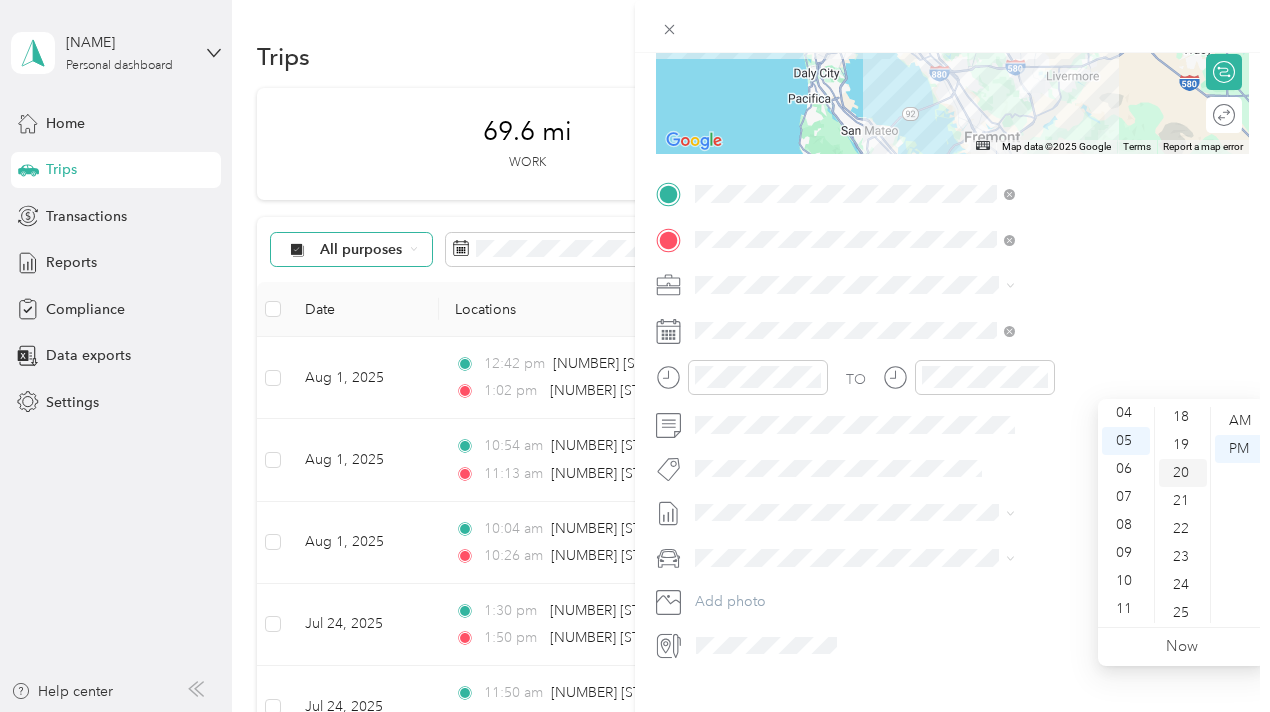 click on "20" at bounding box center [1183, 473] 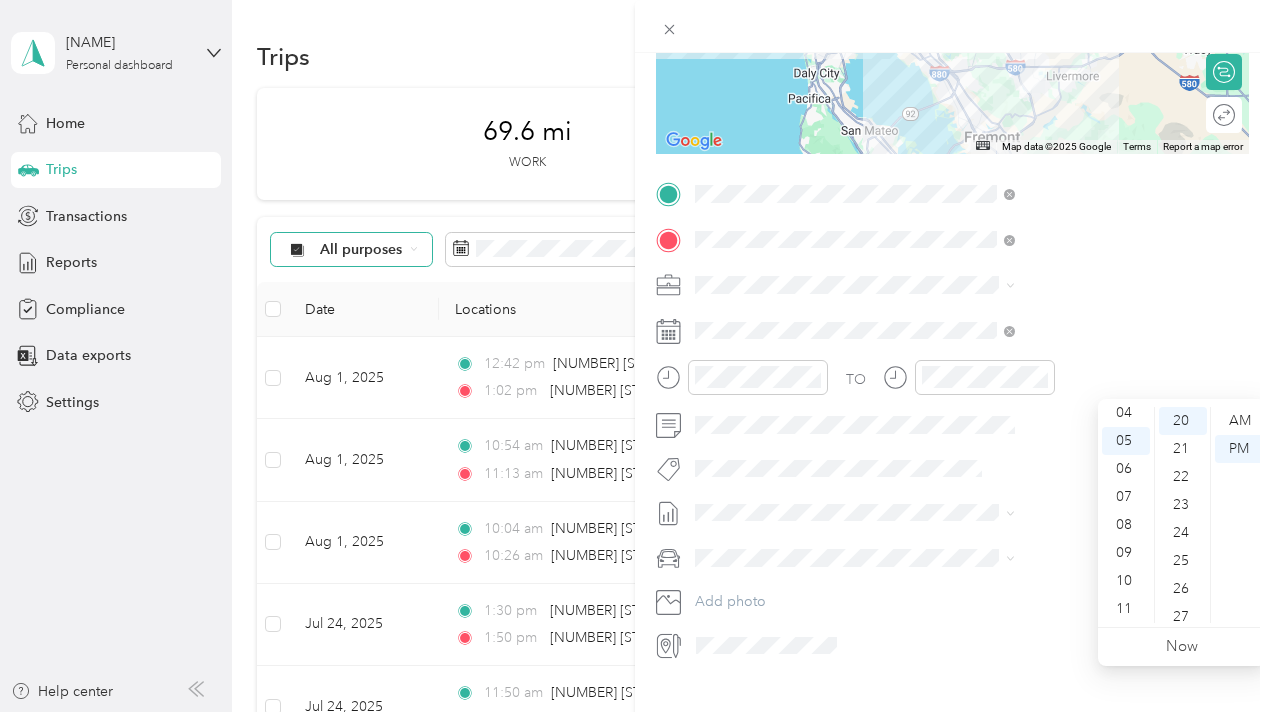 click on "New Trip Save This trip cannot be edited because it is either under review, approved, or paid. Contact your Team Manager to edit it. Miles ← Move left → Move right ↑ Move up ↓ Move down + Zoom in - Zoom out Home Jump left by 75% End Jump right by 75% Page Up Jump up by 75% Page Down Jump down by 75% Map Data Map data ©2025 Google Map data ©2025 Google 10 km  Click to toggle between metric and imperial units Terms Report a map error Edit route Calculate route Round trip TO Add photo" at bounding box center [635, 356] 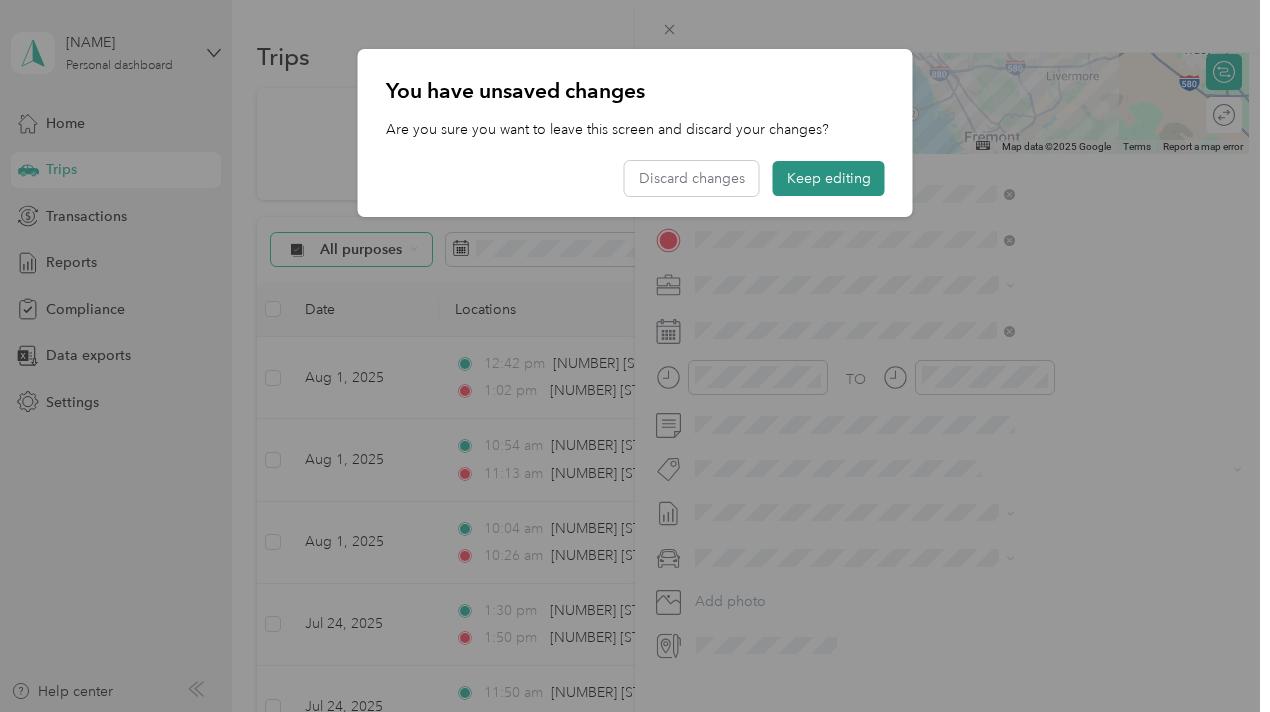 click on "Keep editing" at bounding box center [829, 178] 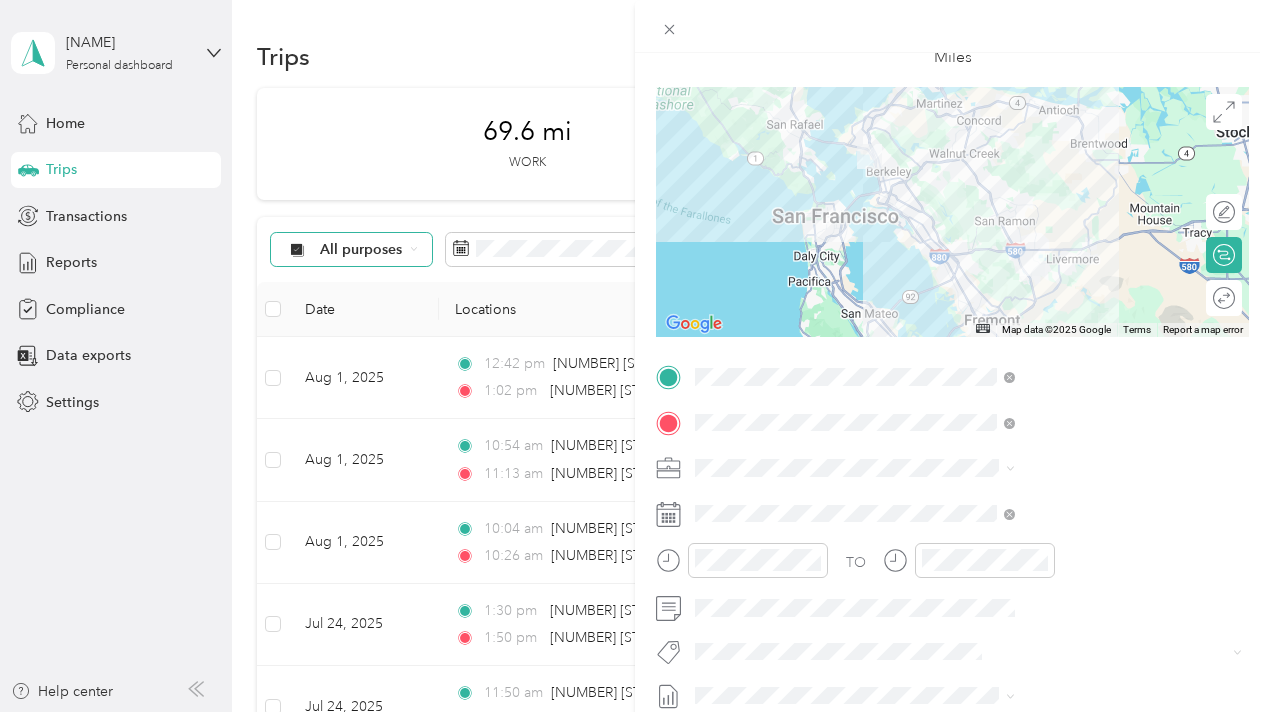 scroll, scrollTop: 200, scrollLeft: 0, axis: vertical 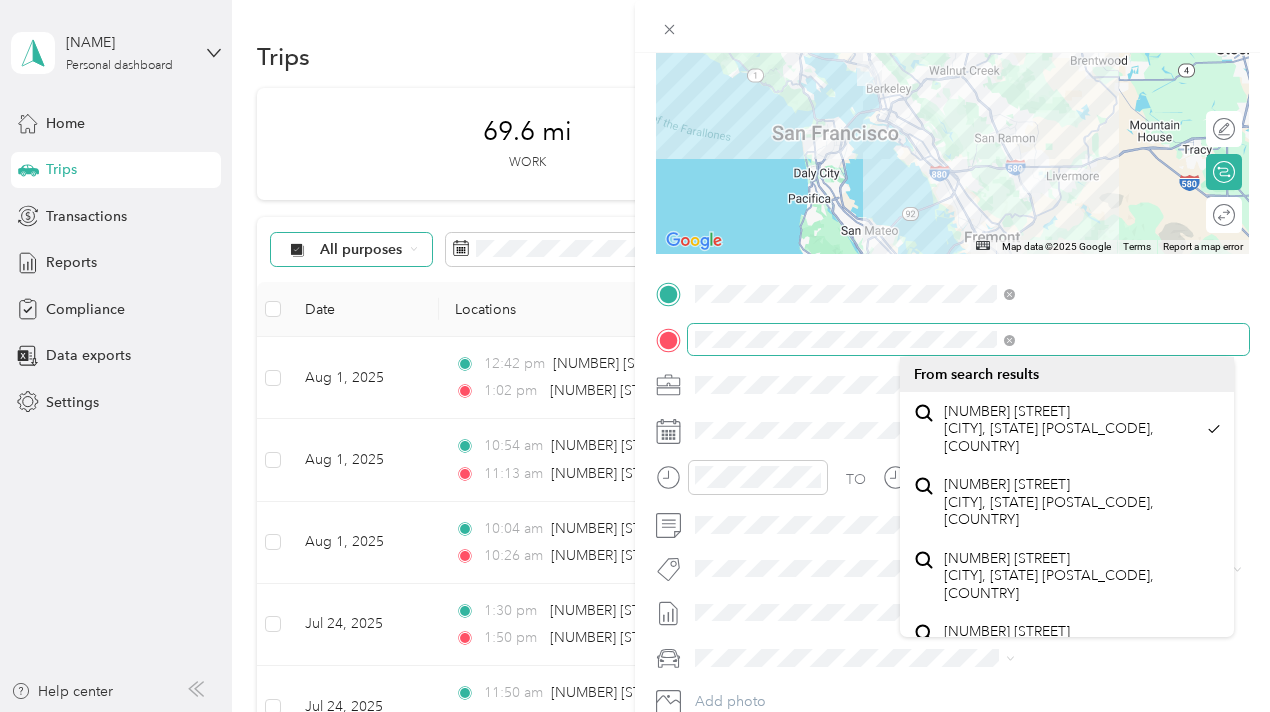 click on "New Trip Save This trip cannot be edited because it is either under review, approved, or paid. Contact your Team Manager to edit it. Miles ← Move left → Move right ↑ Move up ↓ Move down + Zoom in - Zoom out Home Jump left by 75% End Jump right by 75% Page Up Jump up by 75% Page Down Jump down by 75% Map Data Map data ©2025 Google Map data ©2025 Google 10 km  Click to toggle between metric and imperial units Terms Report a map error Edit route Calculate route Round trip TO Add photo" at bounding box center (952, 314) 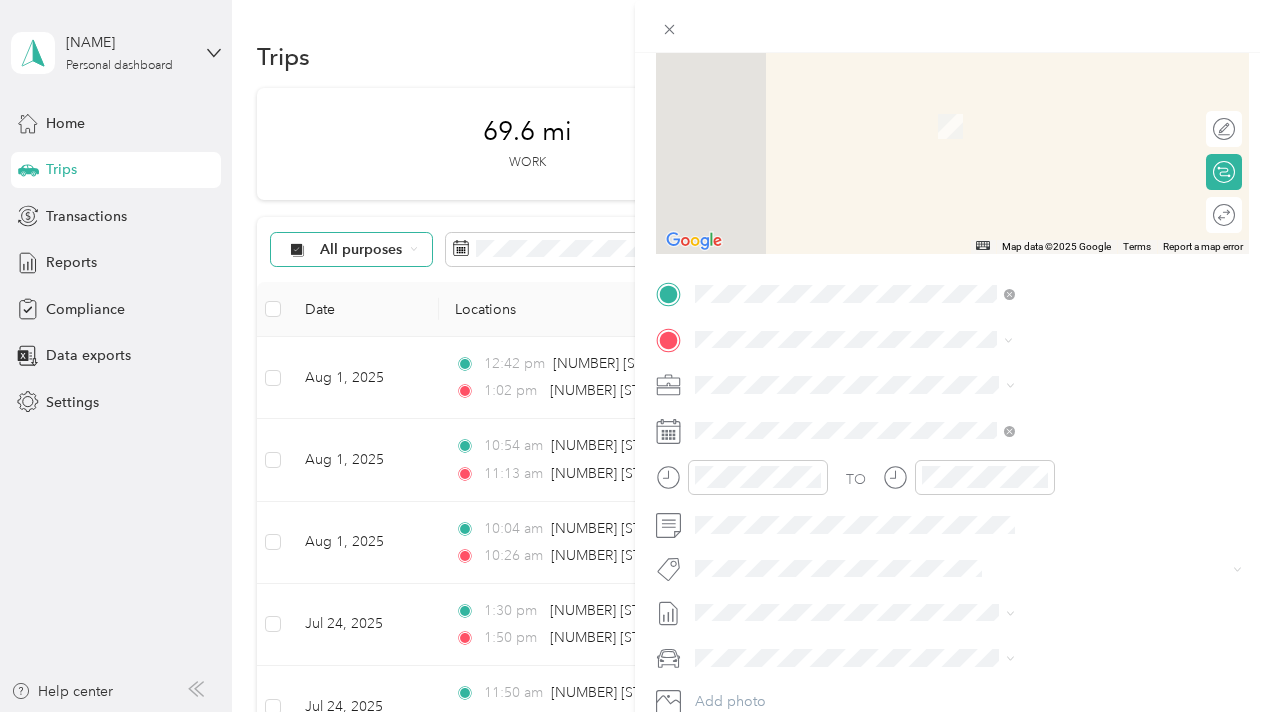 click on "[NUMBER] [STREET], [CITY], [CITY], [STATE]" at bounding box center (1081, 412) 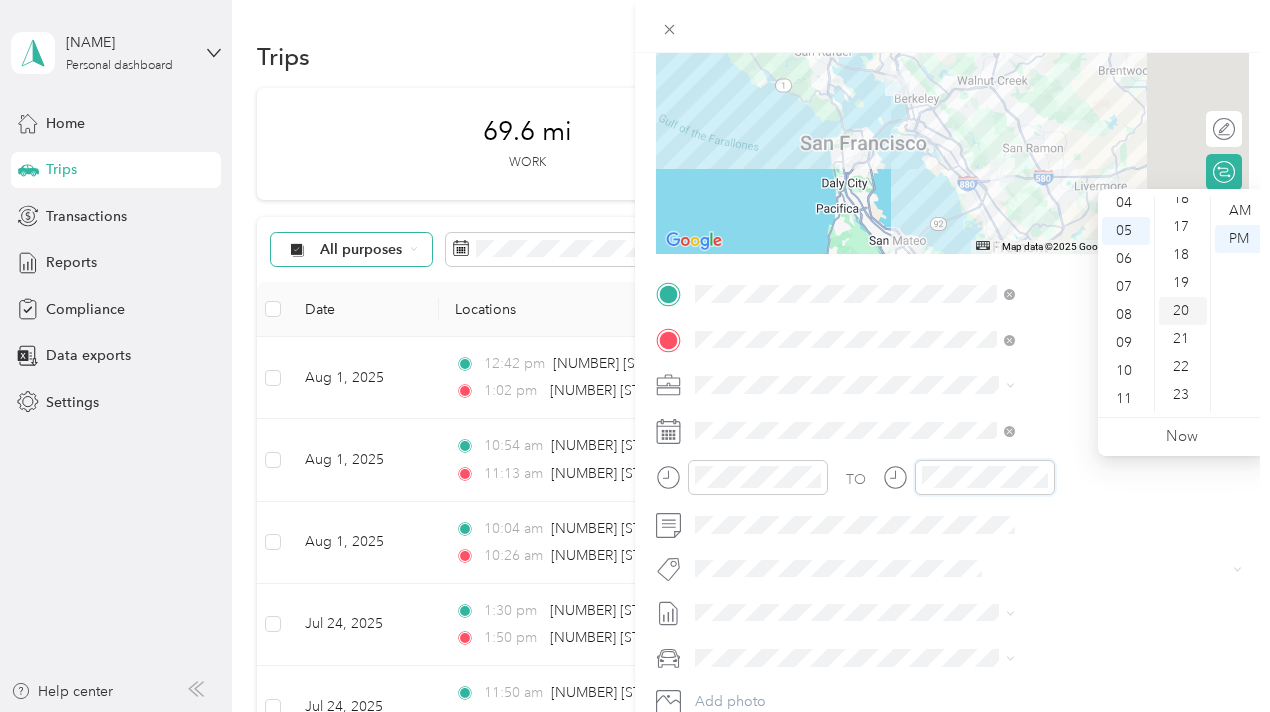 scroll, scrollTop: 360, scrollLeft: 0, axis: vertical 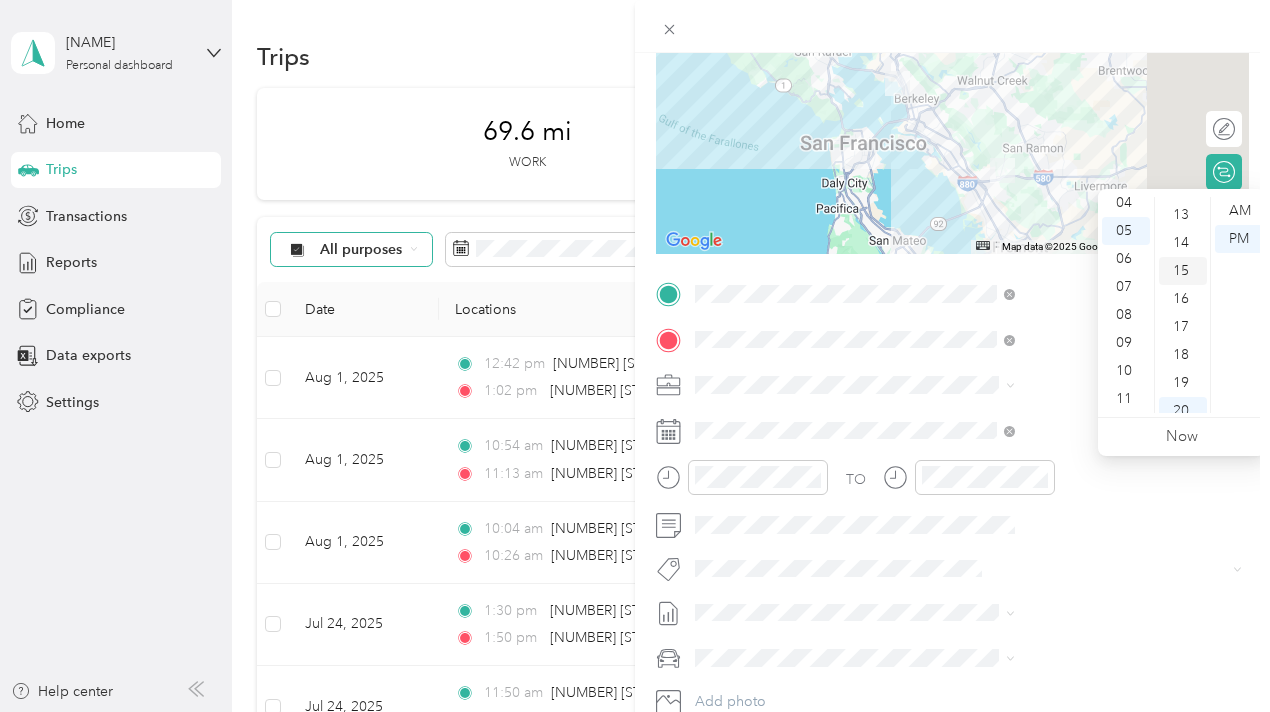 click on "15" at bounding box center (1183, 271) 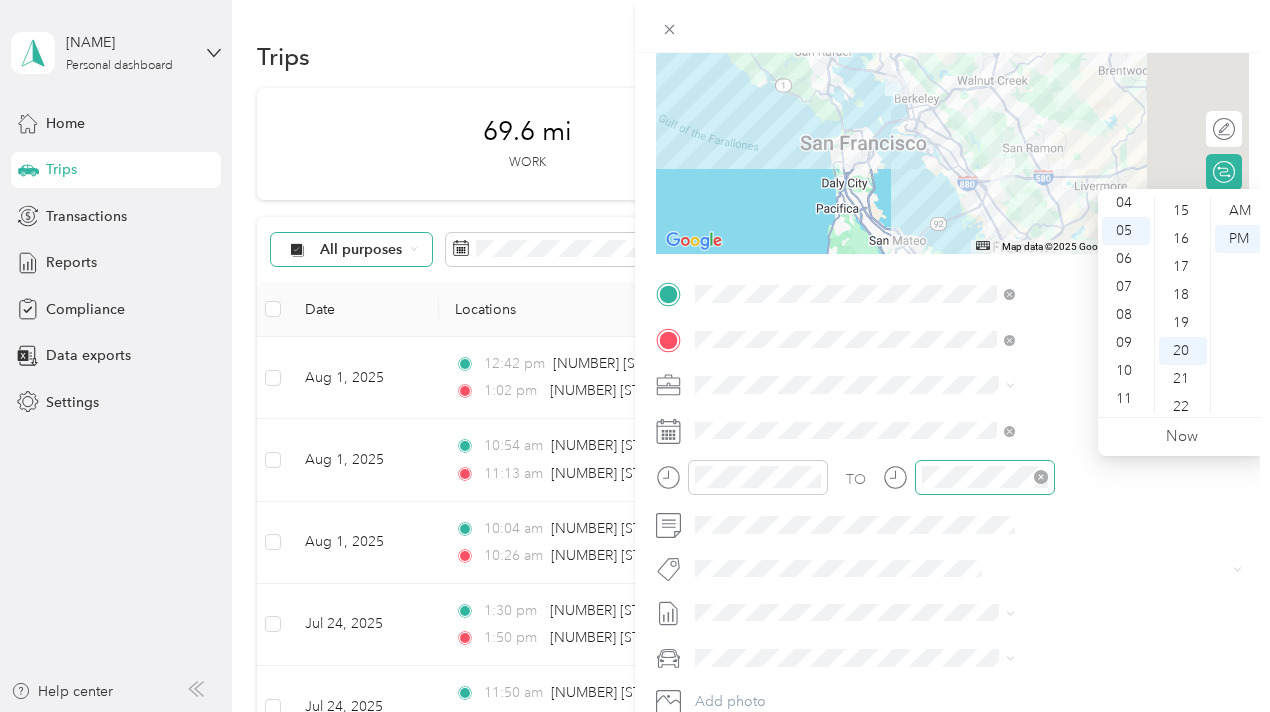 scroll, scrollTop: 560, scrollLeft: 0, axis: vertical 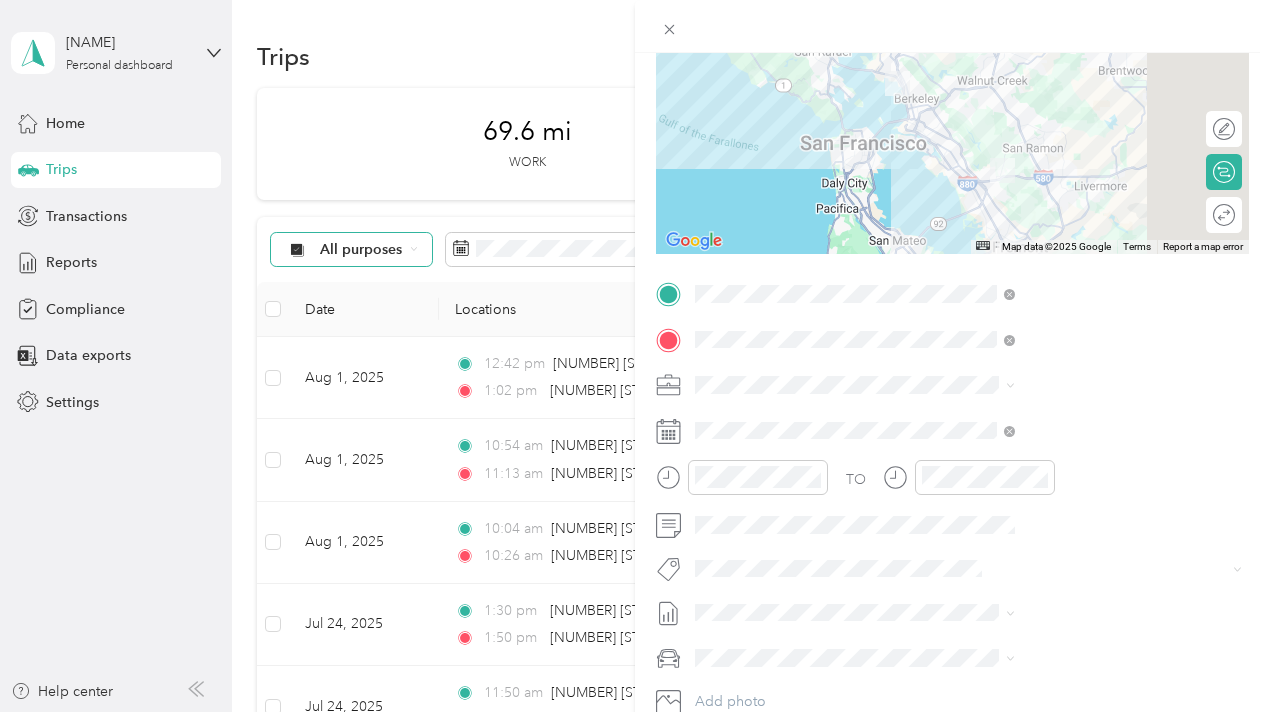 click on "TO Add photo" at bounding box center [952, 519] 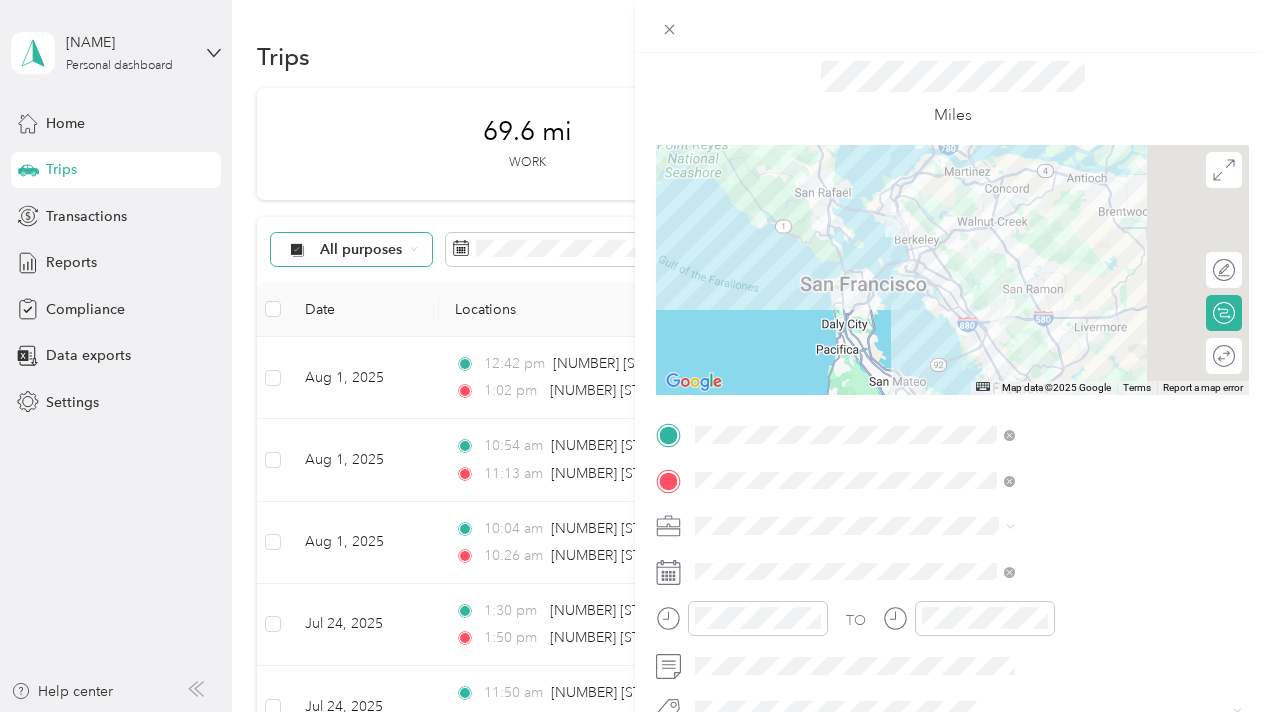 scroll, scrollTop: 0, scrollLeft: 0, axis: both 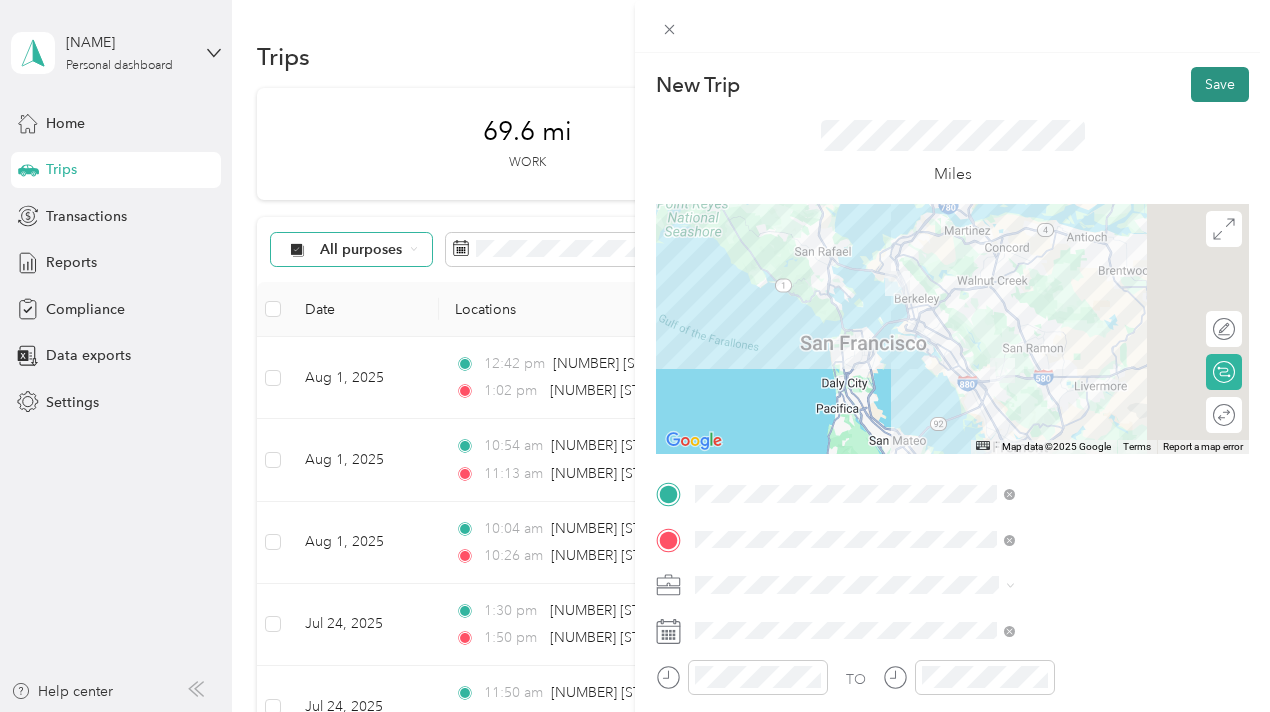 click on "Save" at bounding box center (1220, 84) 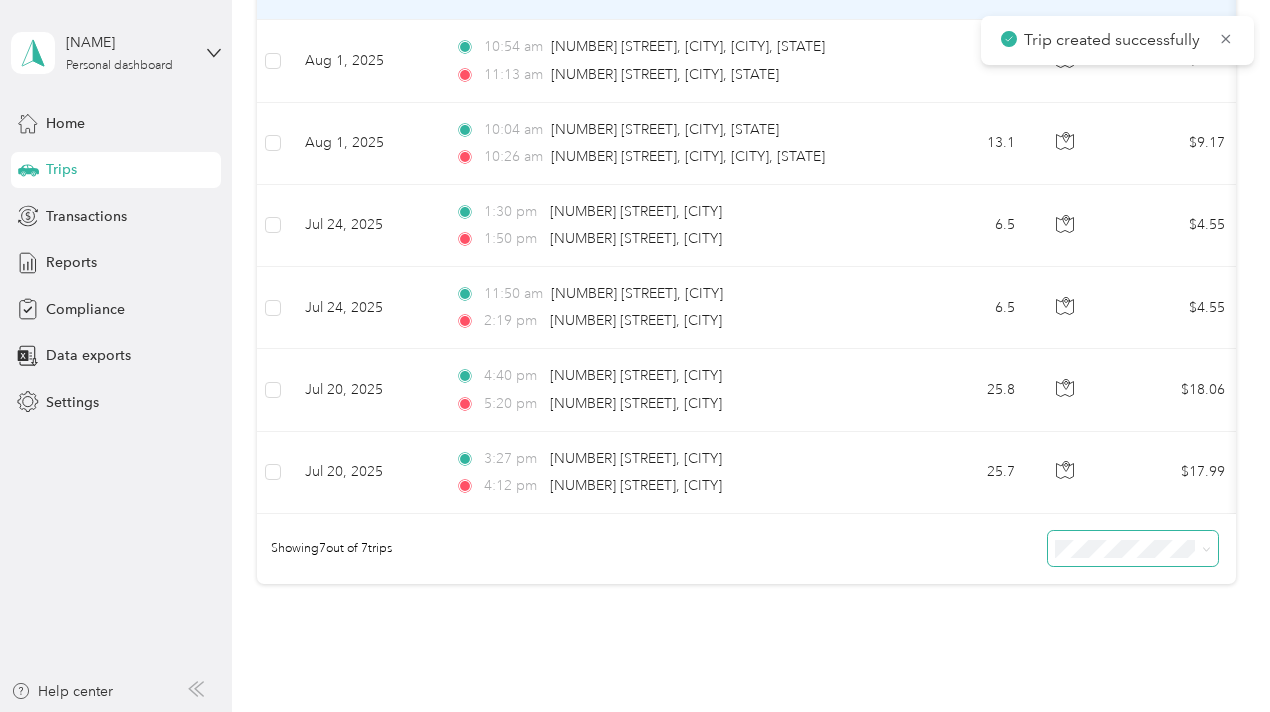 scroll, scrollTop: 400, scrollLeft: 0, axis: vertical 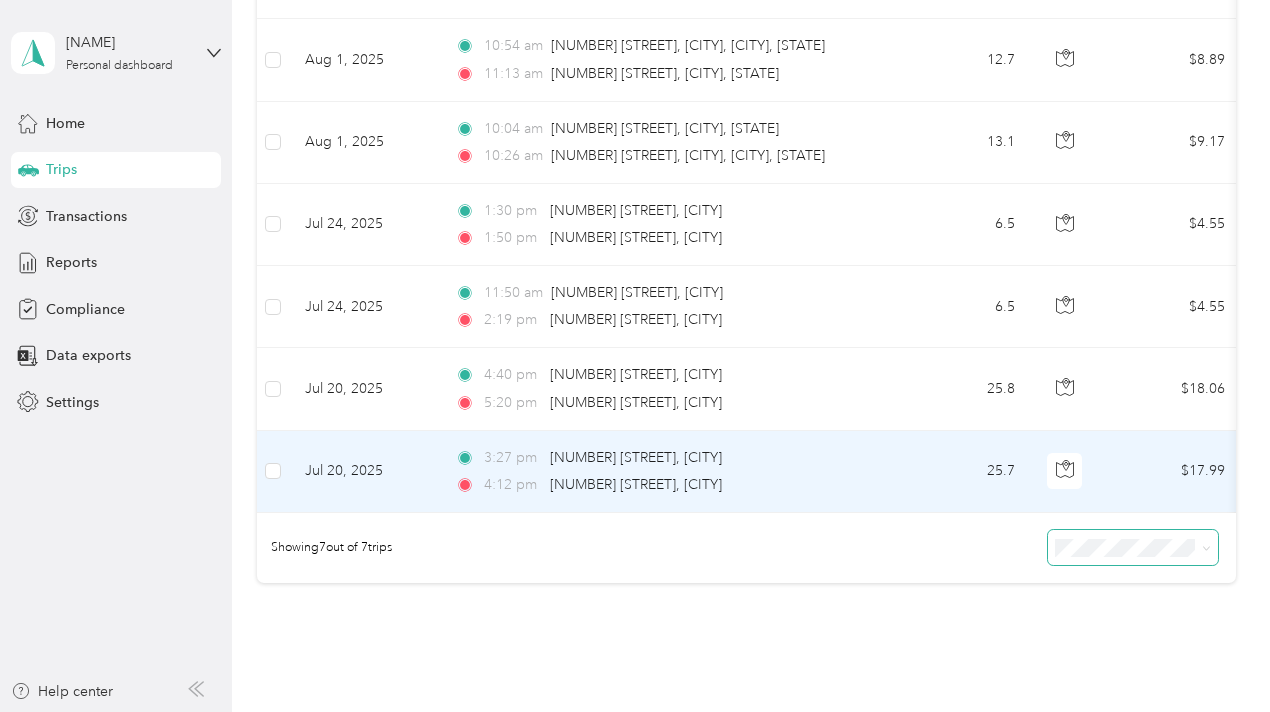 click on "[TIME] [NUMBER] [STREET], [CITY] [TIME] [NUMBER] [STREET], [CITY]" at bounding box center (665, 471) 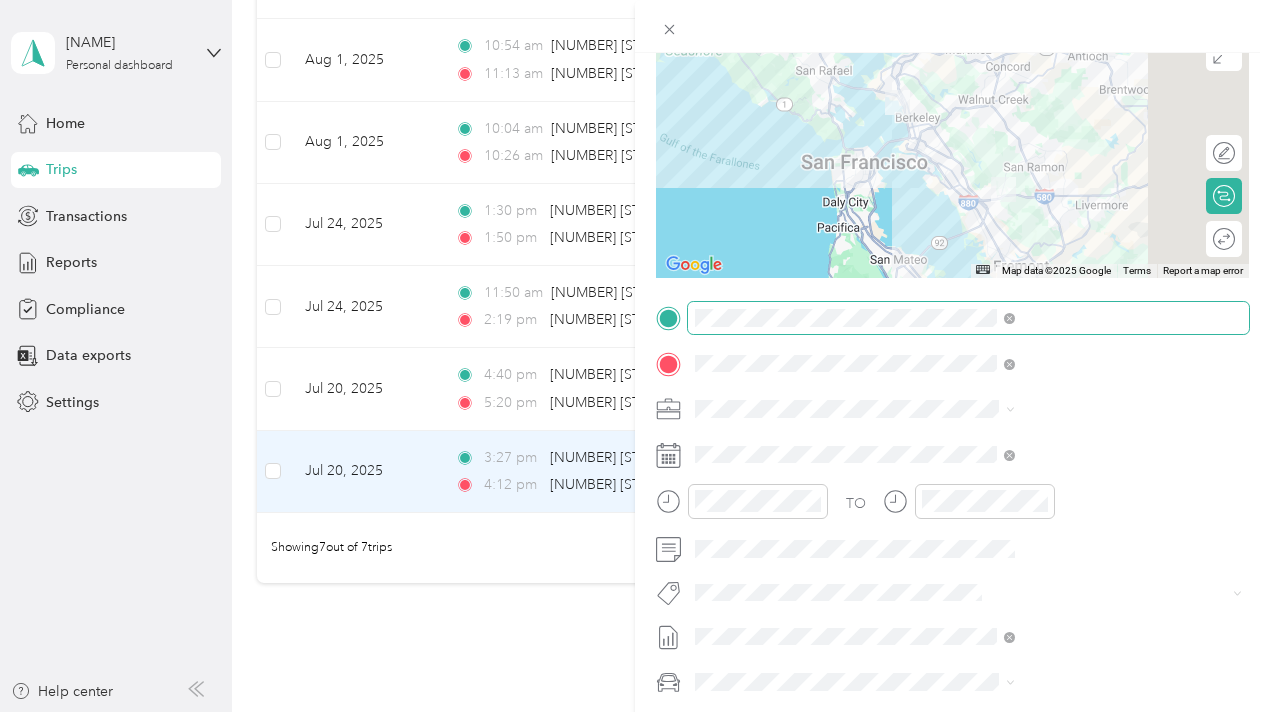 scroll, scrollTop: 200, scrollLeft: 0, axis: vertical 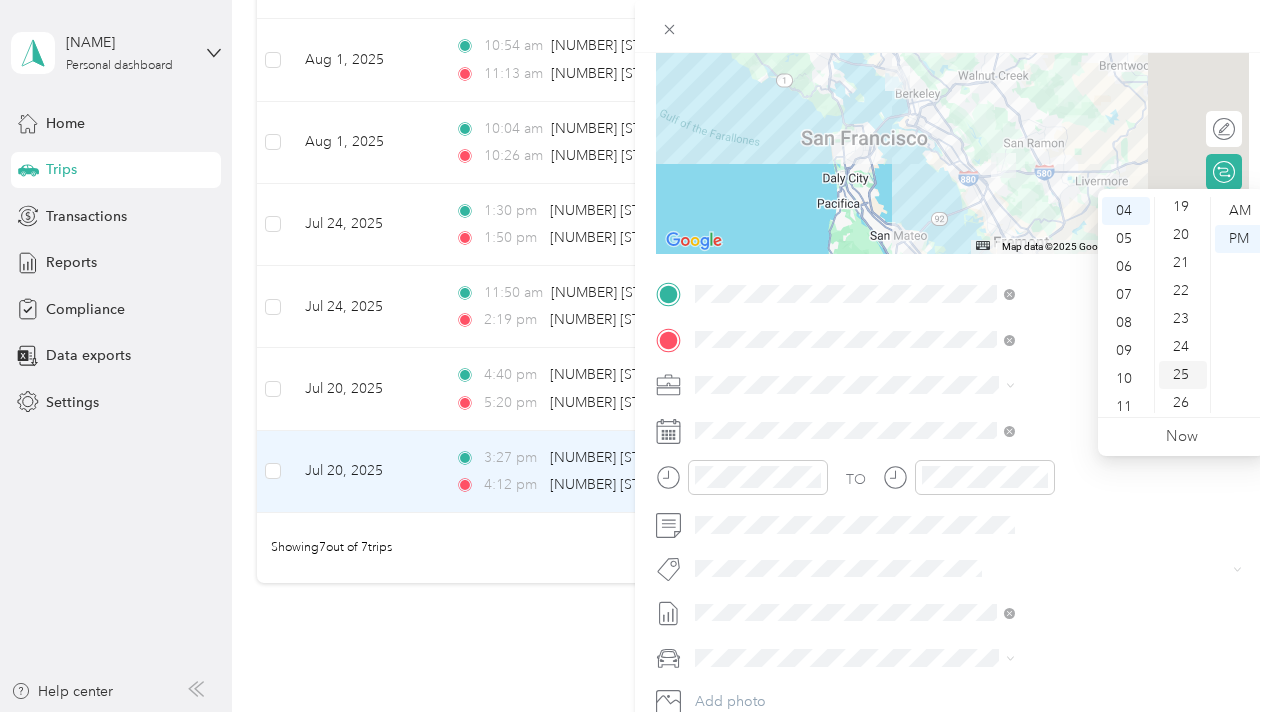 click on "25" at bounding box center (1183, 375) 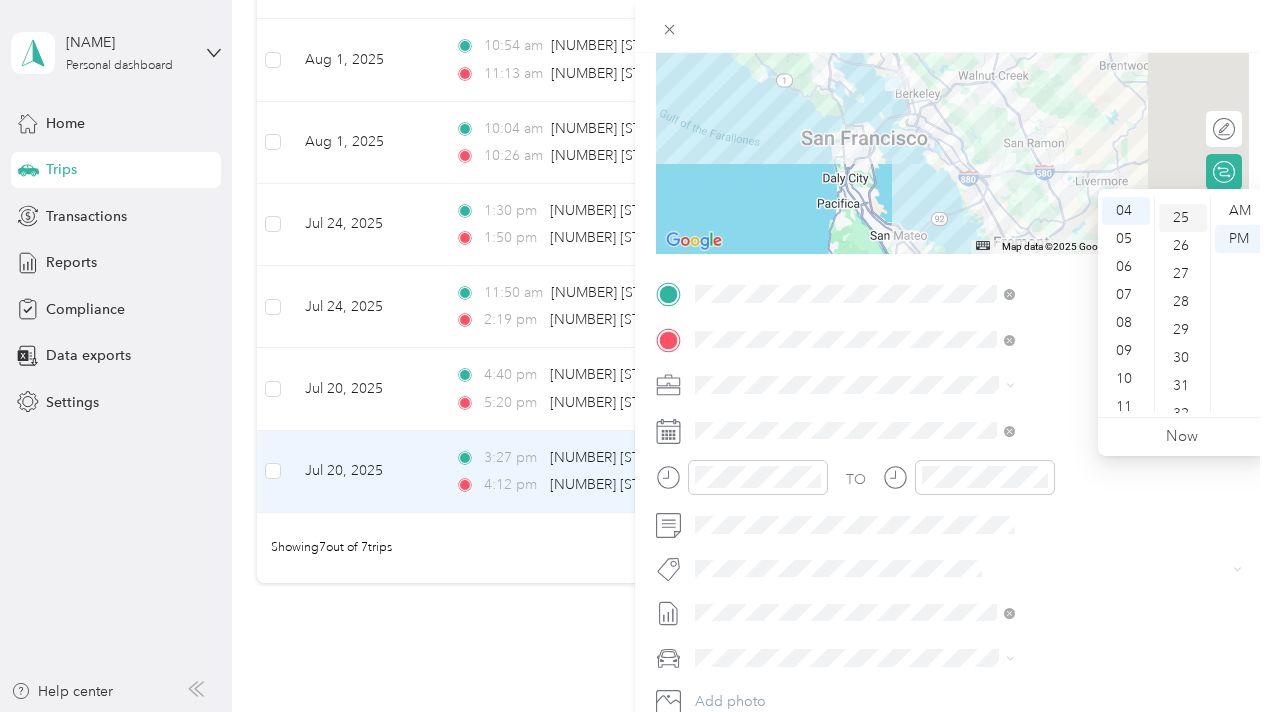 scroll, scrollTop: 700, scrollLeft: 0, axis: vertical 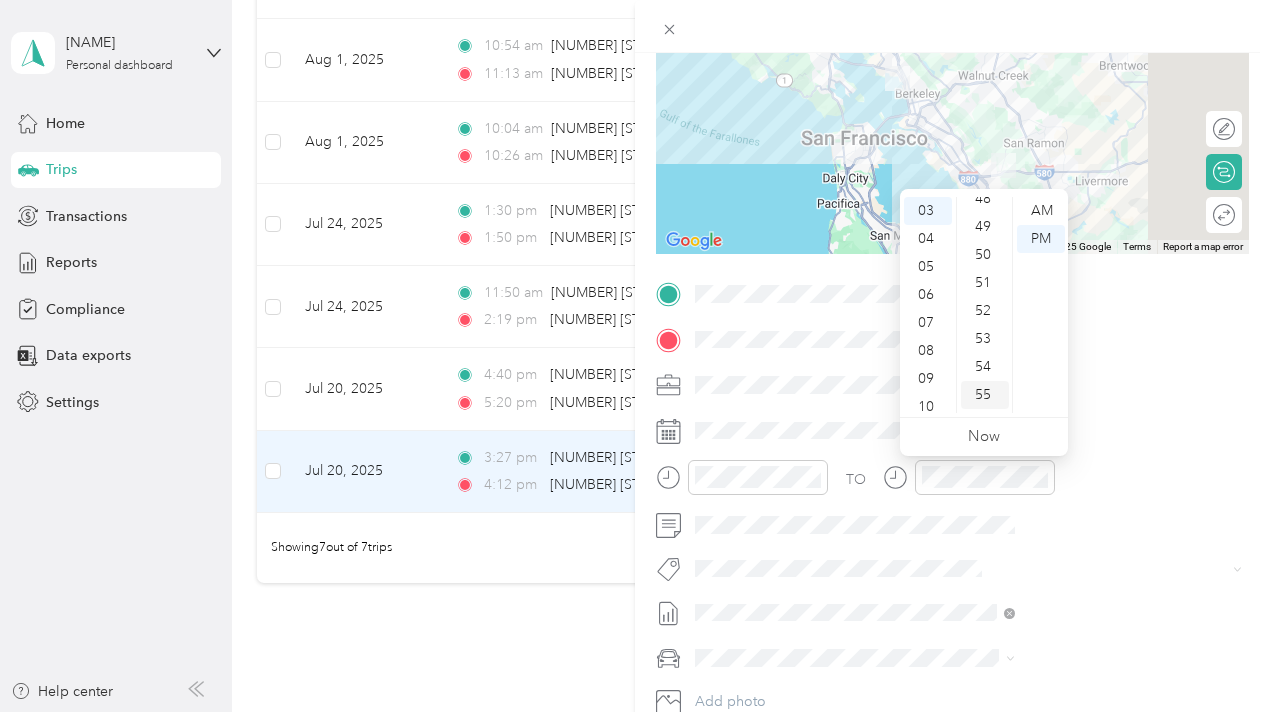 click on "55" at bounding box center (985, 395) 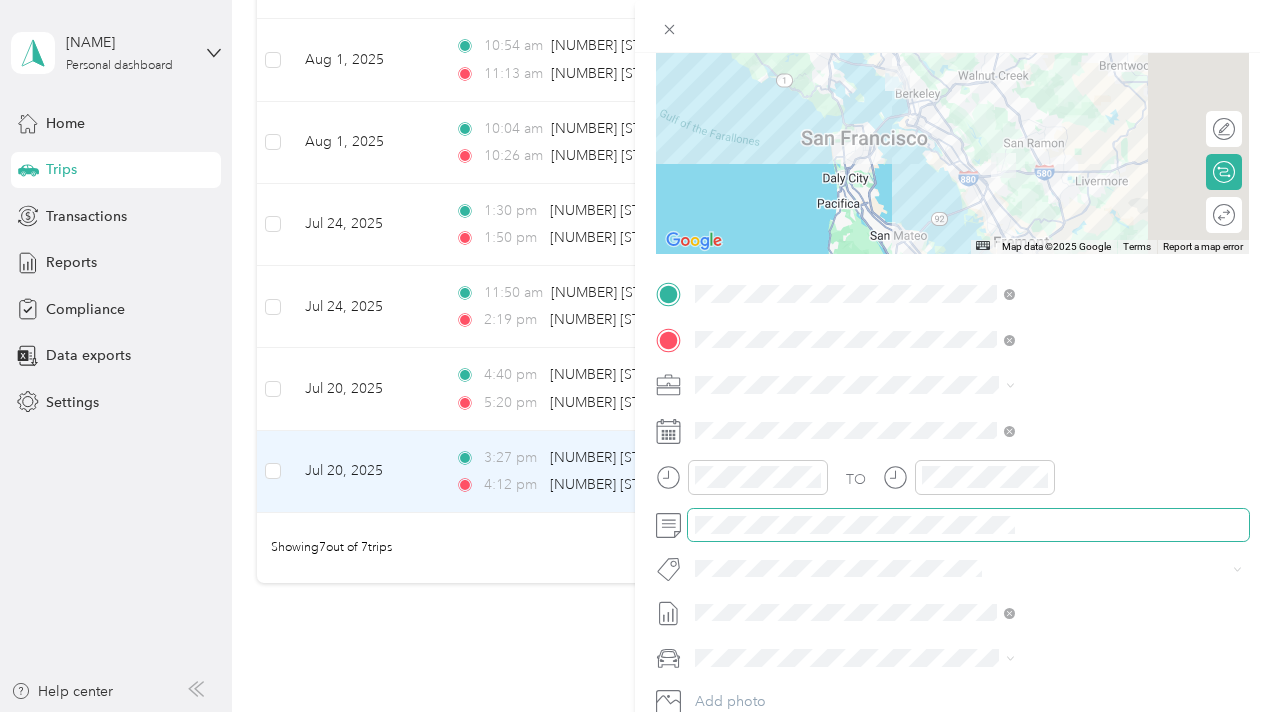 scroll, scrollTop: 0, scrollLeft: 0, axis: both 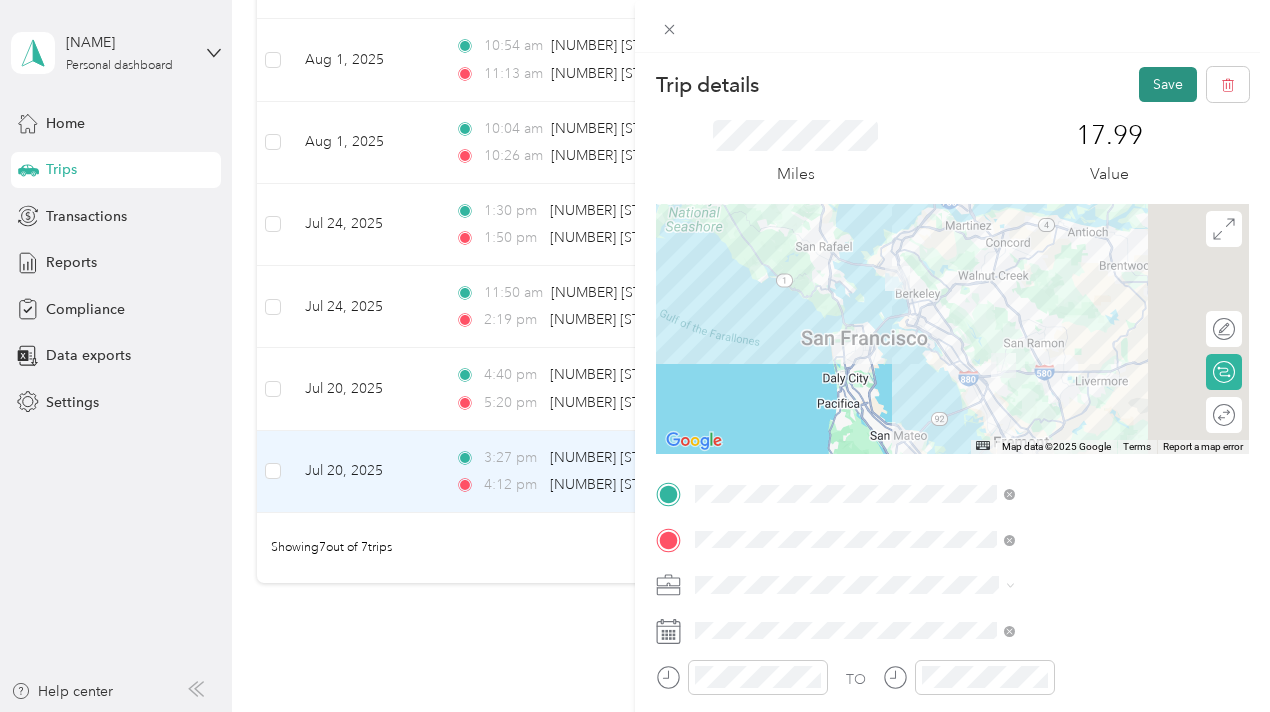 click on "Save" at bounding box center (1168, 84) 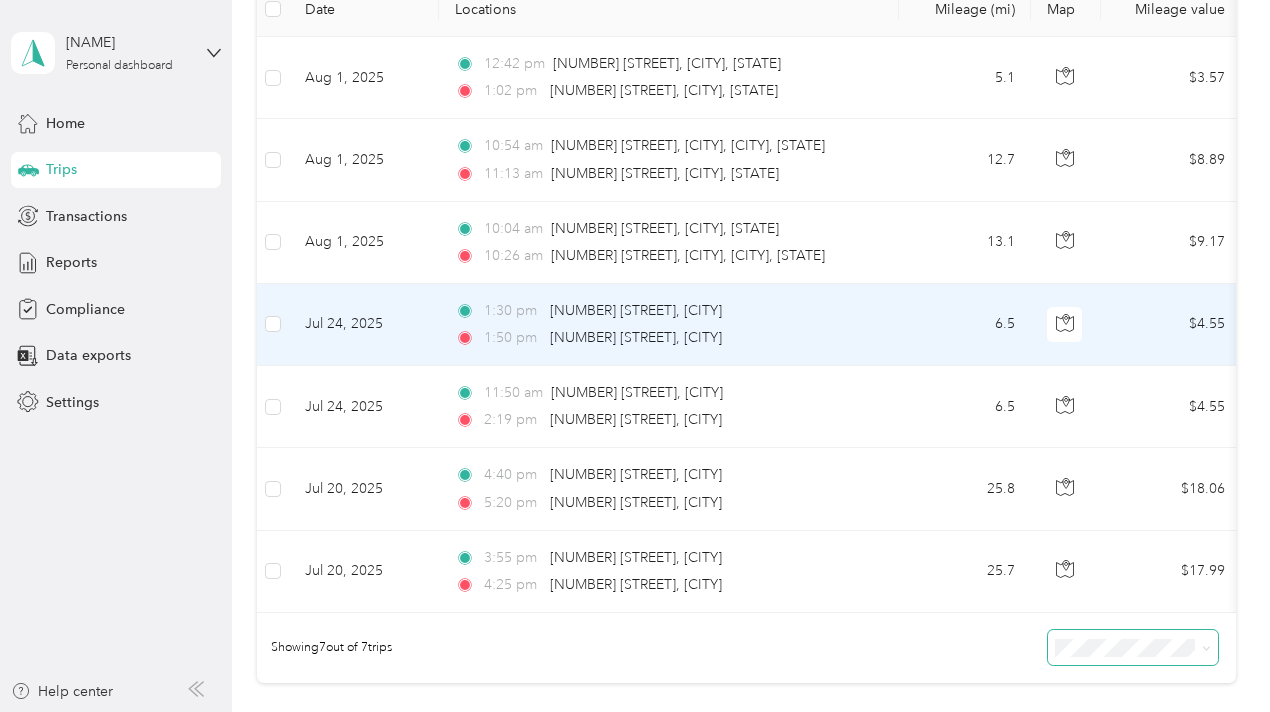 scroll, scrollTop: 200, scrollLeft: 0, axis: vertical 